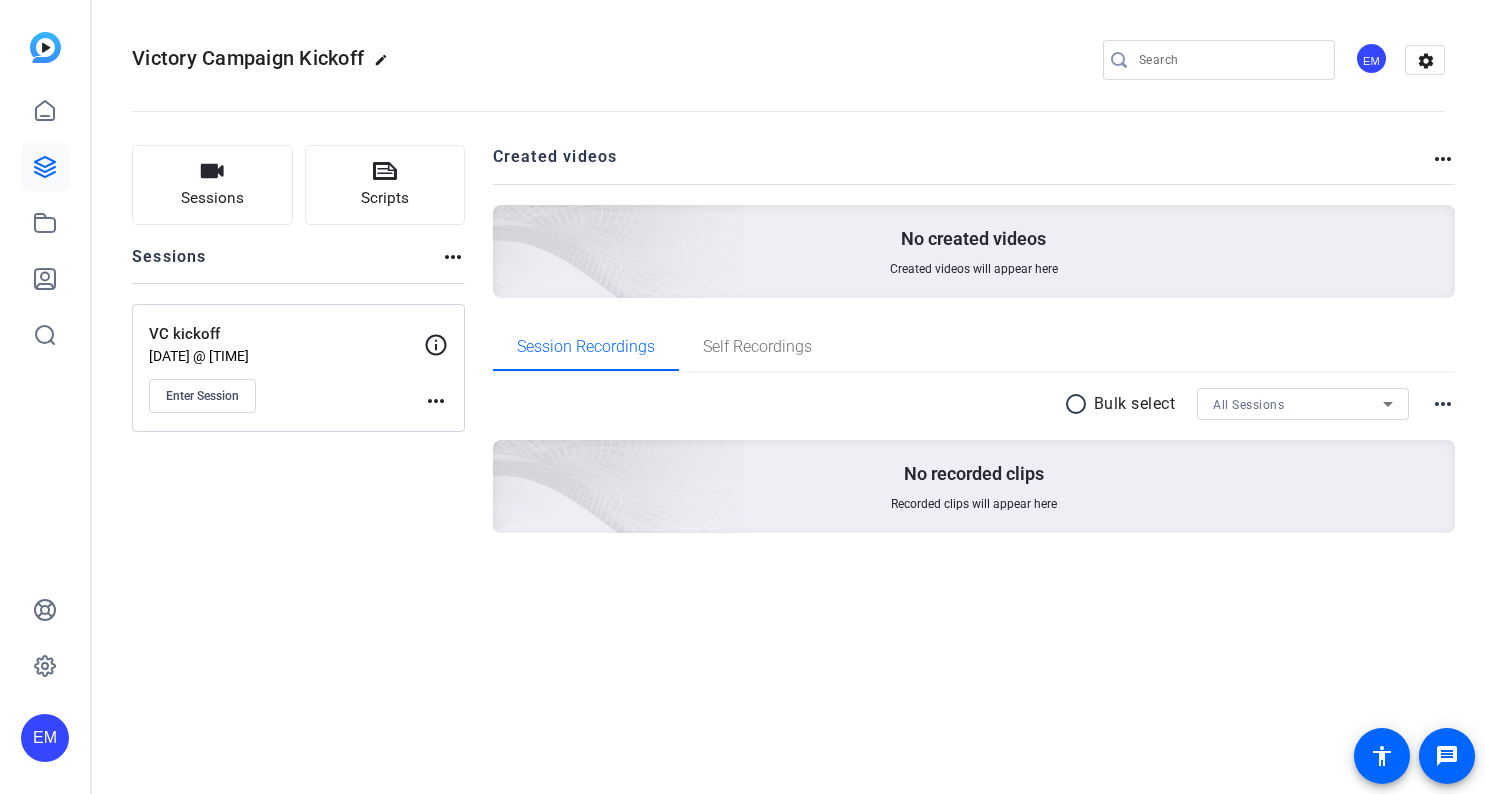 scroll, scrollTop: 0, scrollLeft: 0, axis: both 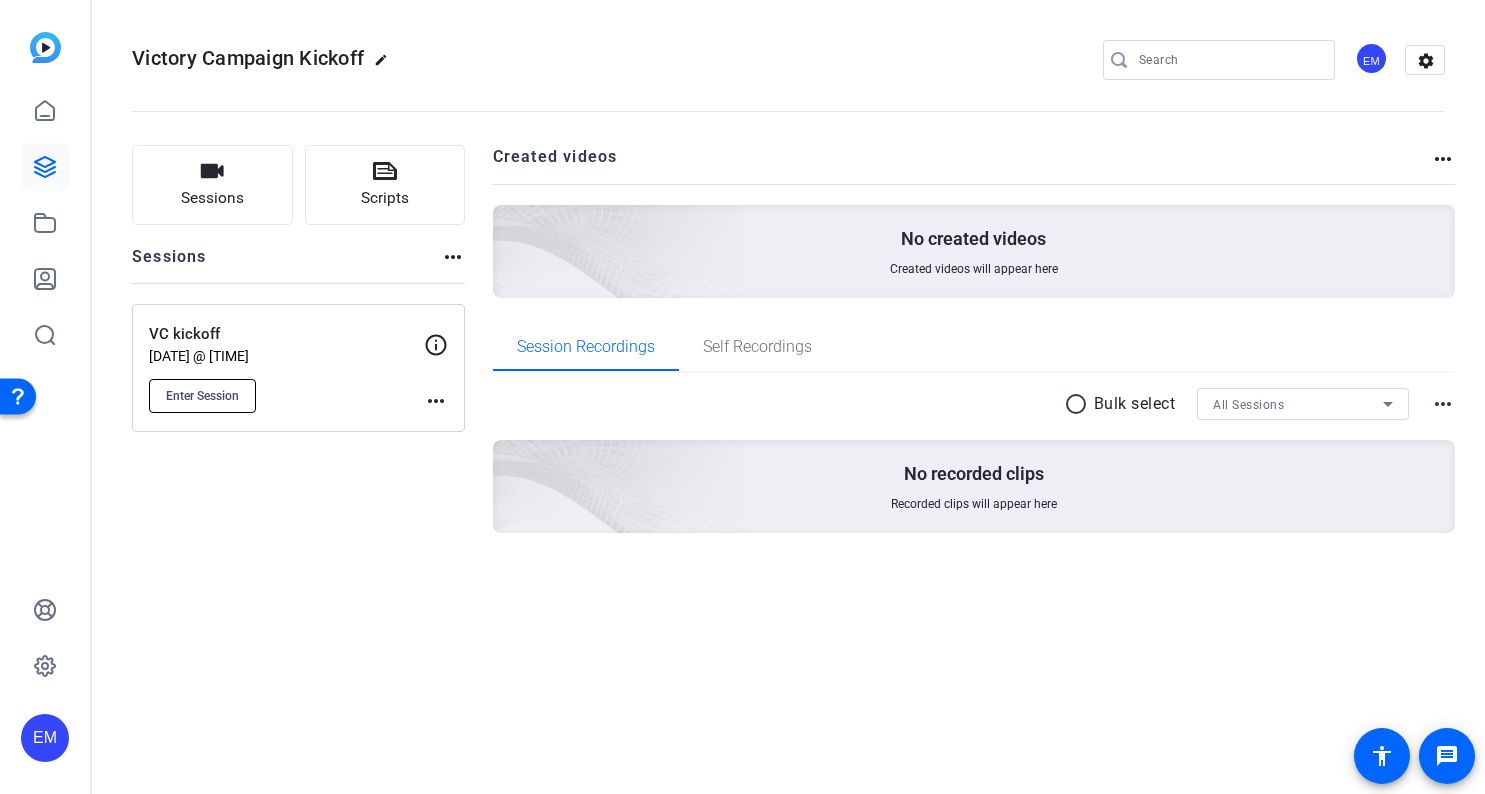 click on "Enter Session" 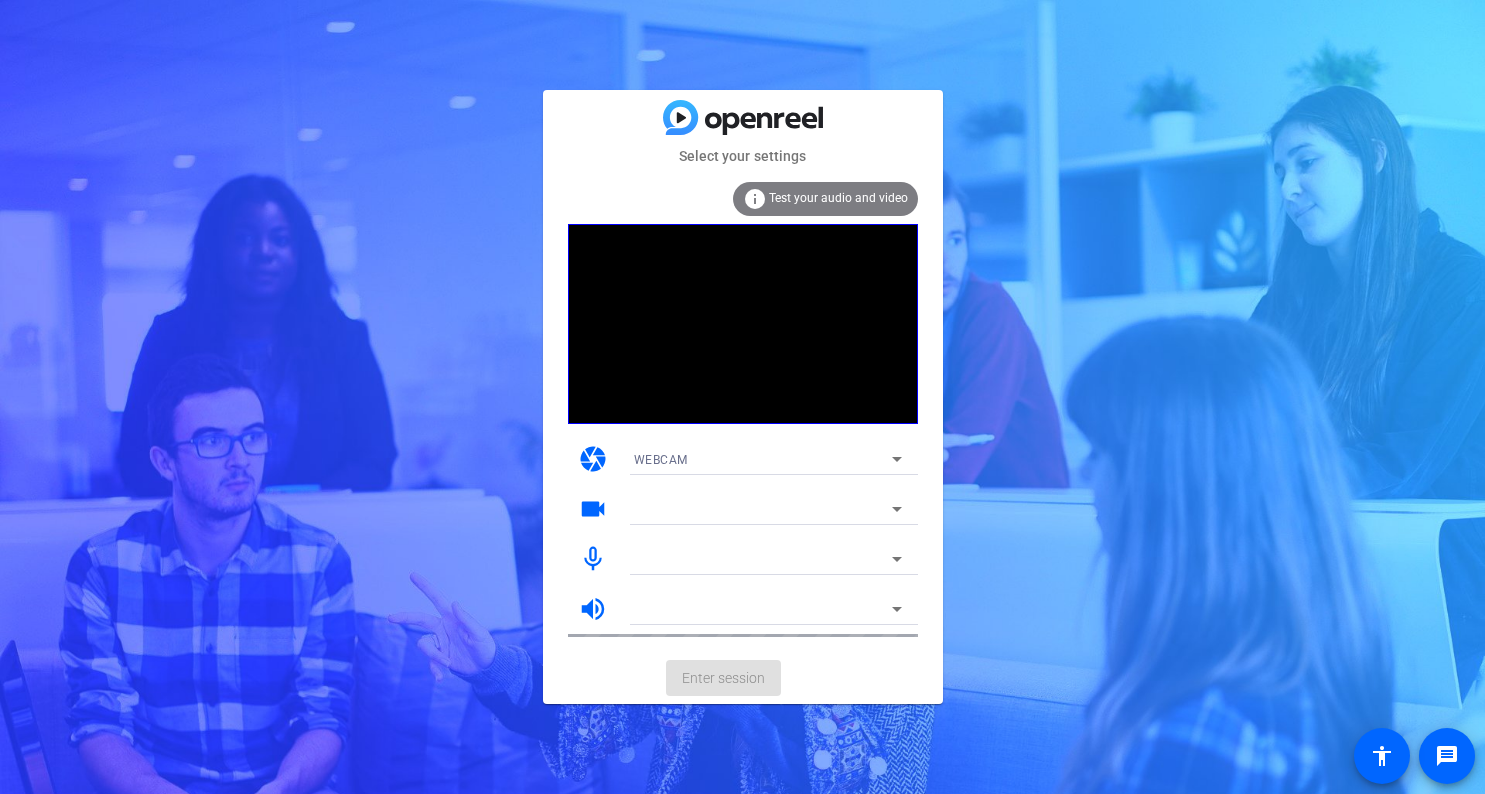 scroll, scrollTop: 0, scrollLeft: 0, axis: both 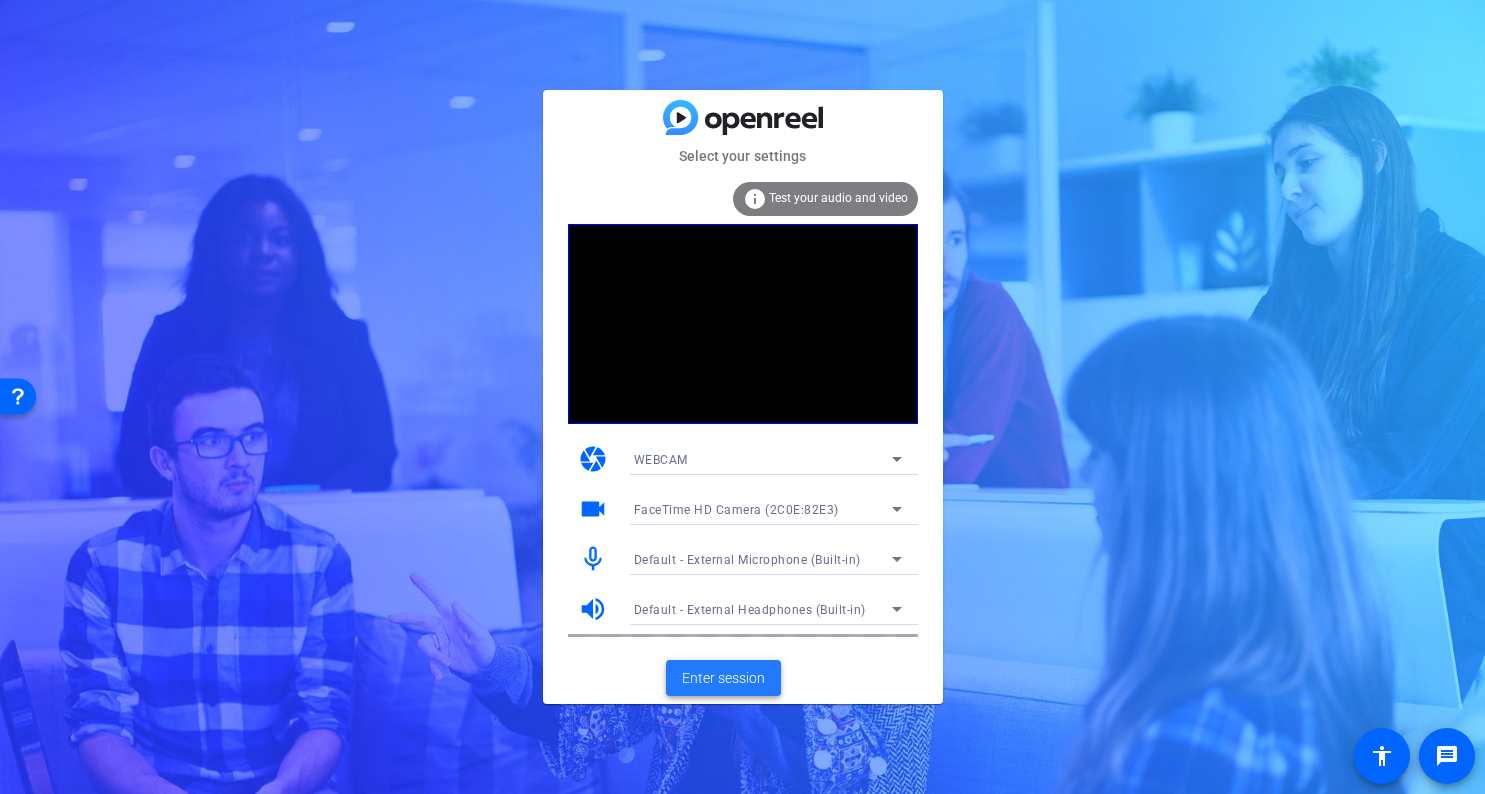 click on "Enter session" 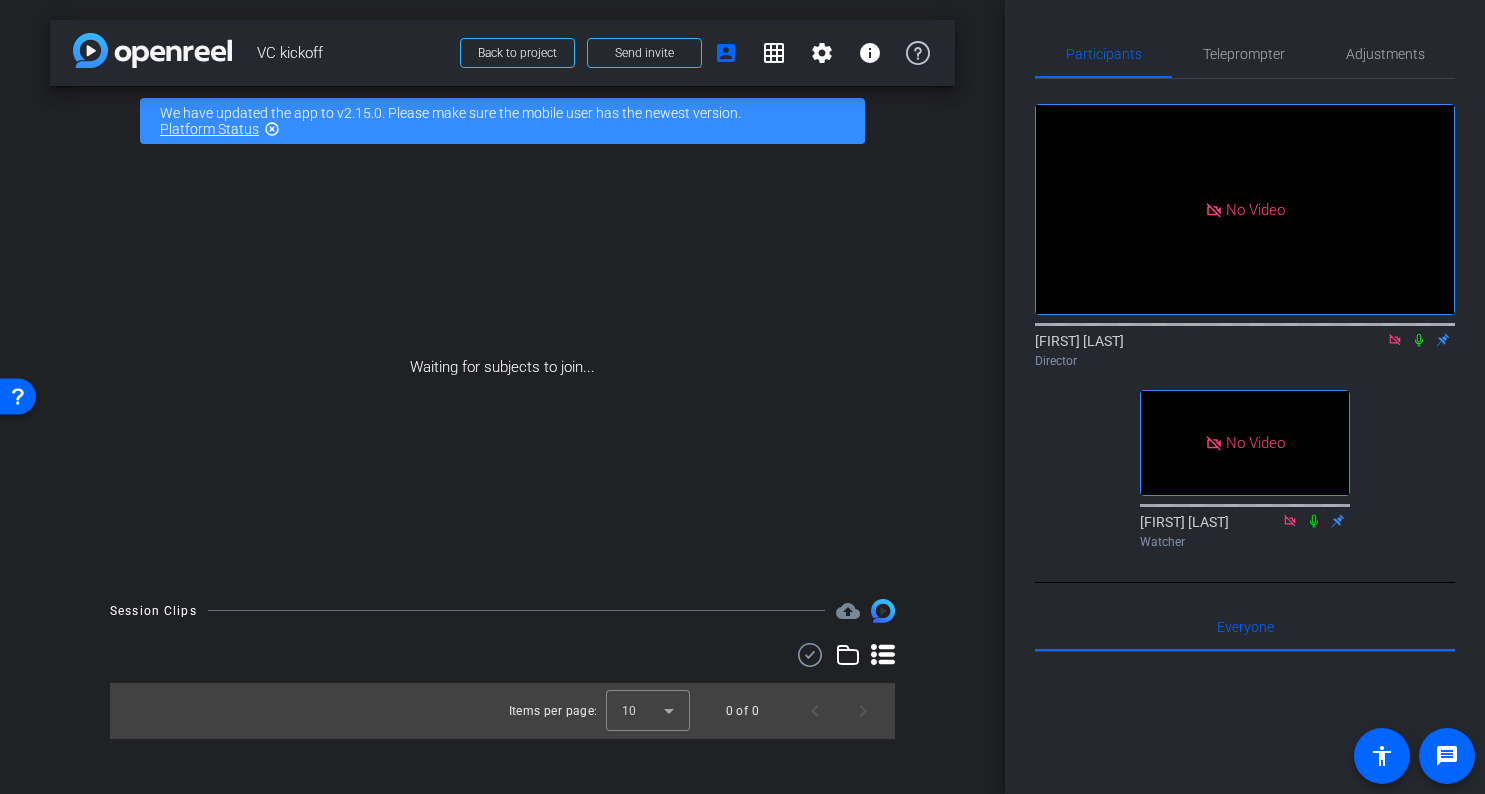 click 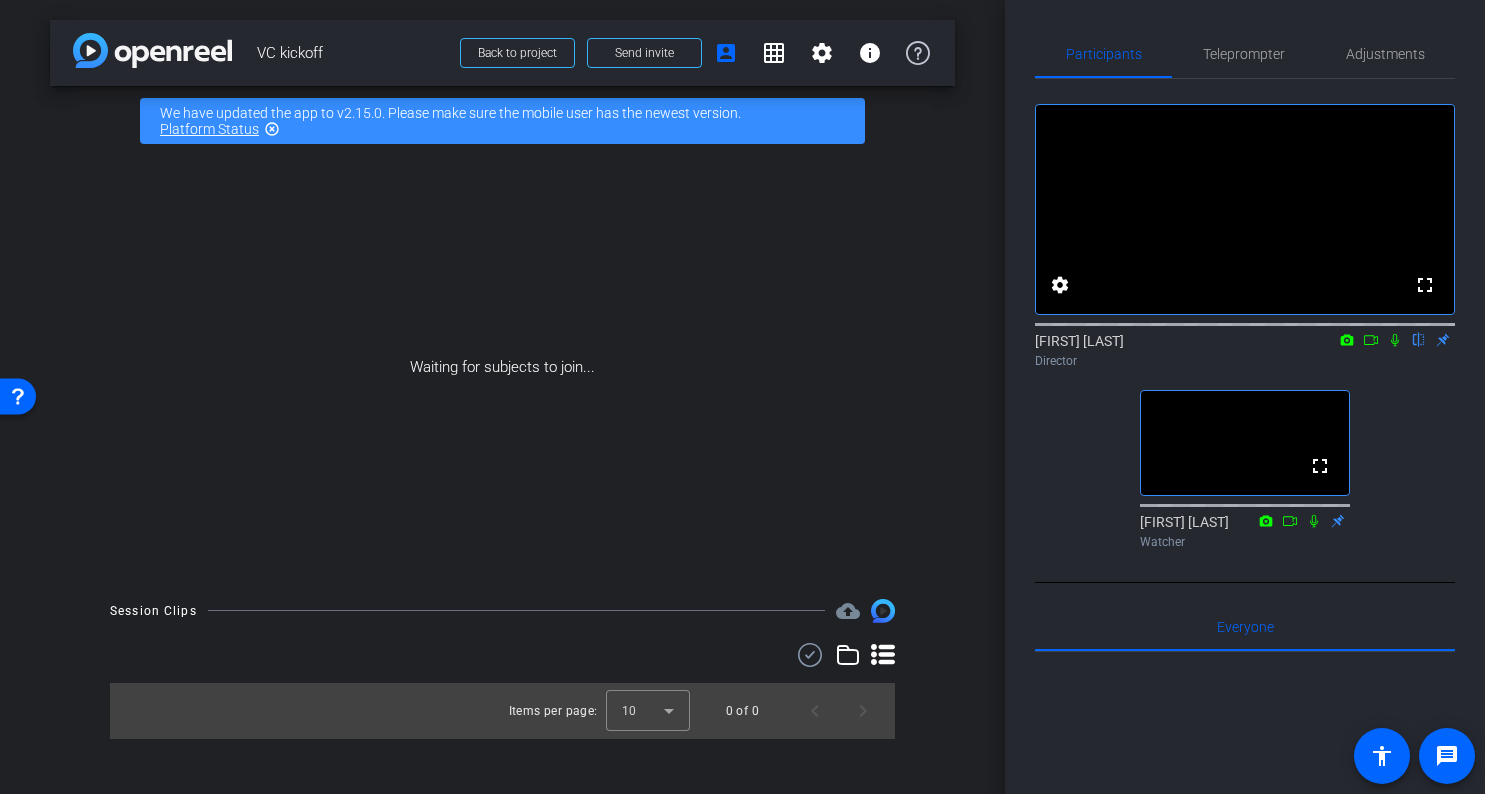click on "fullscreen settings  EJ Massa
flip
Director  fullscreen  Kellie Paluck
Watcher" 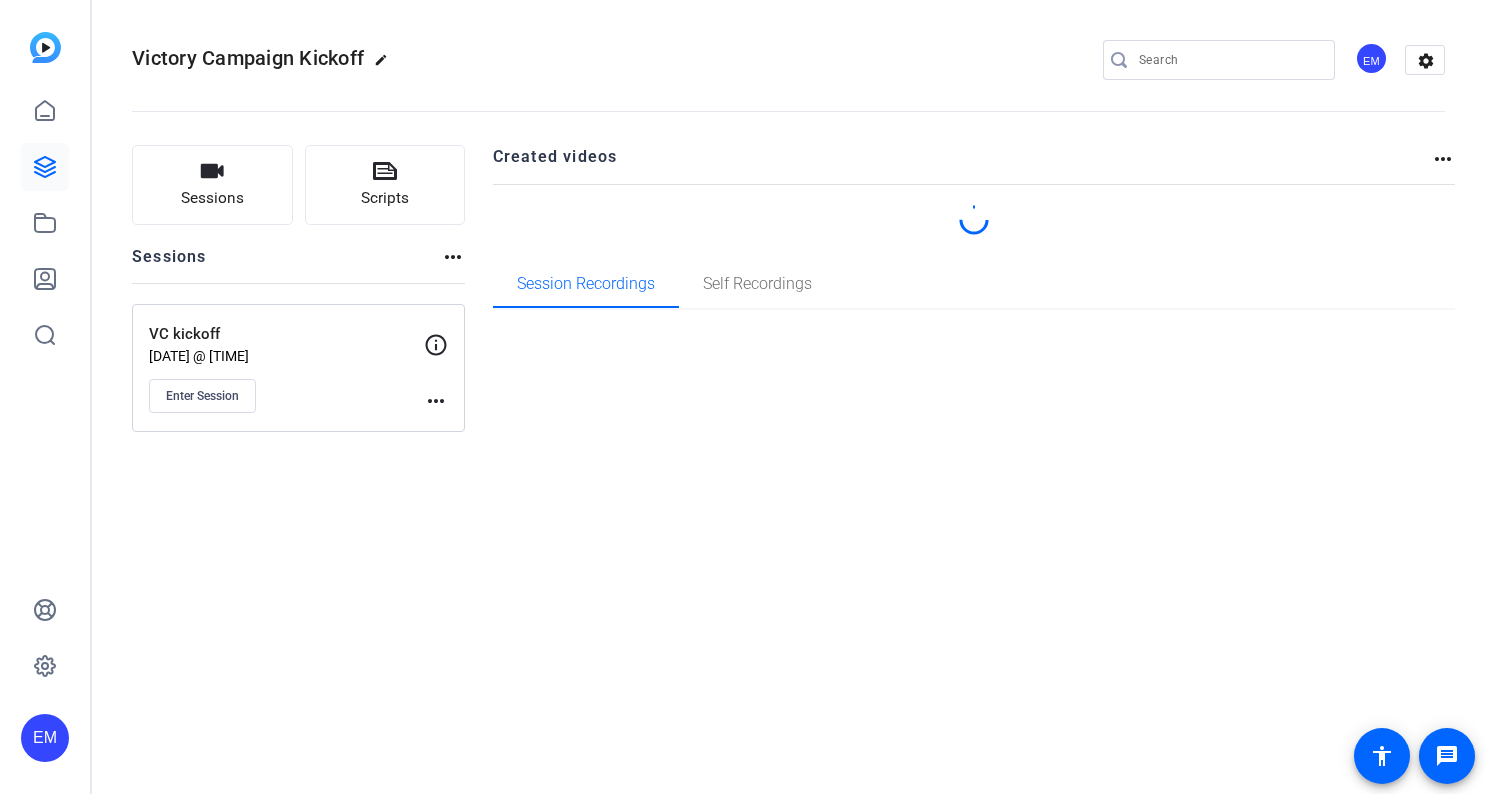 scroll, scrollTop: 0, scrollLeft: 0, axis: both 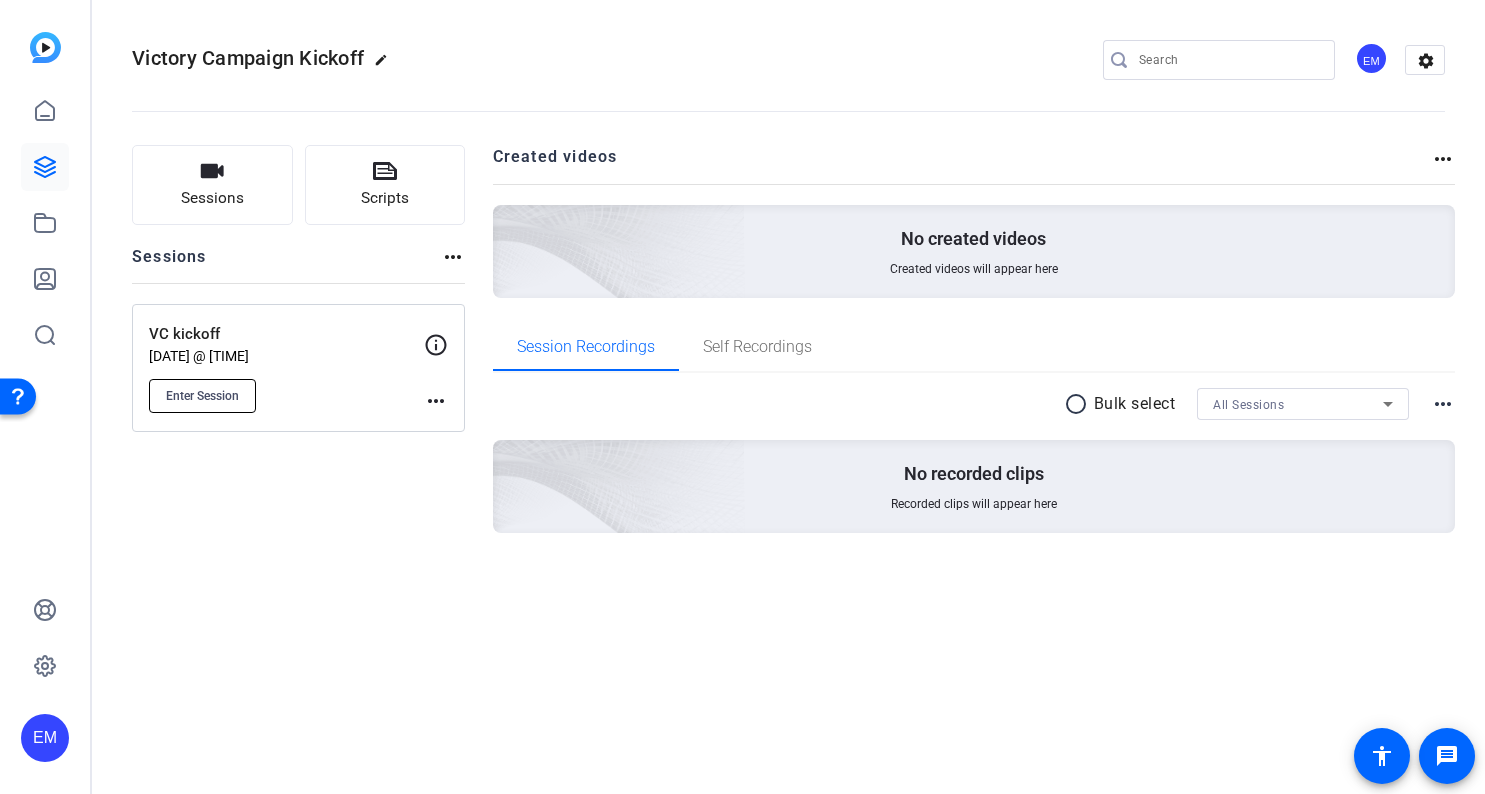 click on "Enter Session" 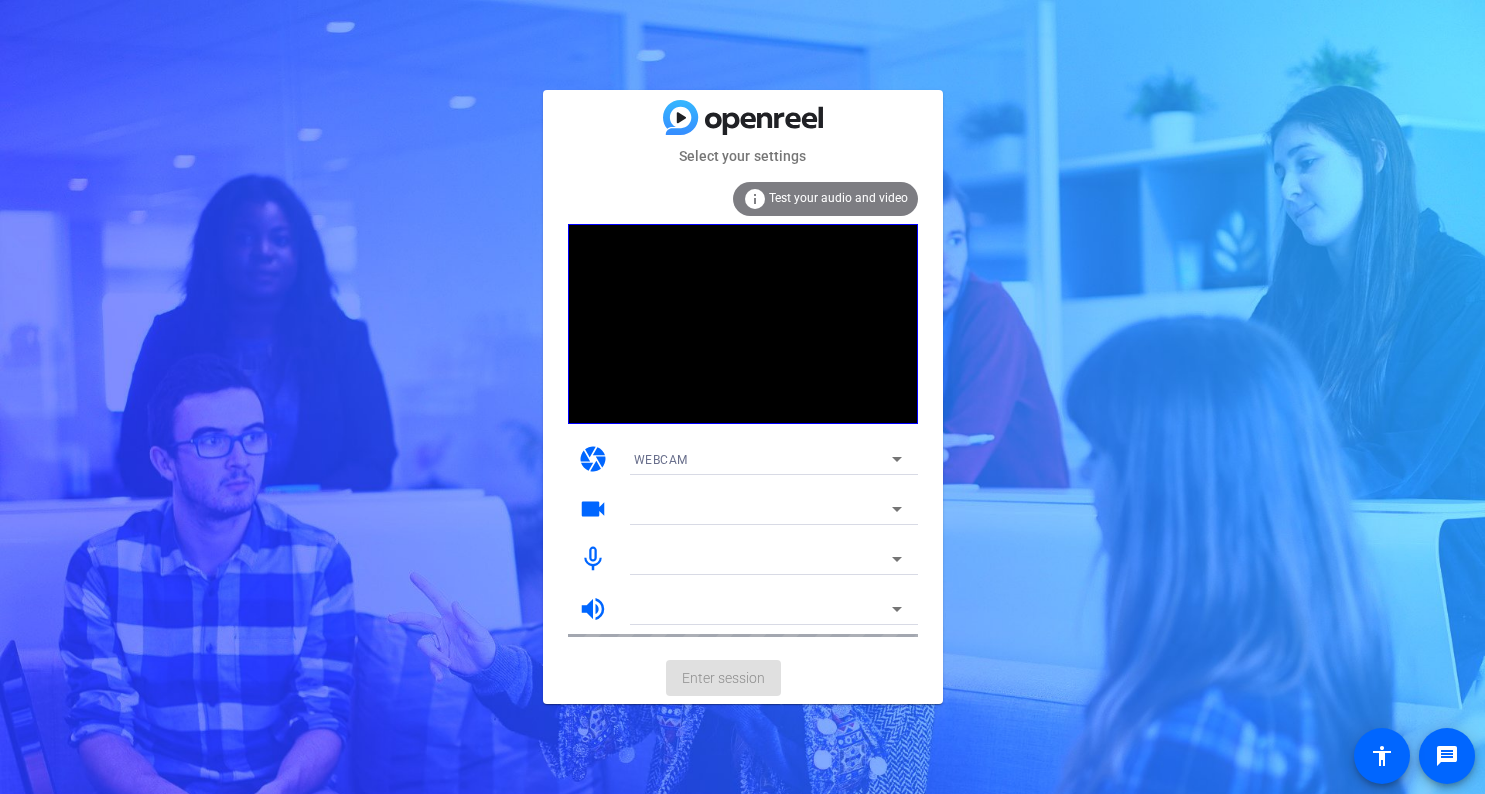 scroll, scrollTop: 0, scrollLeft: 0, axis: both 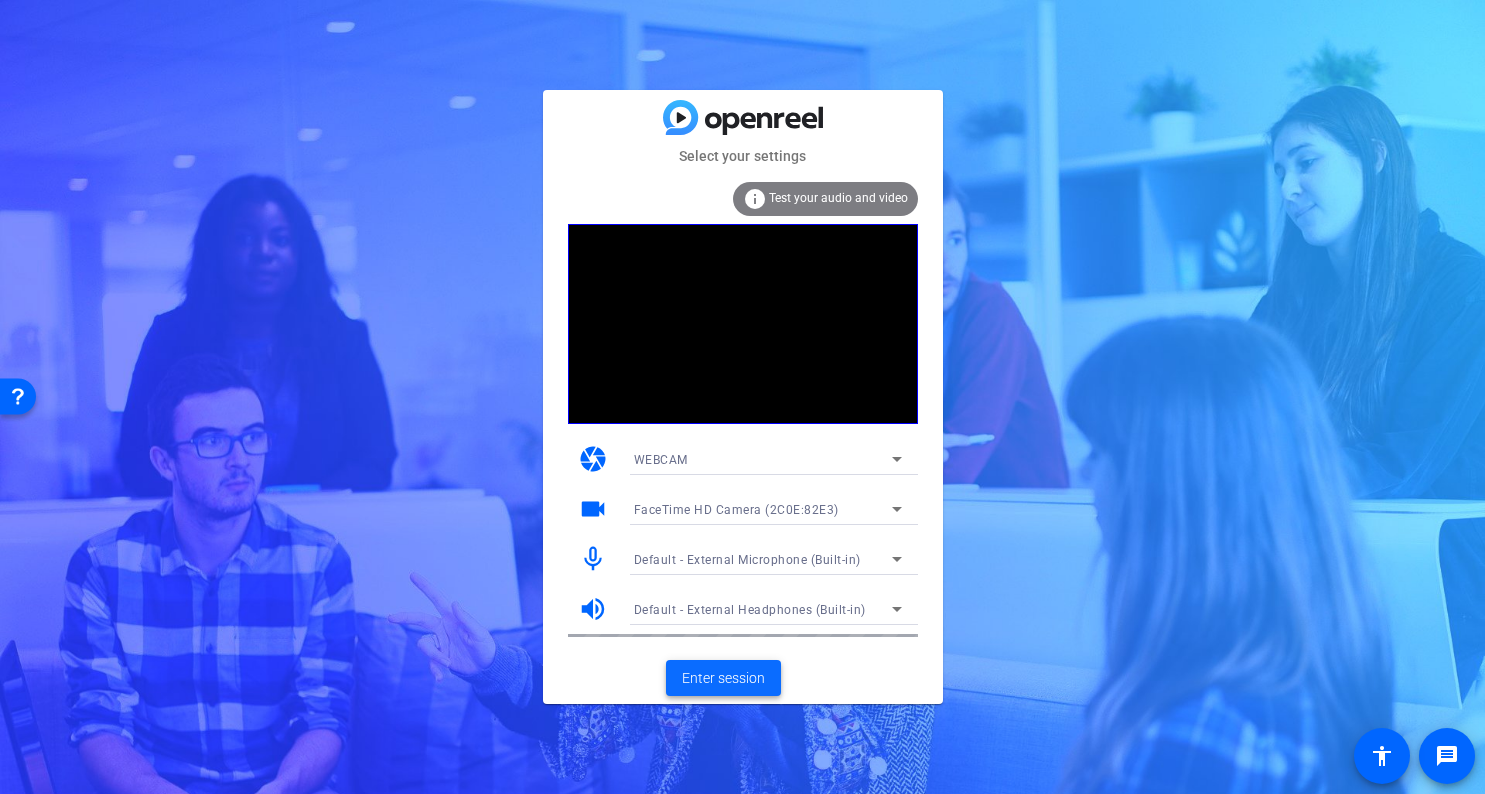 click on "Enter session" 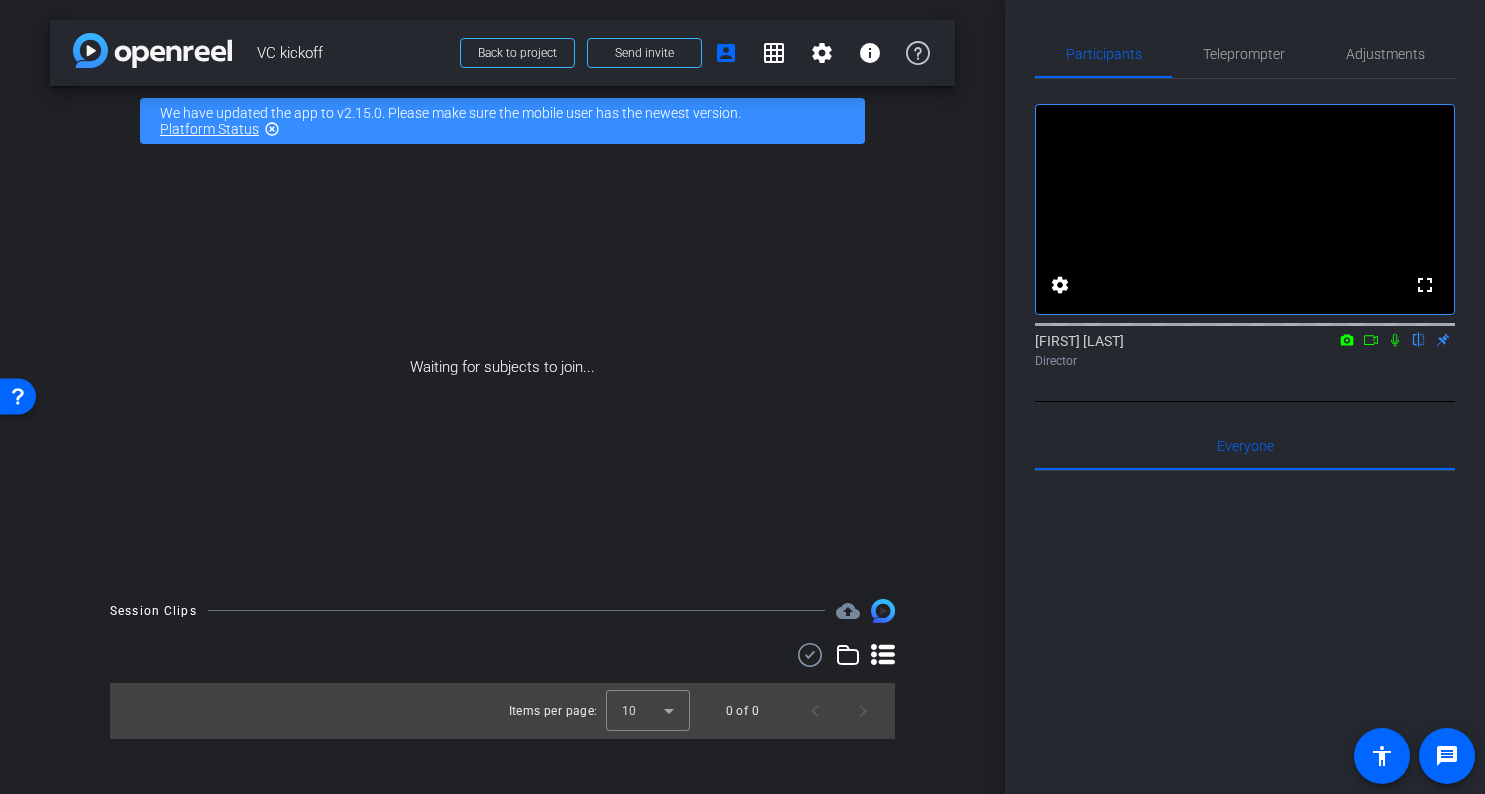 click 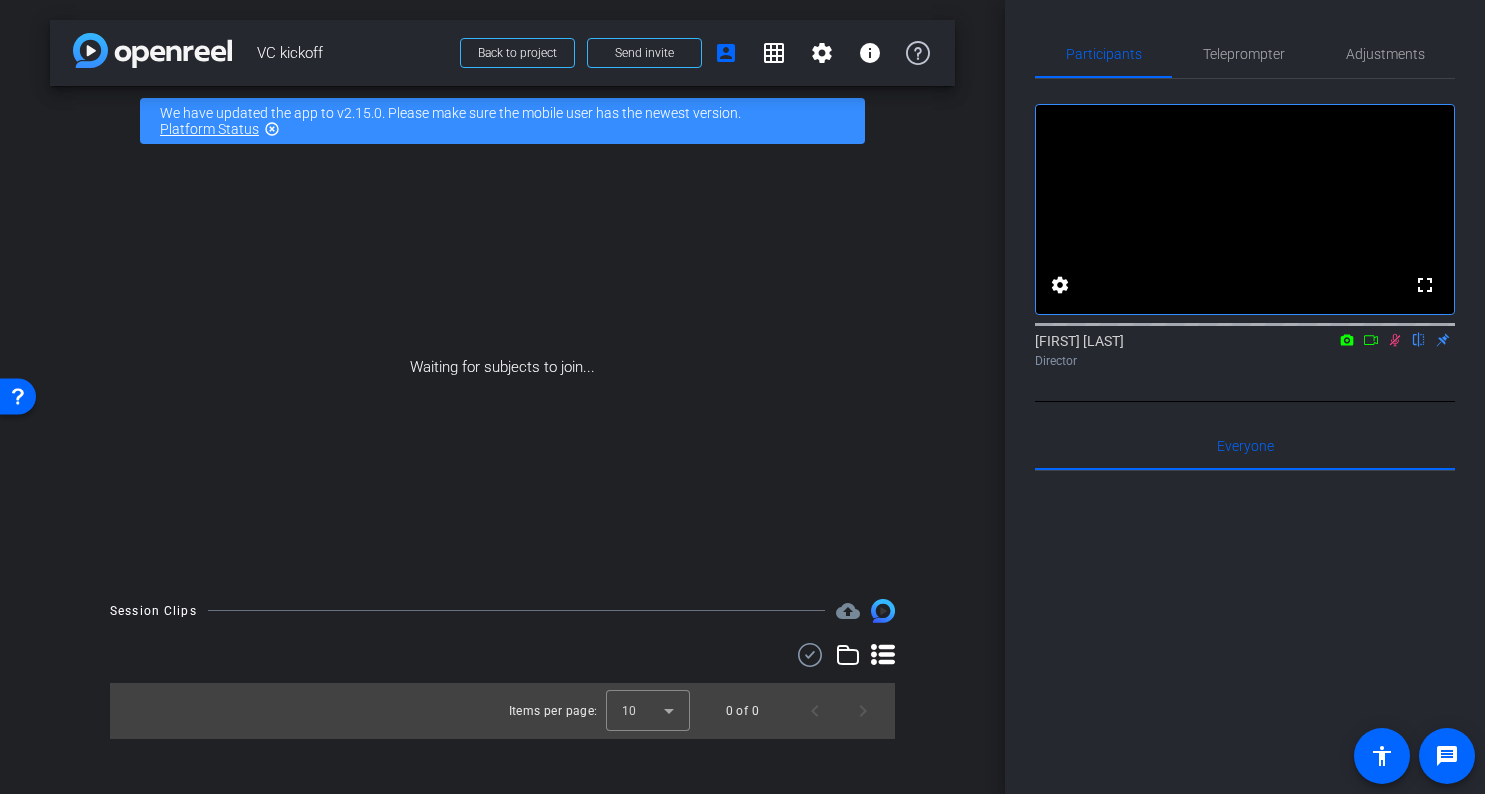 click 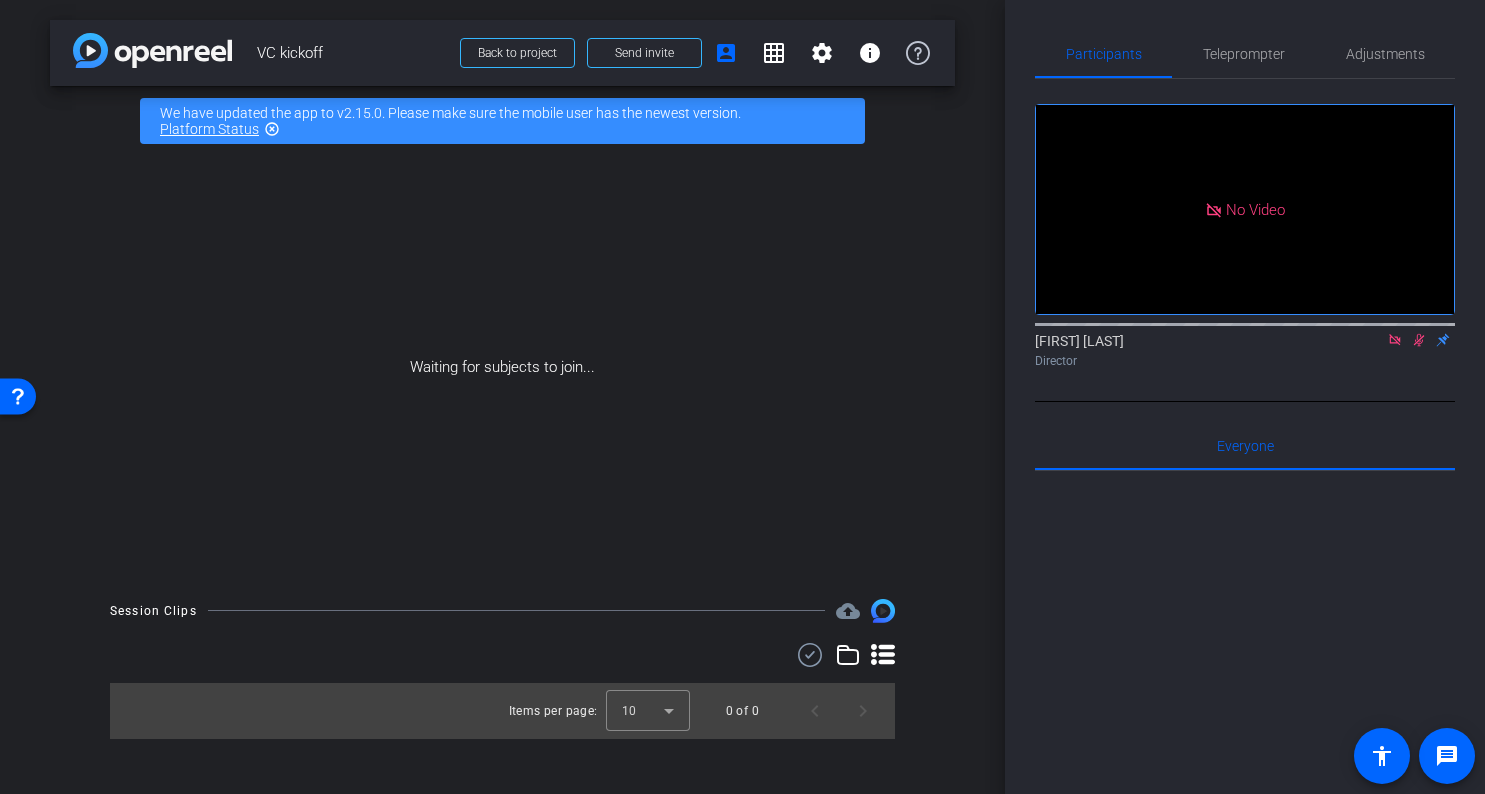 click 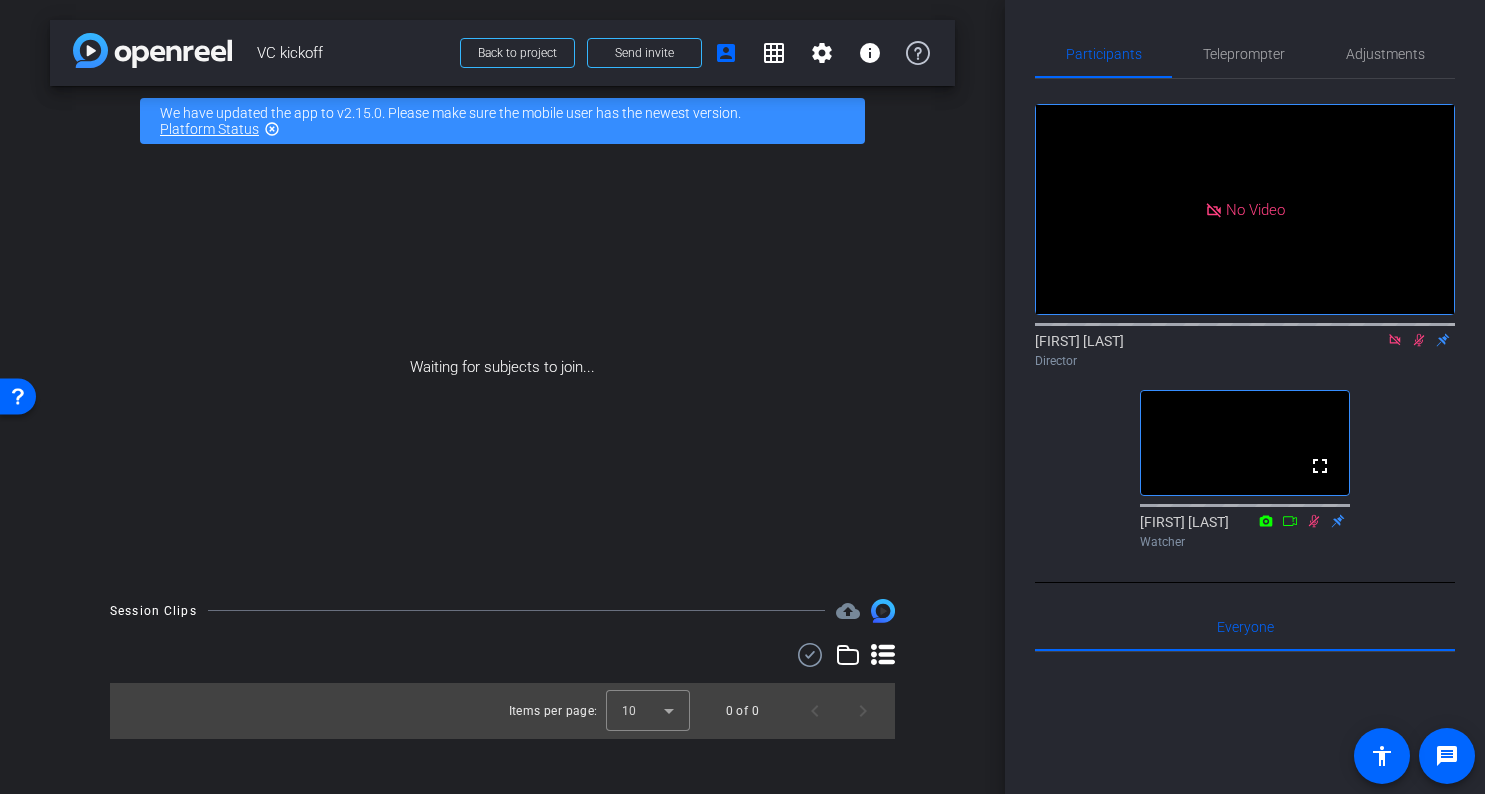 click 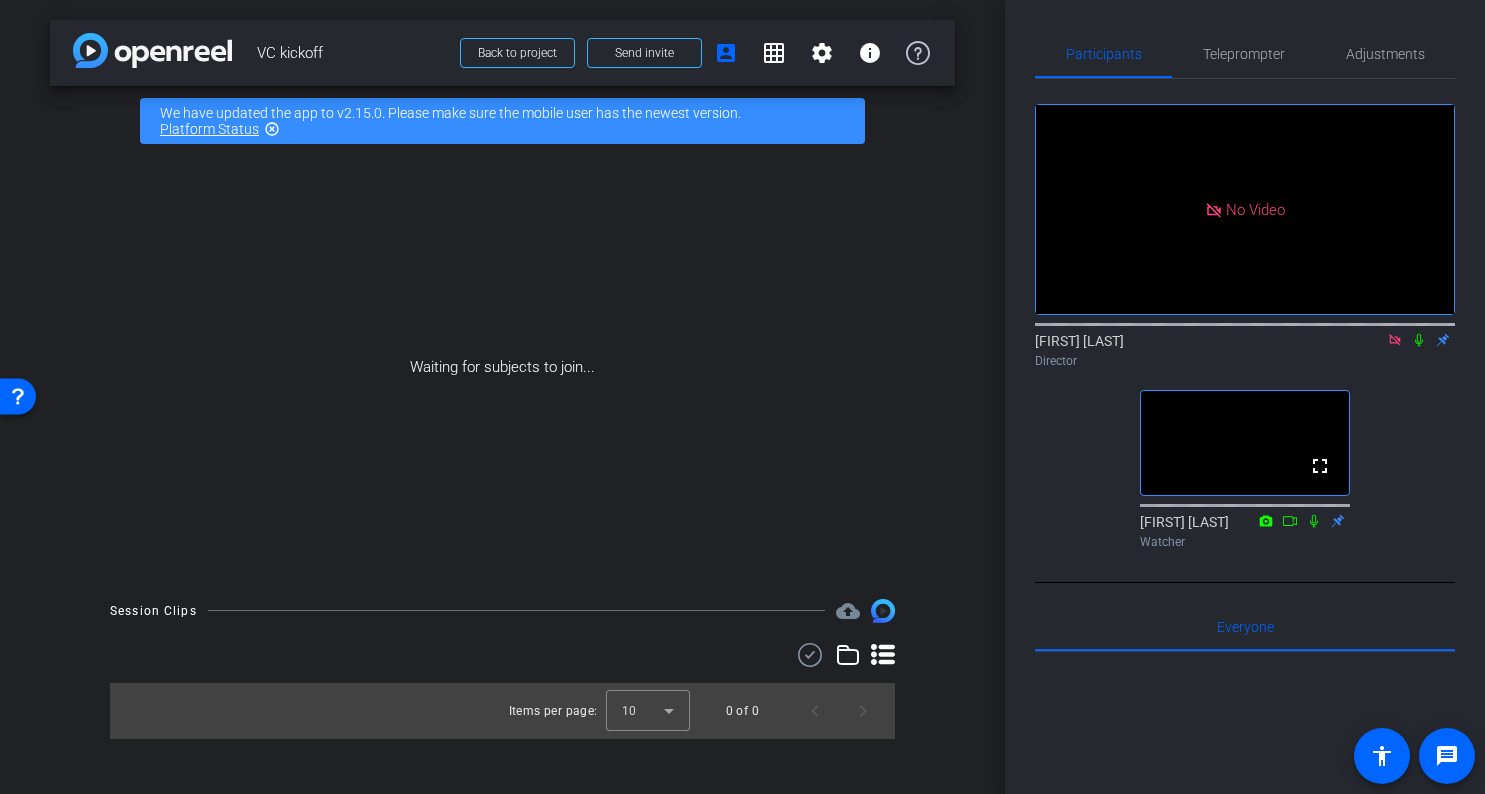 click 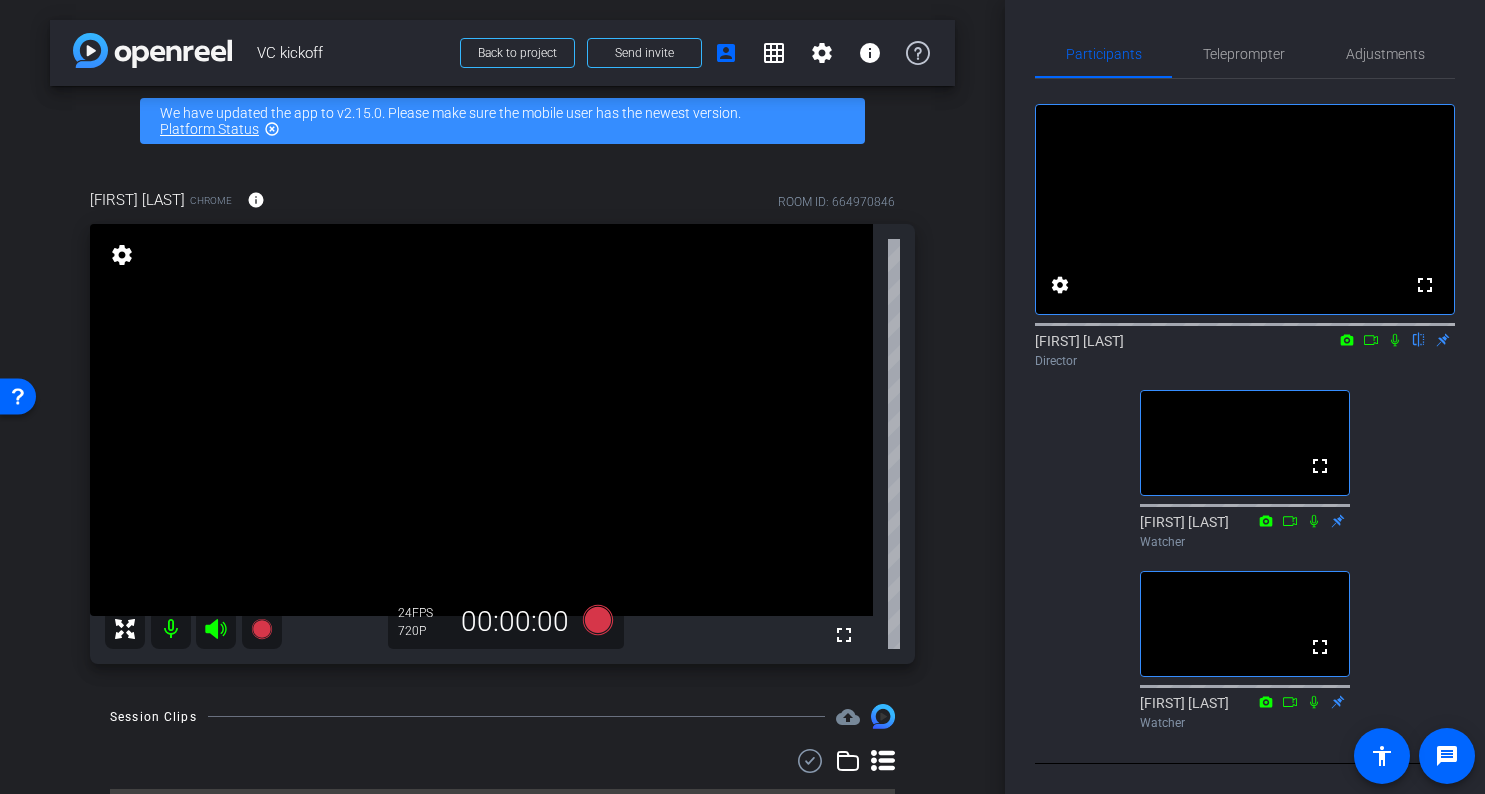 click on "Participants Teleprompter Adjustments fullscreen settings  [FIRST] [LAST]
flip
Director  fullscreen  [FIRST] [LAST]
Watcher  fullscreen  [FIRST] [LAST]
Watcher   Everyone  0 Mark all read To: Everyone Mark all read Select Source Teleprompter Speed 3X (130 words/minute) Font Size 30px Screen Setup Teleprompter Top Background White - text in black  Script  0 Words
Create new script               Play        Play from this location               Play Selected        Play and display the selected text only Bold Italic Enter script here..." 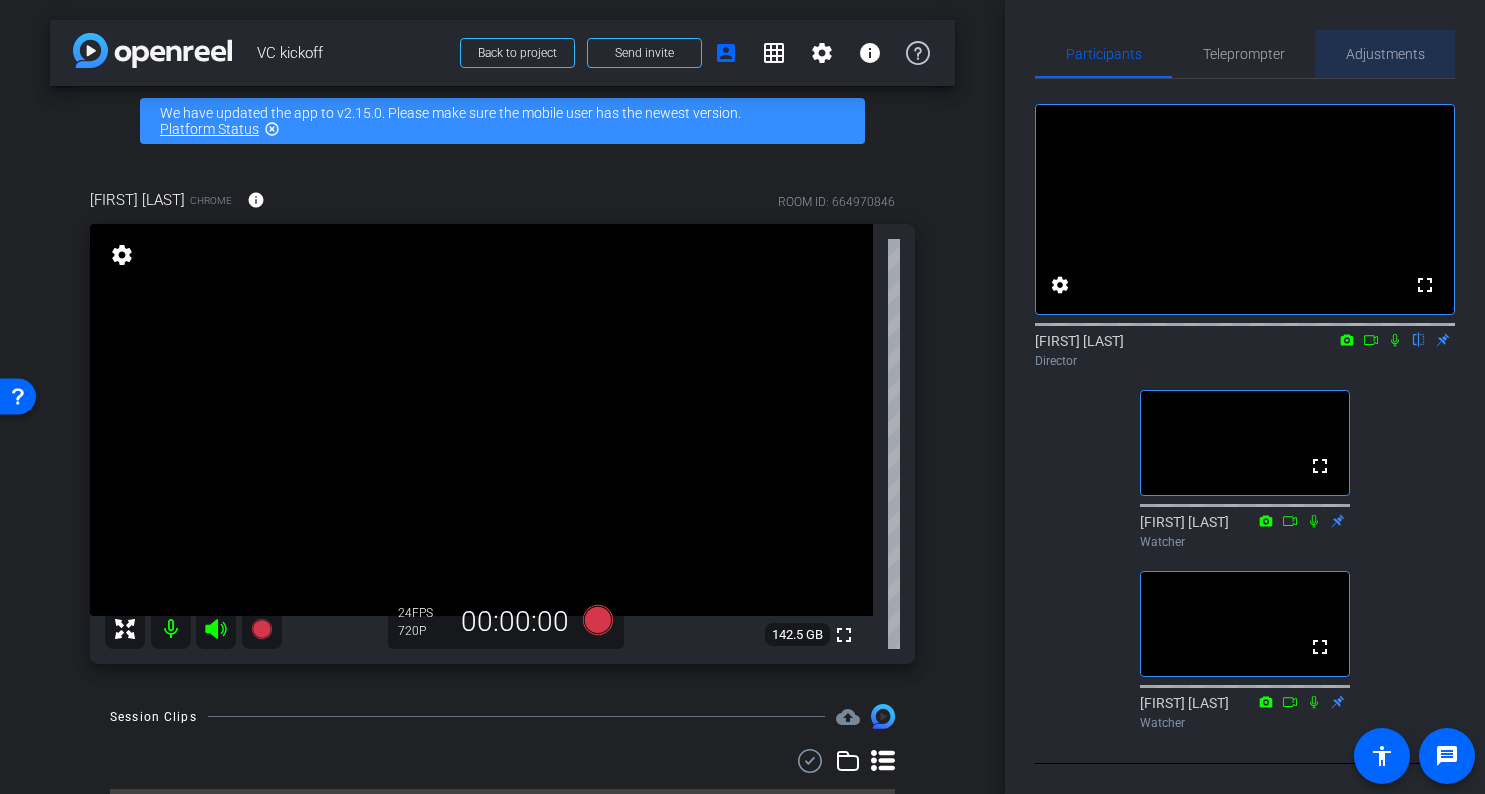 click on "Adjustments" at bounding box center [1385, 54] 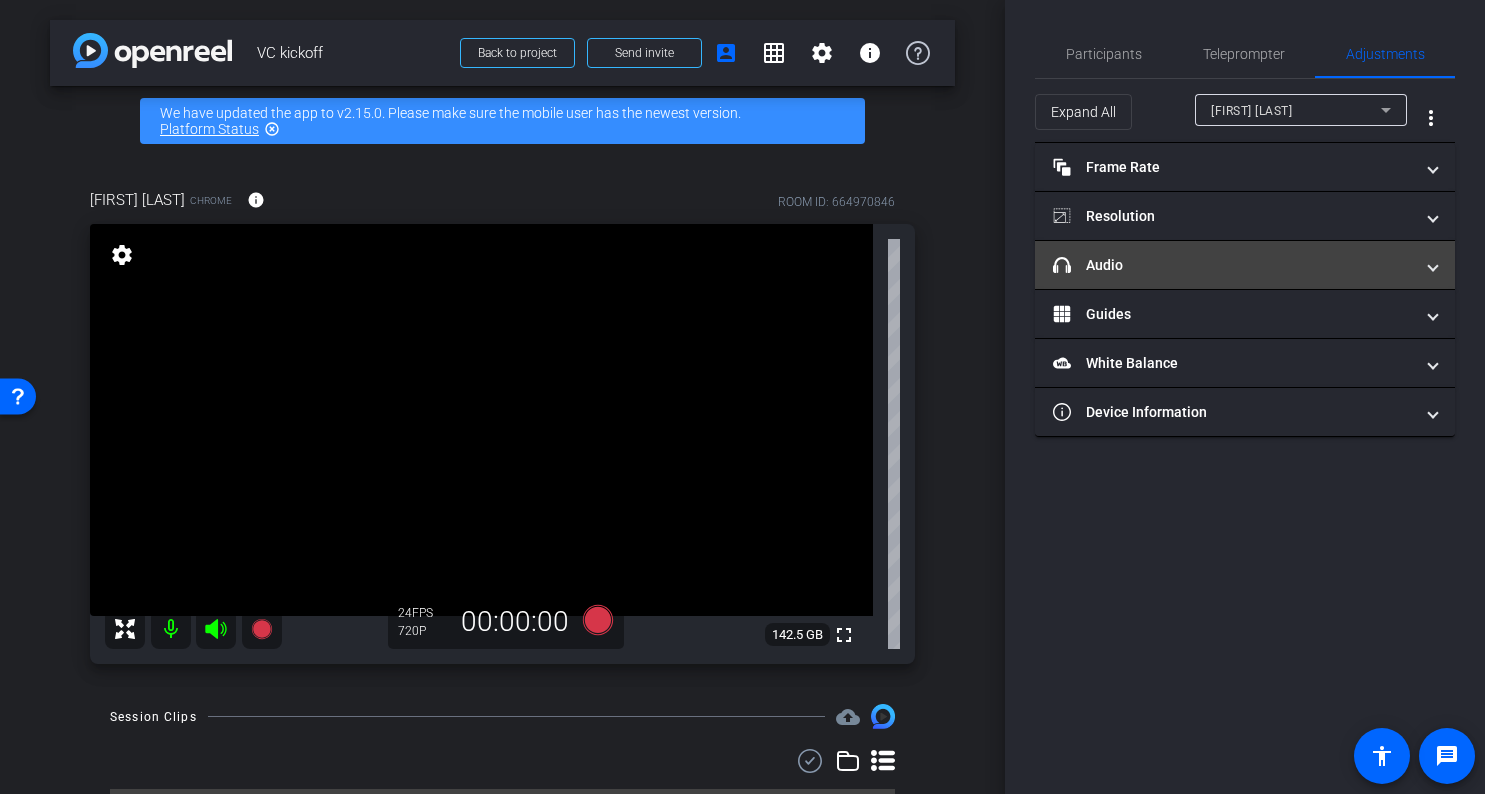 click on "headphone icon
Audio" at bounding box center [1233, 265] 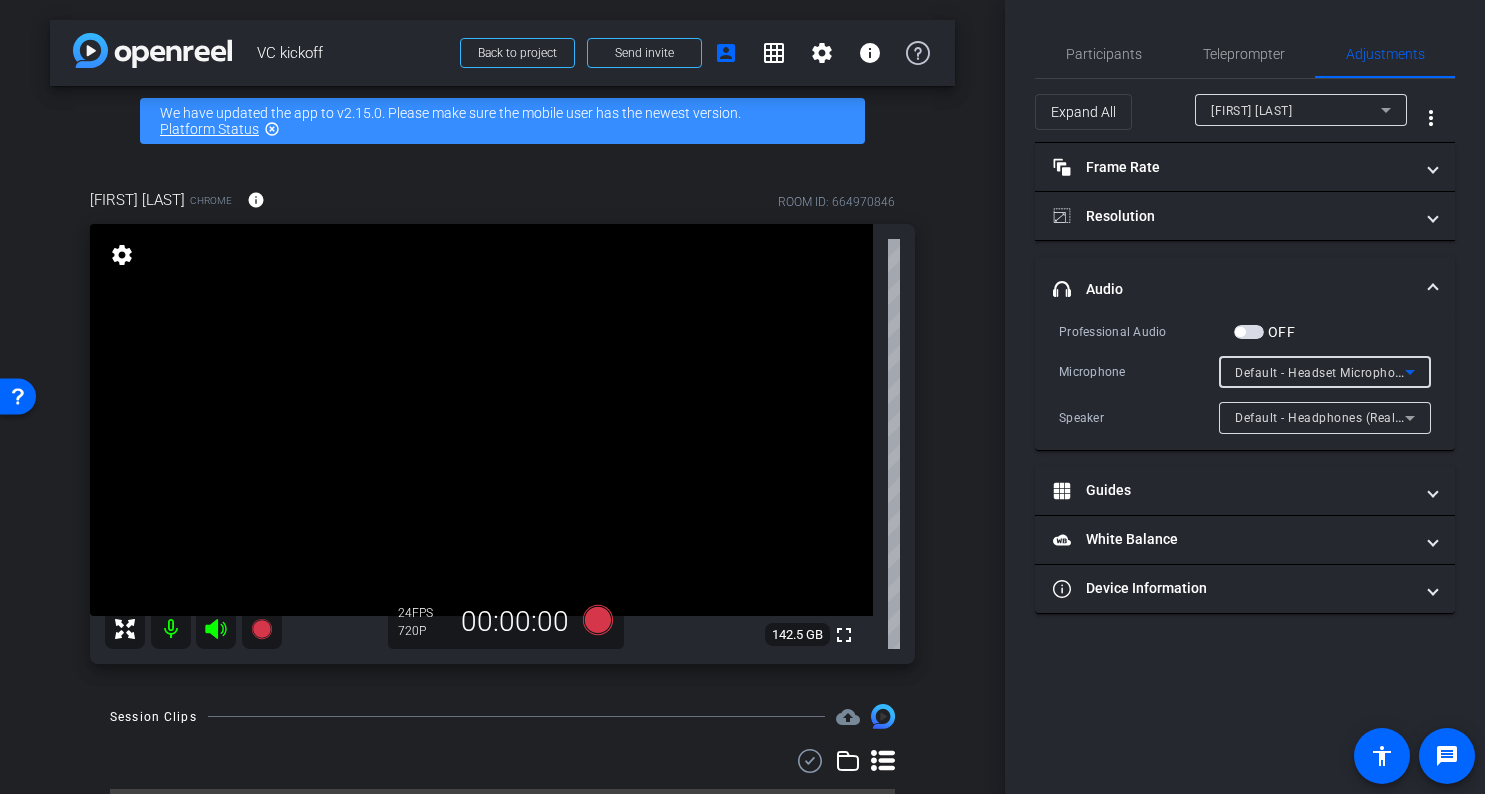 click on "Default - Headset Microphone (Poly BT600) (047f:02ee)" at bounding box center (1397, 372) 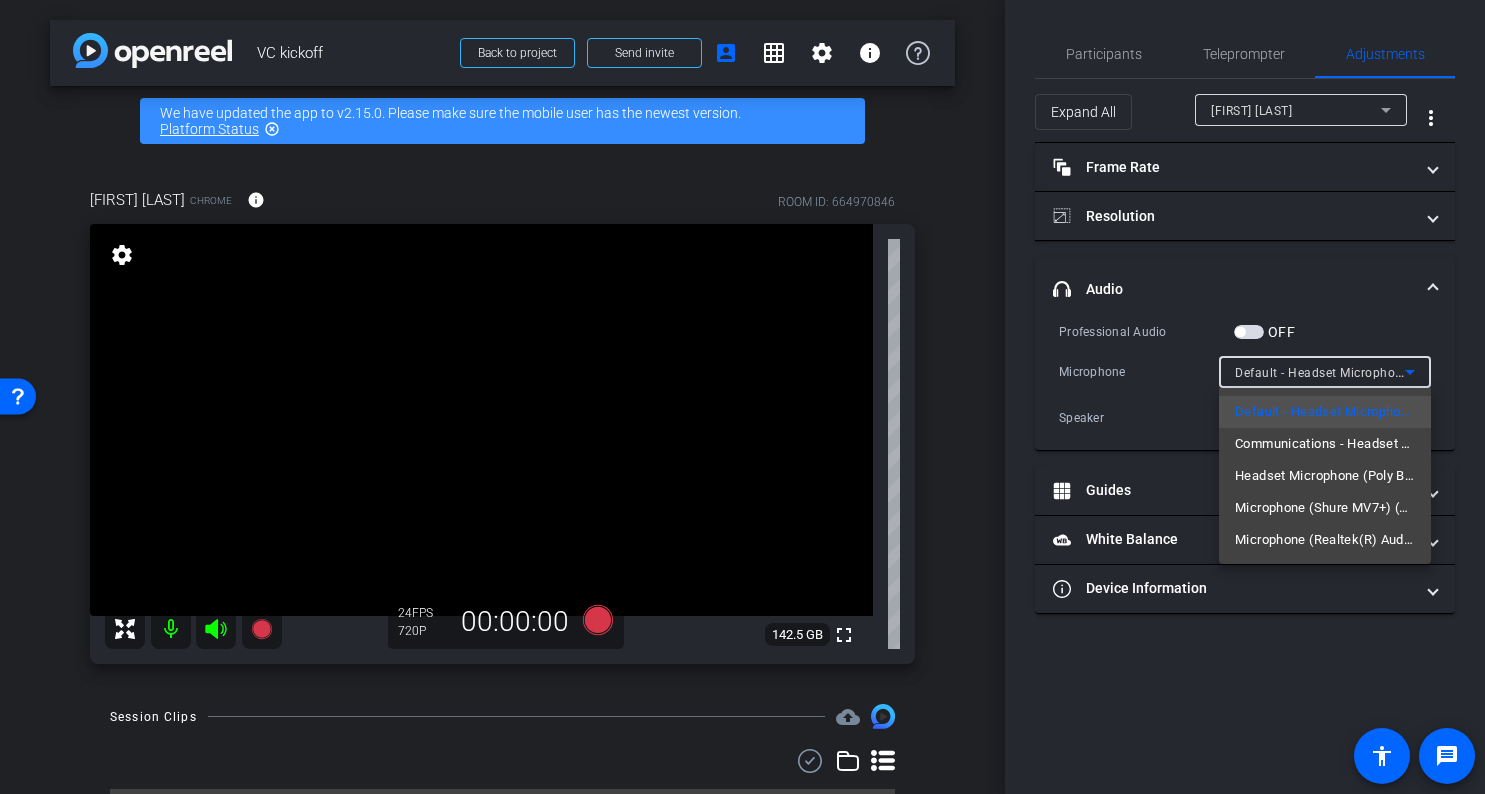 click at bounding box center (742, 397) 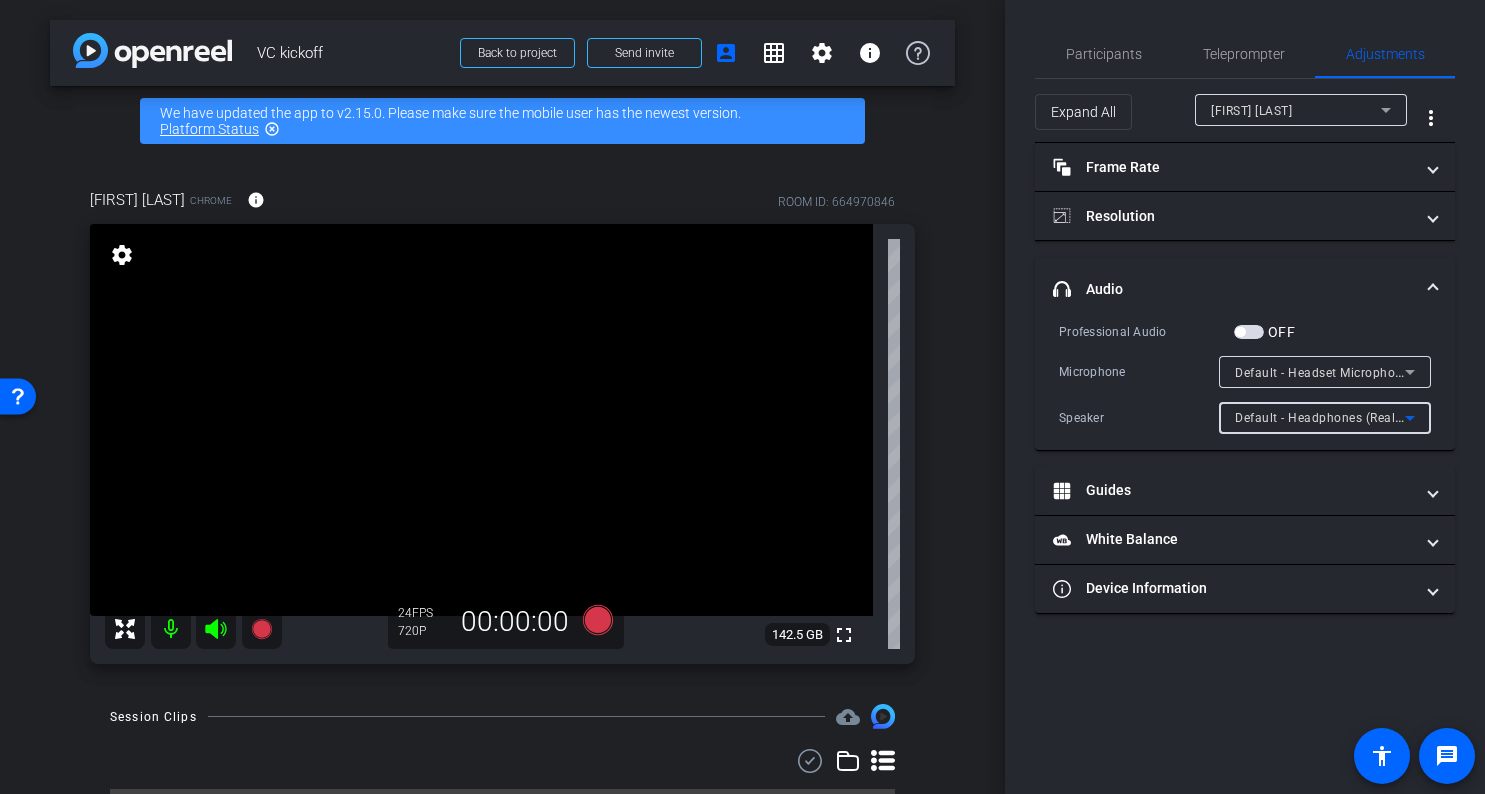 click on "Default - Headphones (Realtek(R) Audio)" at bounding box center [1353, 417] 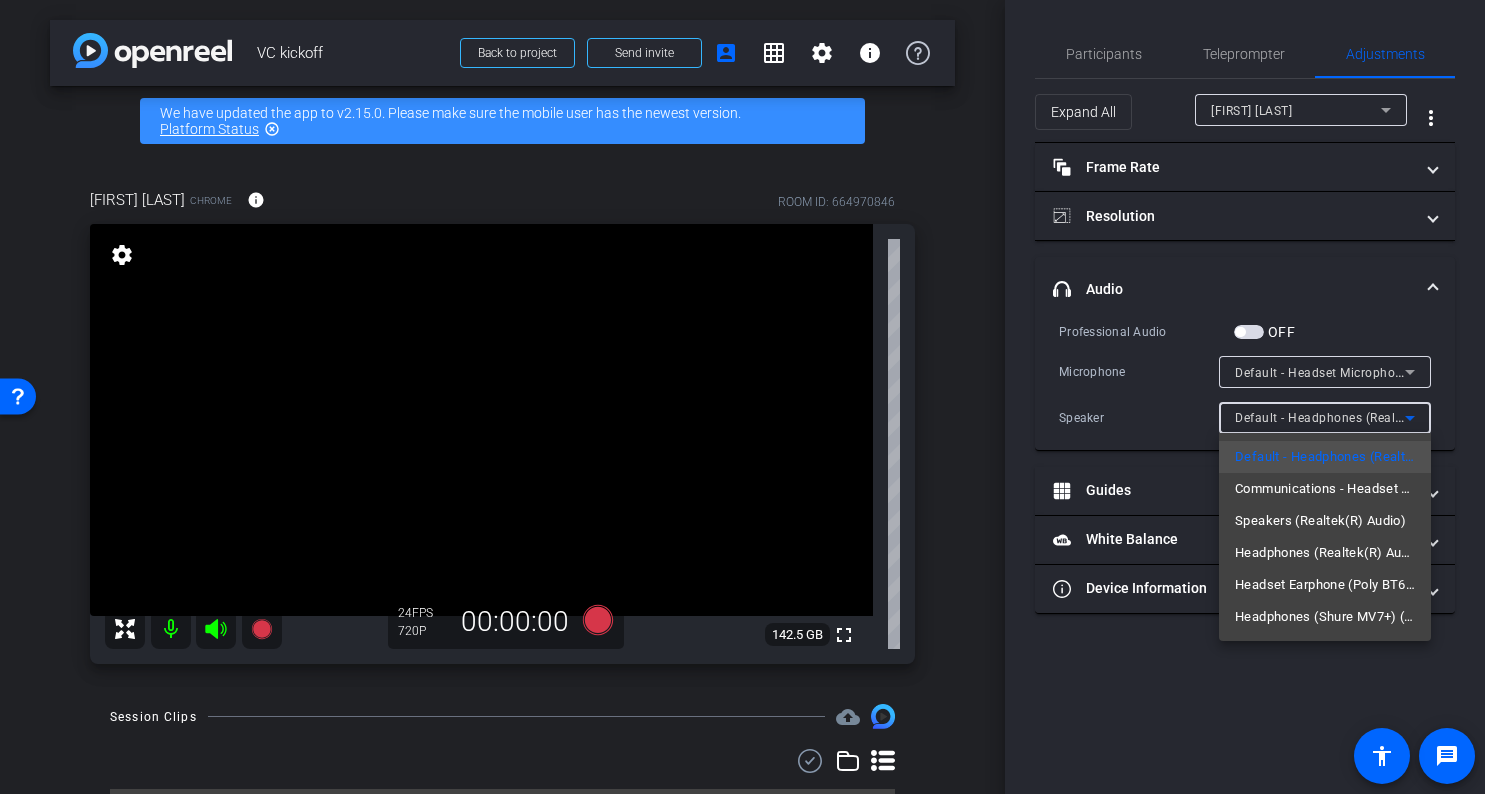 click at bounding box center [742, 397] 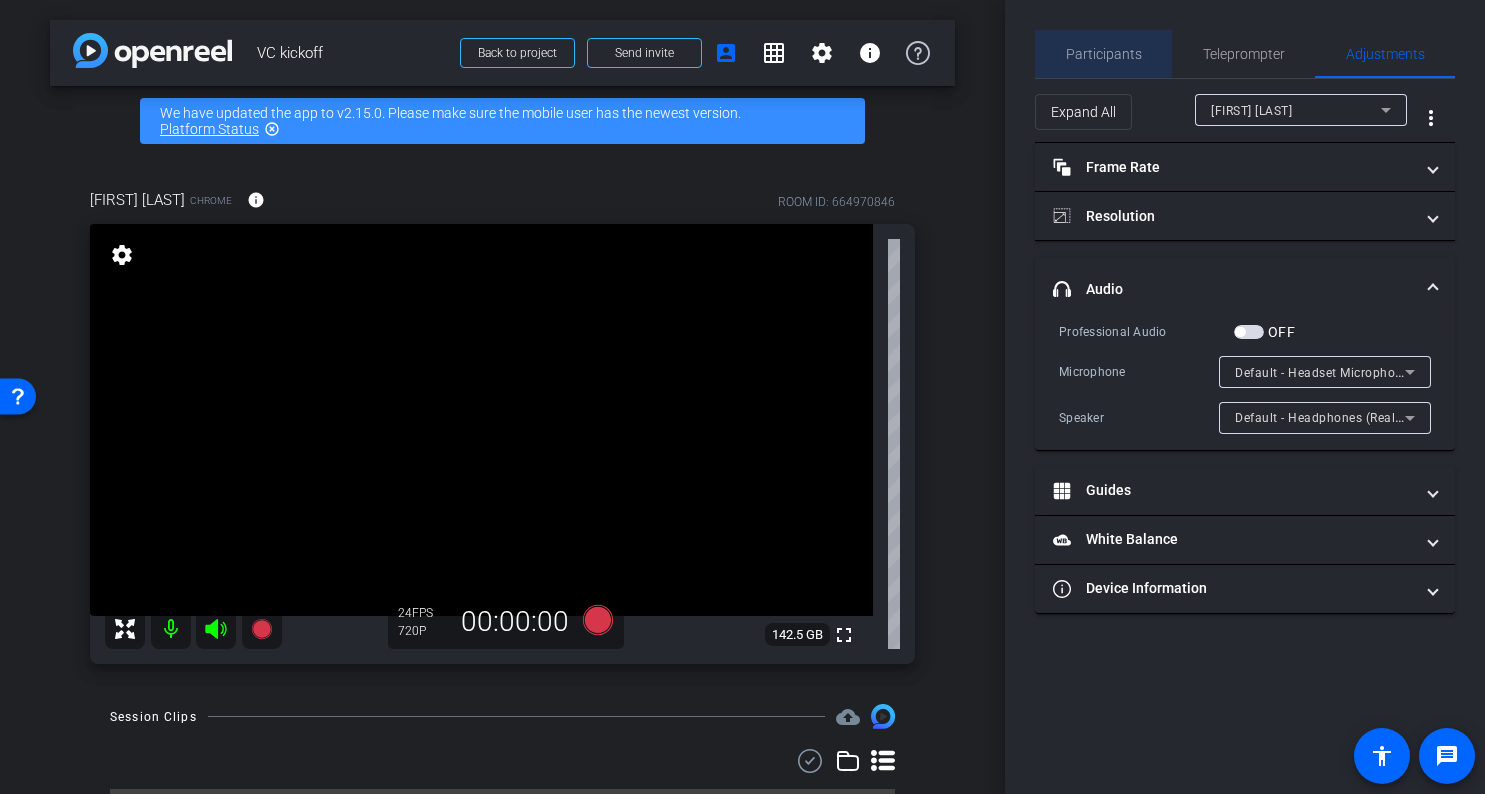 click on "Participants" at bounding box center (1104, 54) 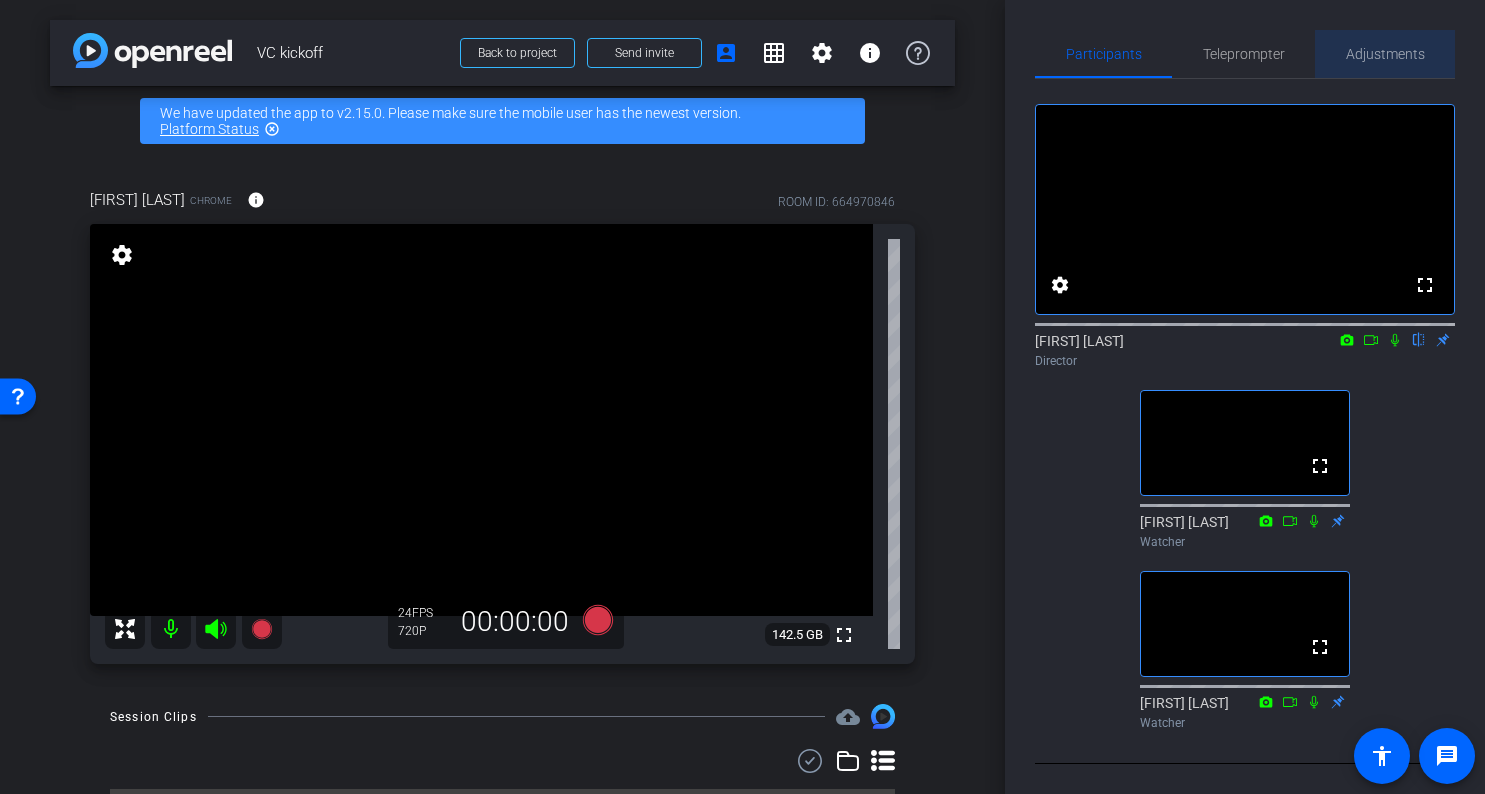 click on "Adjustments" at bounding box center [1385, 54] 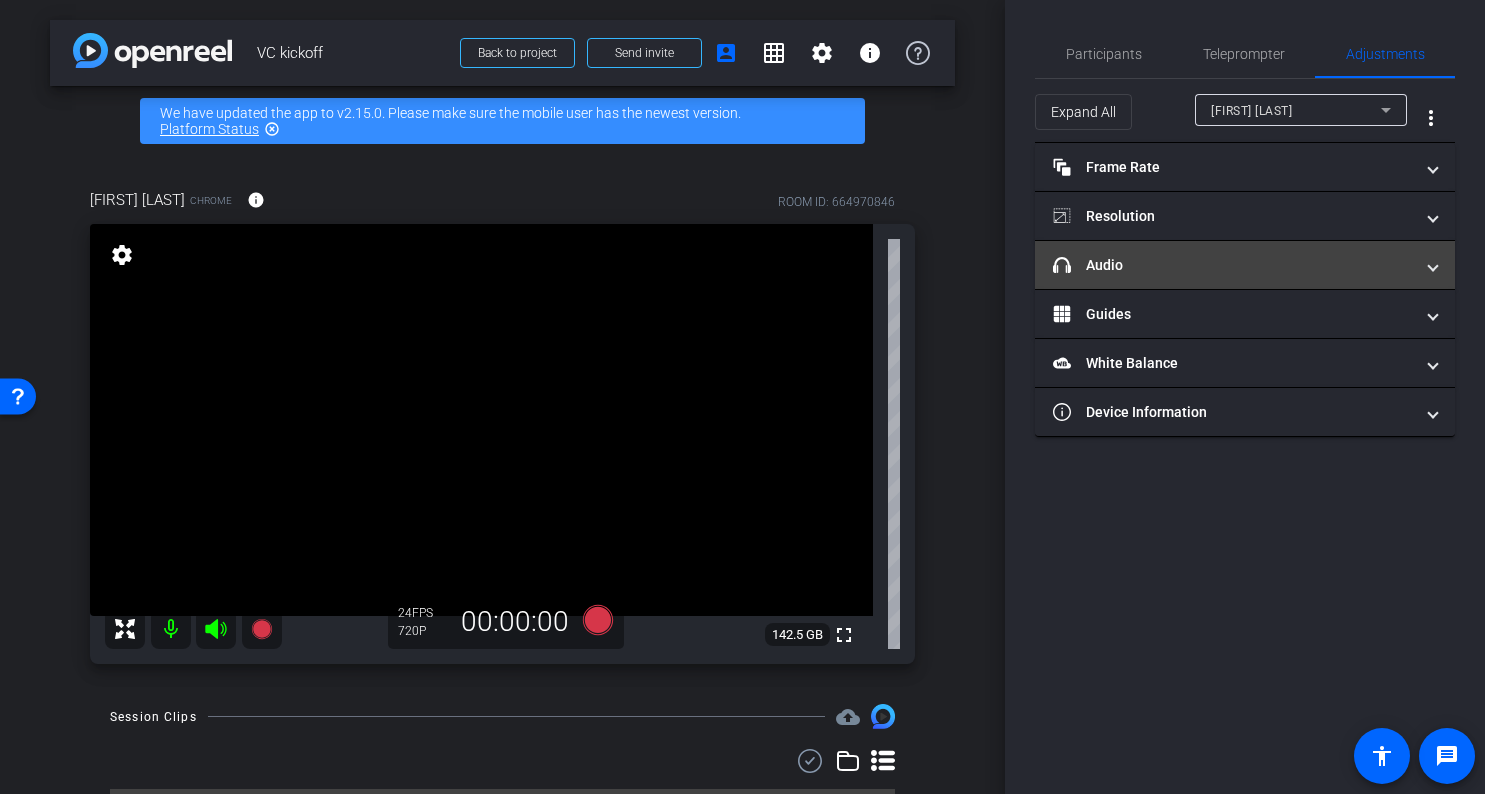 click on "headphone icon
Audio" at bounding box center (1233, 265) 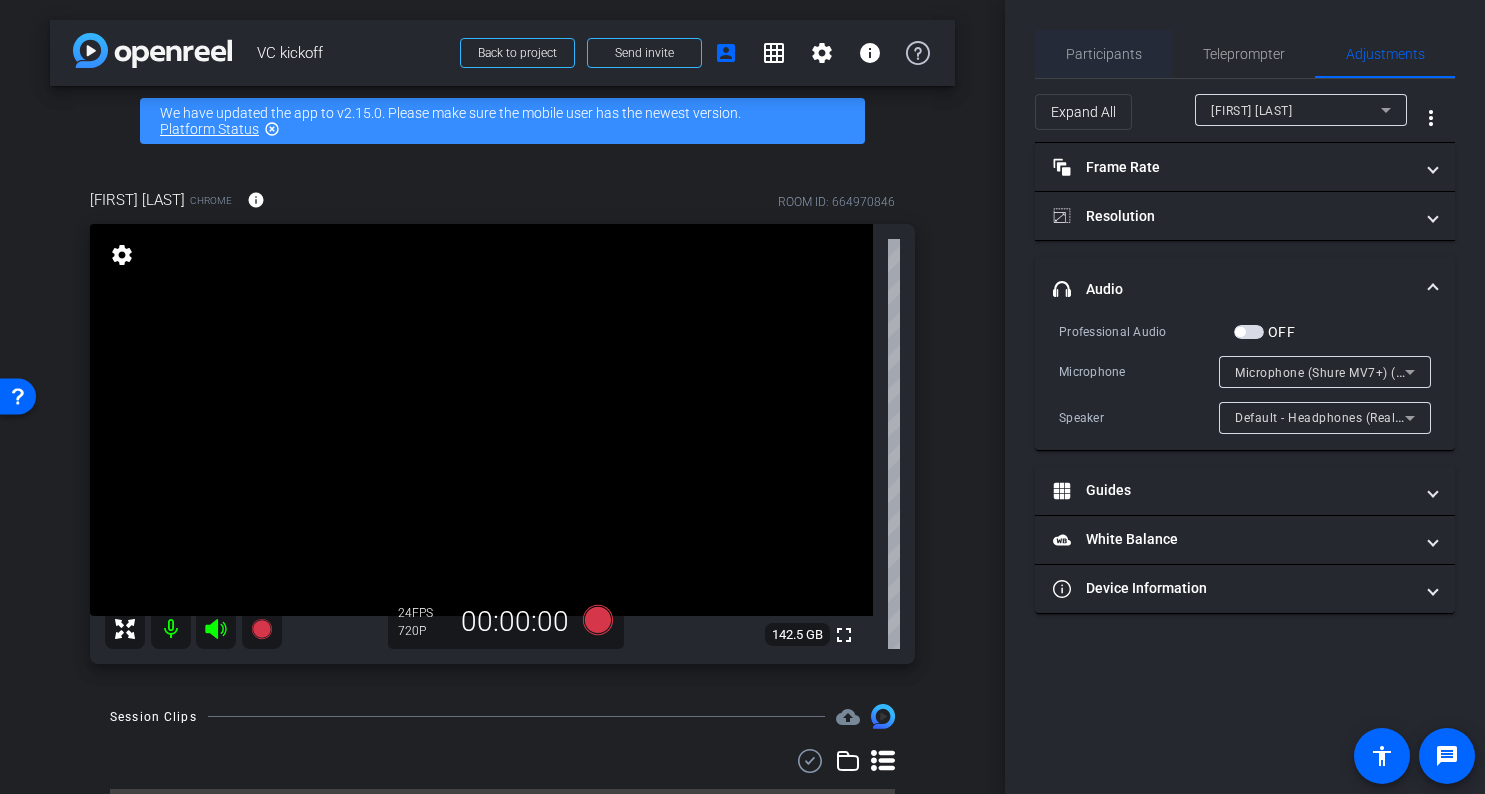 click on "Participants" at bounding box center (1104, 54) 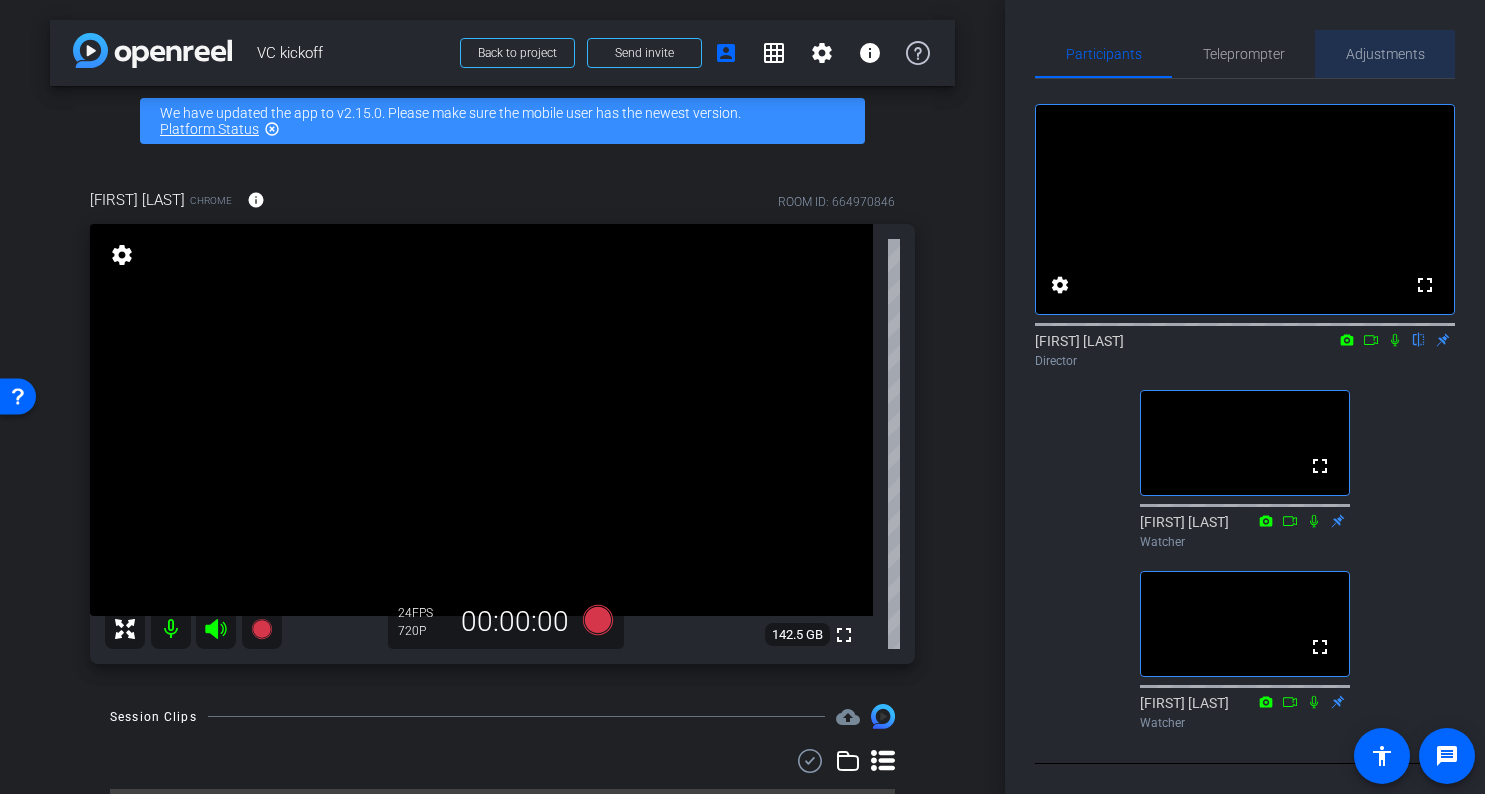click on "Adjustments" at bounding box center (1385, 54) 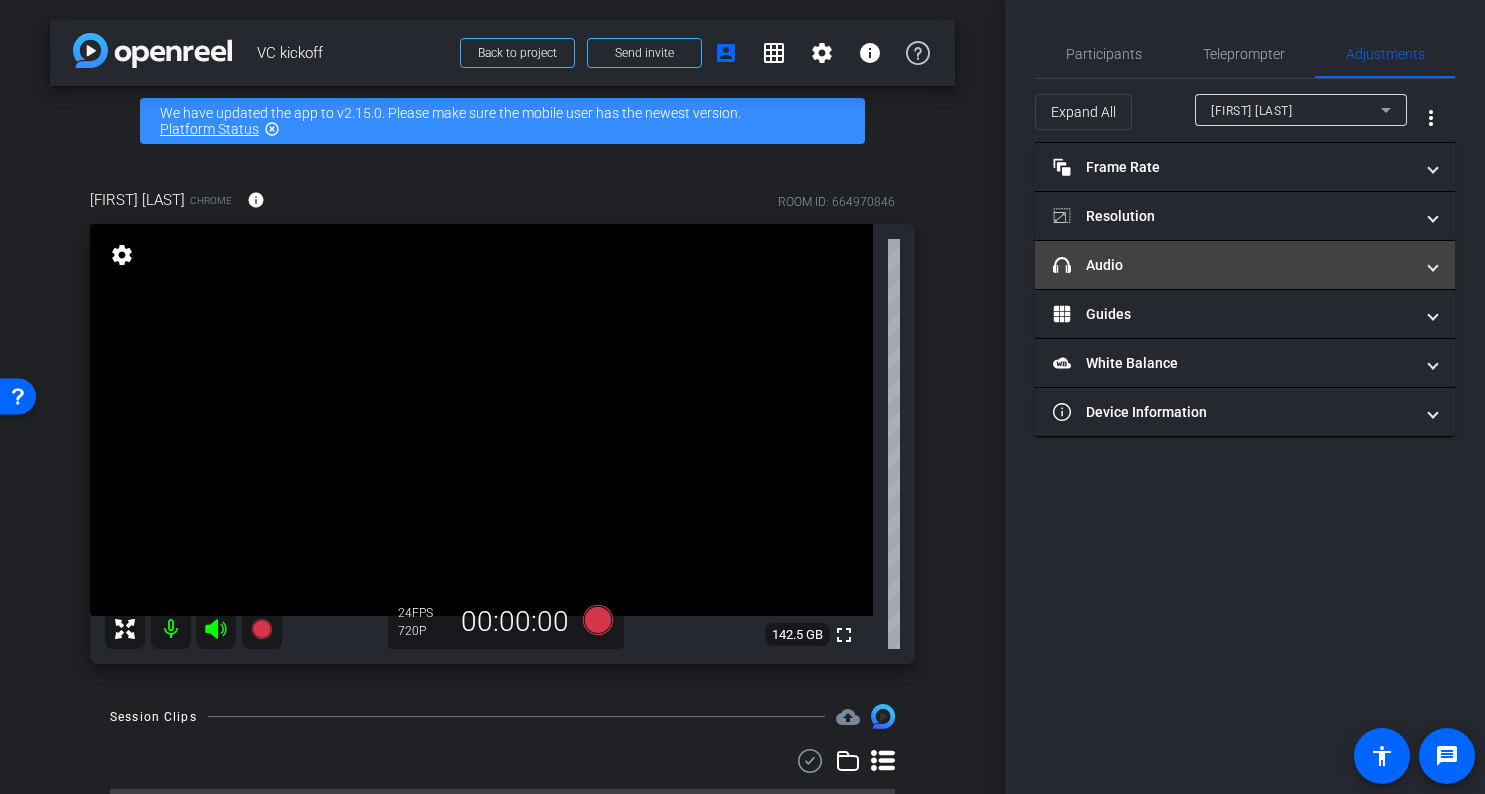 click on "headphone icon
Audio" at bounding box center [1233, 265] 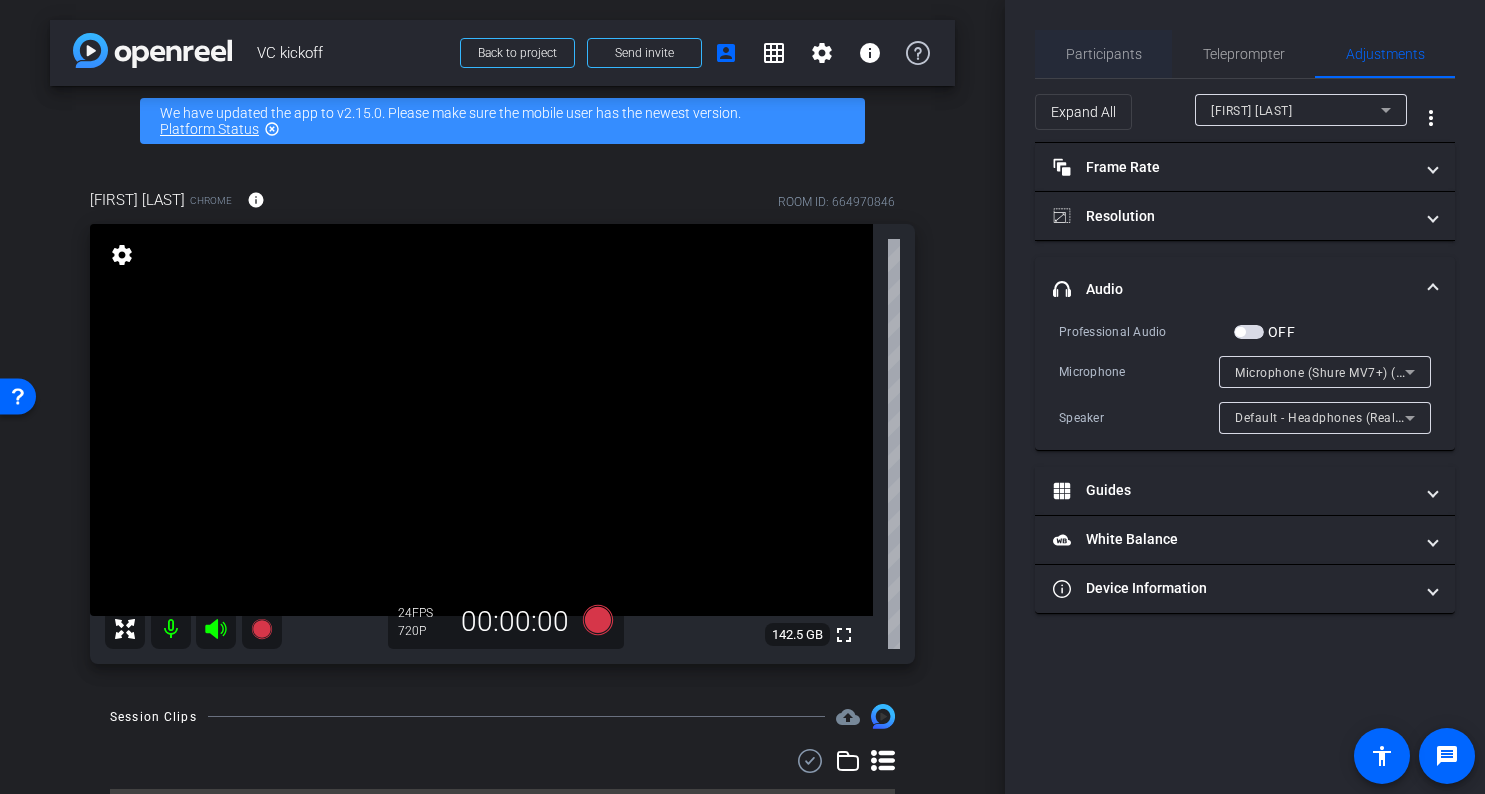 click on "Participants" at bounding box center [1104, 54] 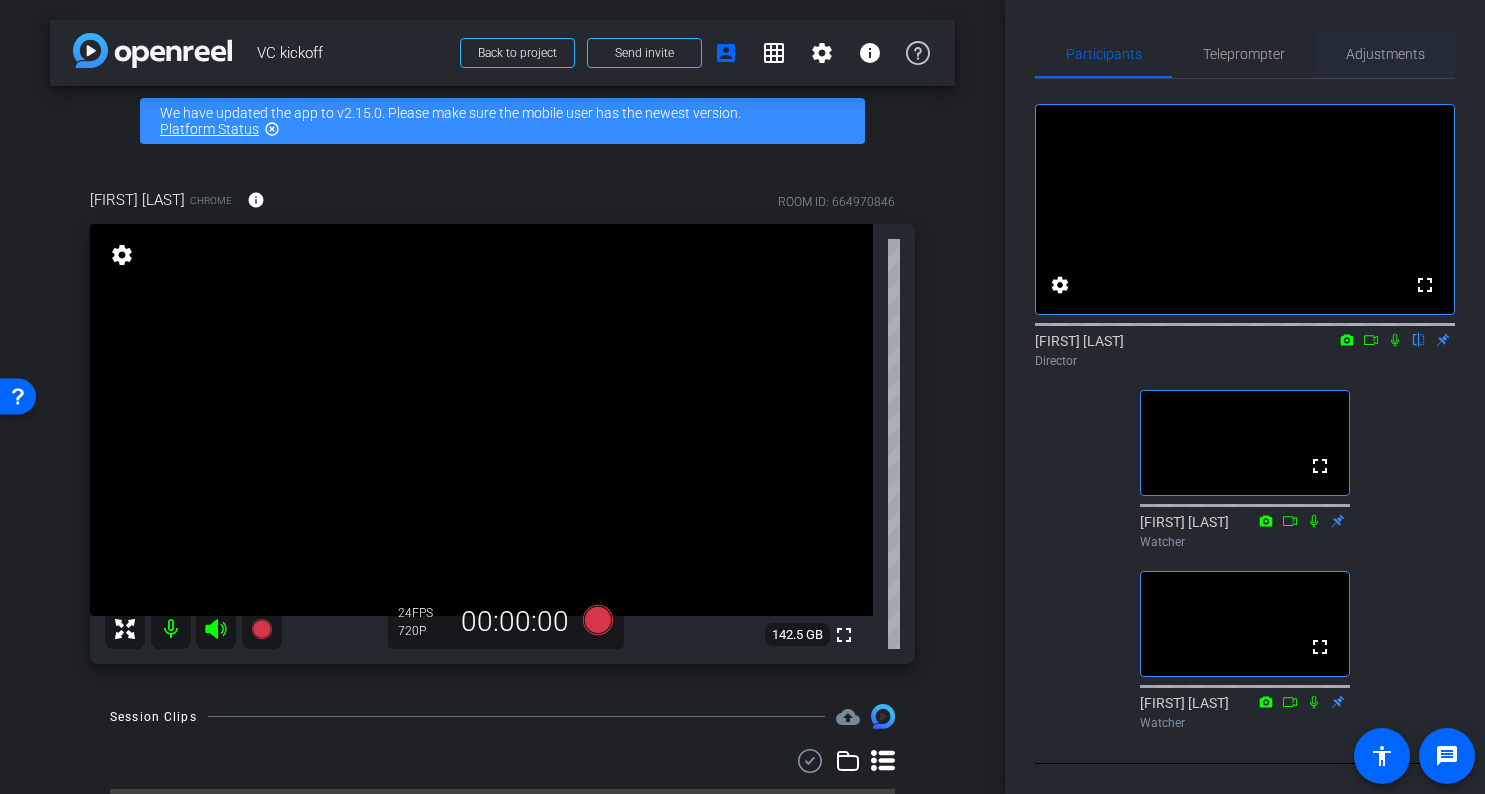 click on "Adjustments" at bounding box center [1385, 54] 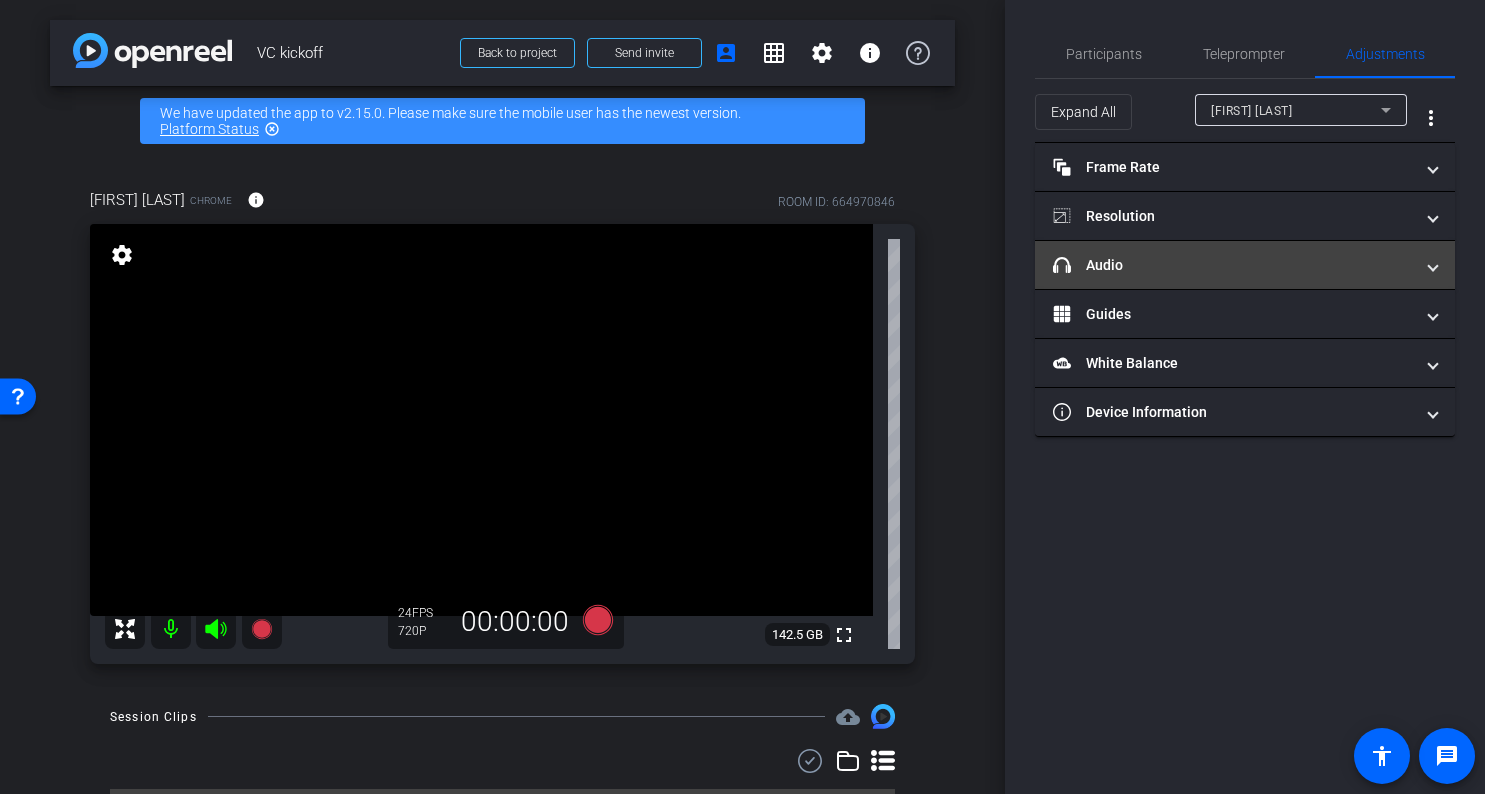 click on "headphone icon
Audio" at bounding box center (1233, 265) 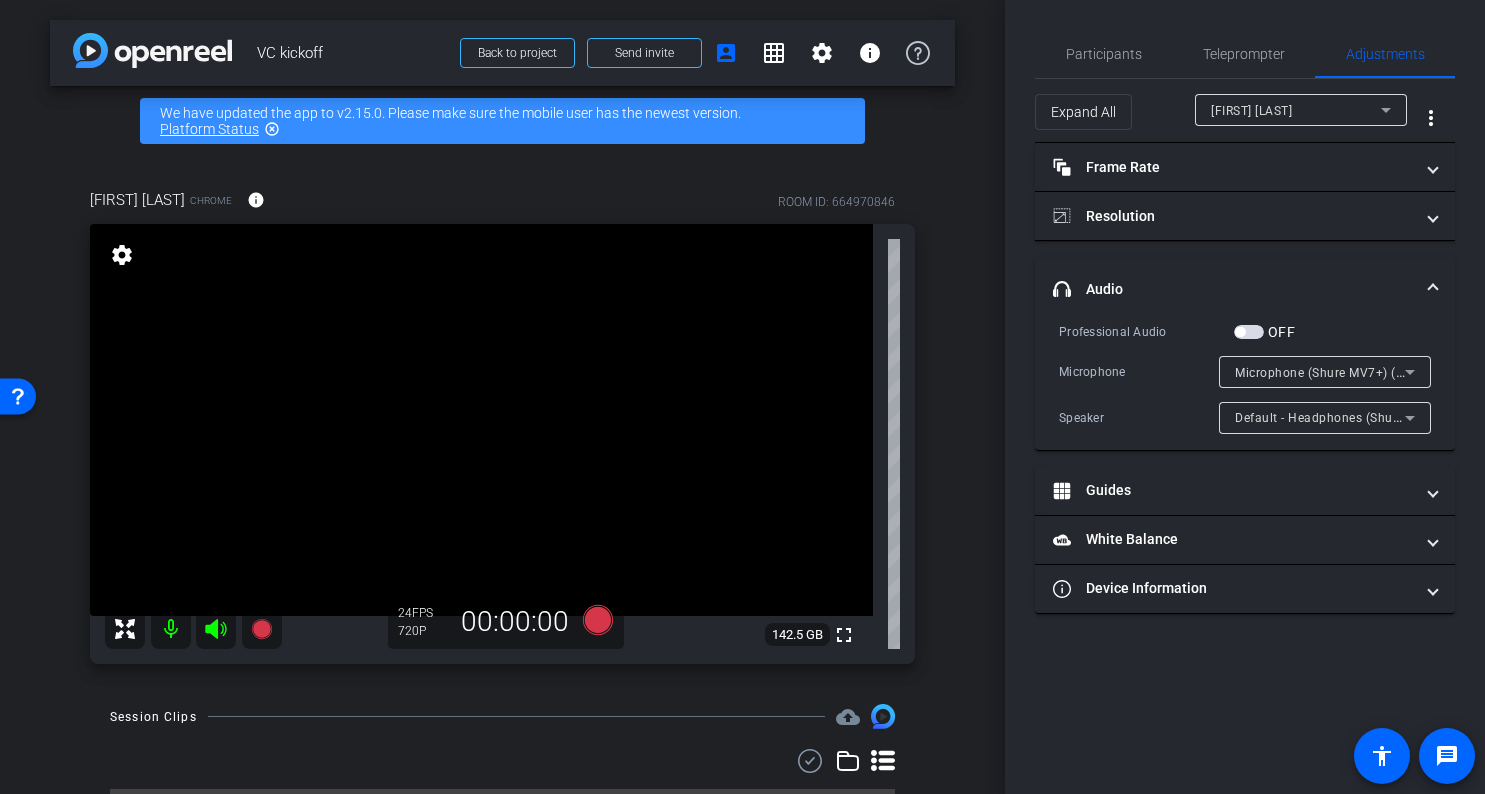 click on "Default - Headphones (Shure MV7+) (14ed:1019)" at bounding box center (1378, 417) 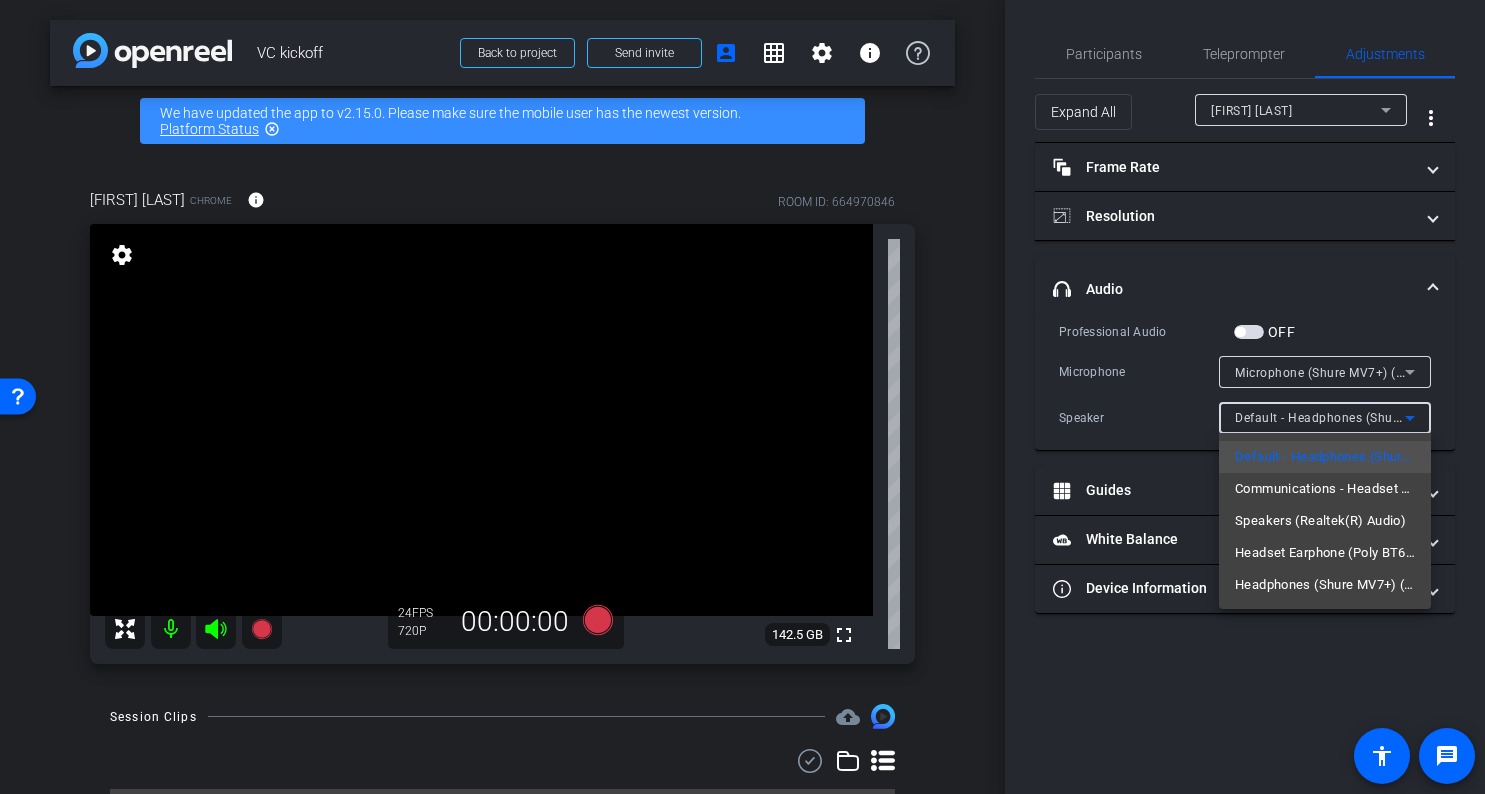 click on "Speakers (Realtek(R) Audio)" at bounding box center (1320, 521) 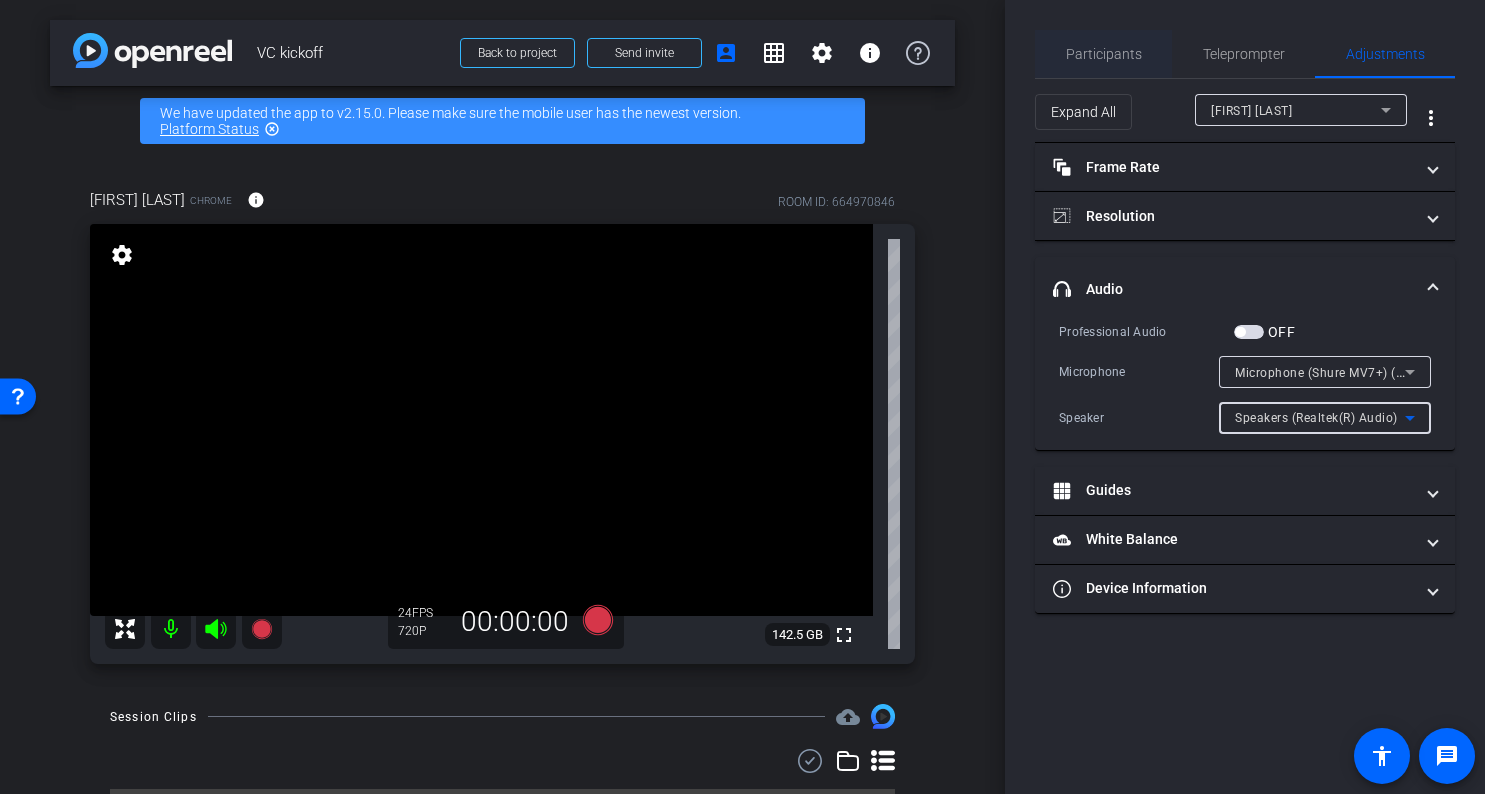 click on "Participants" at bounding box center (1104, 54) 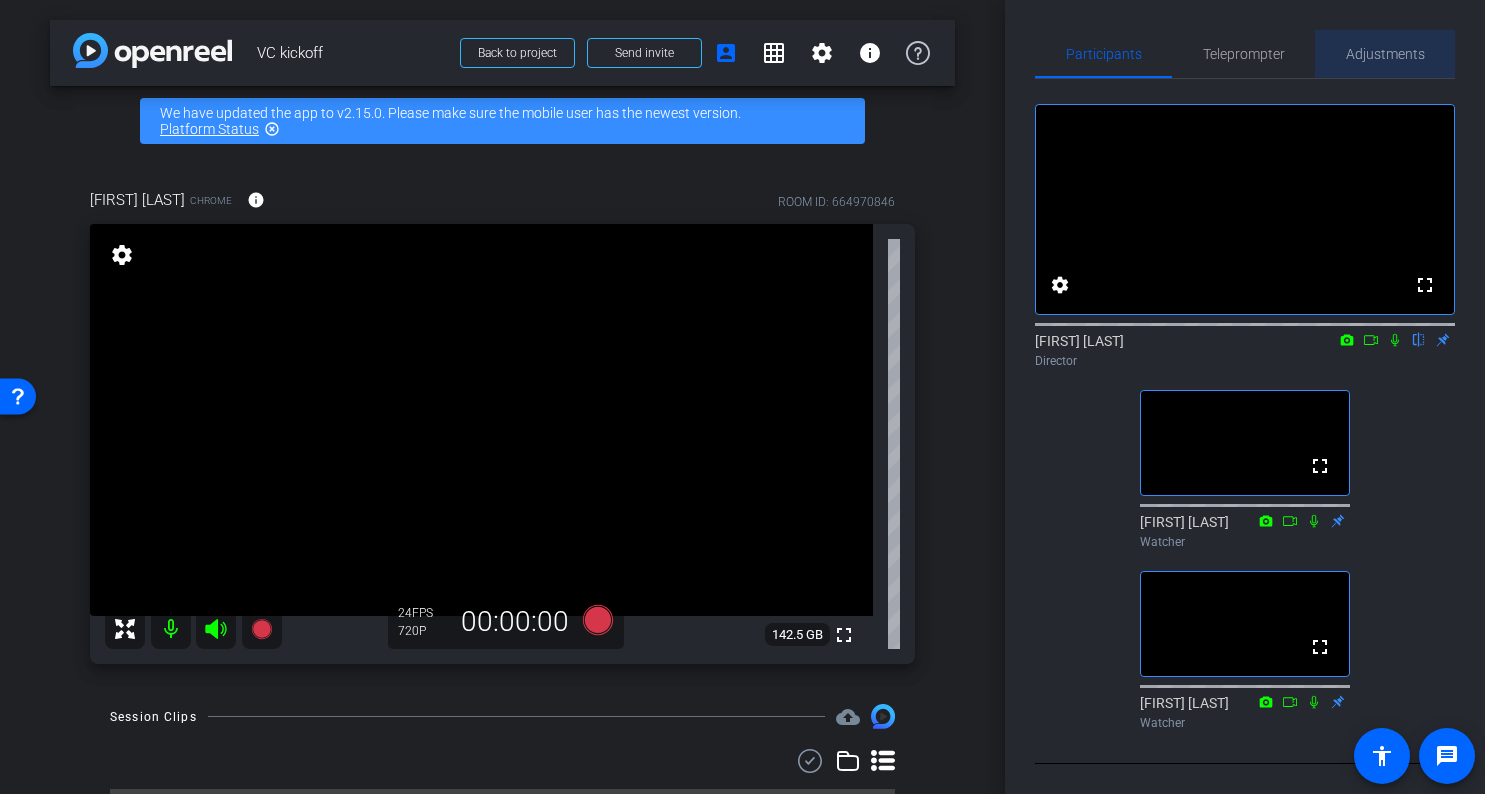 click on "Adjustments" at bounding box center [1385, 54] 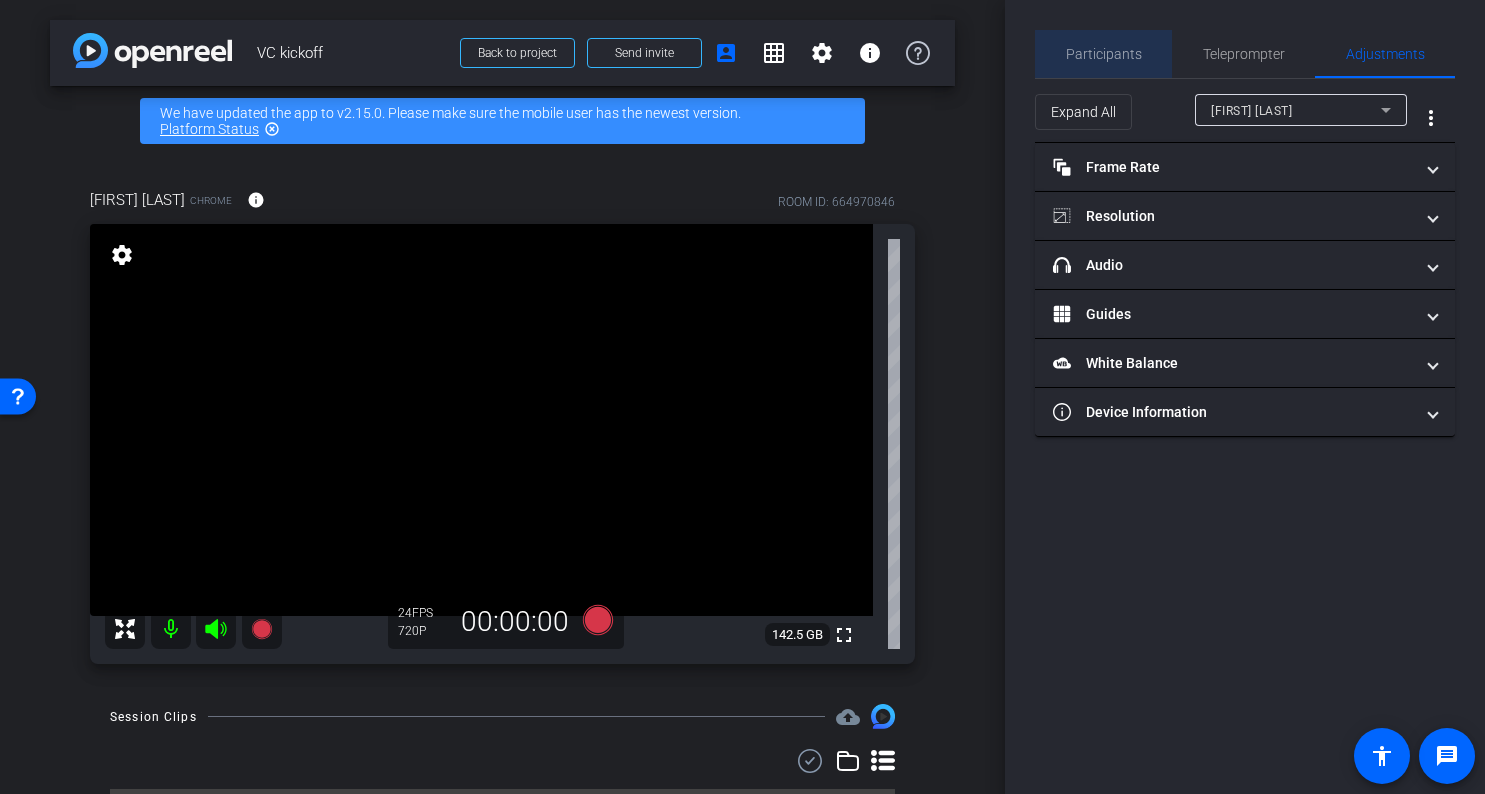 click on "Participants" at bounding box center (1104, 54) 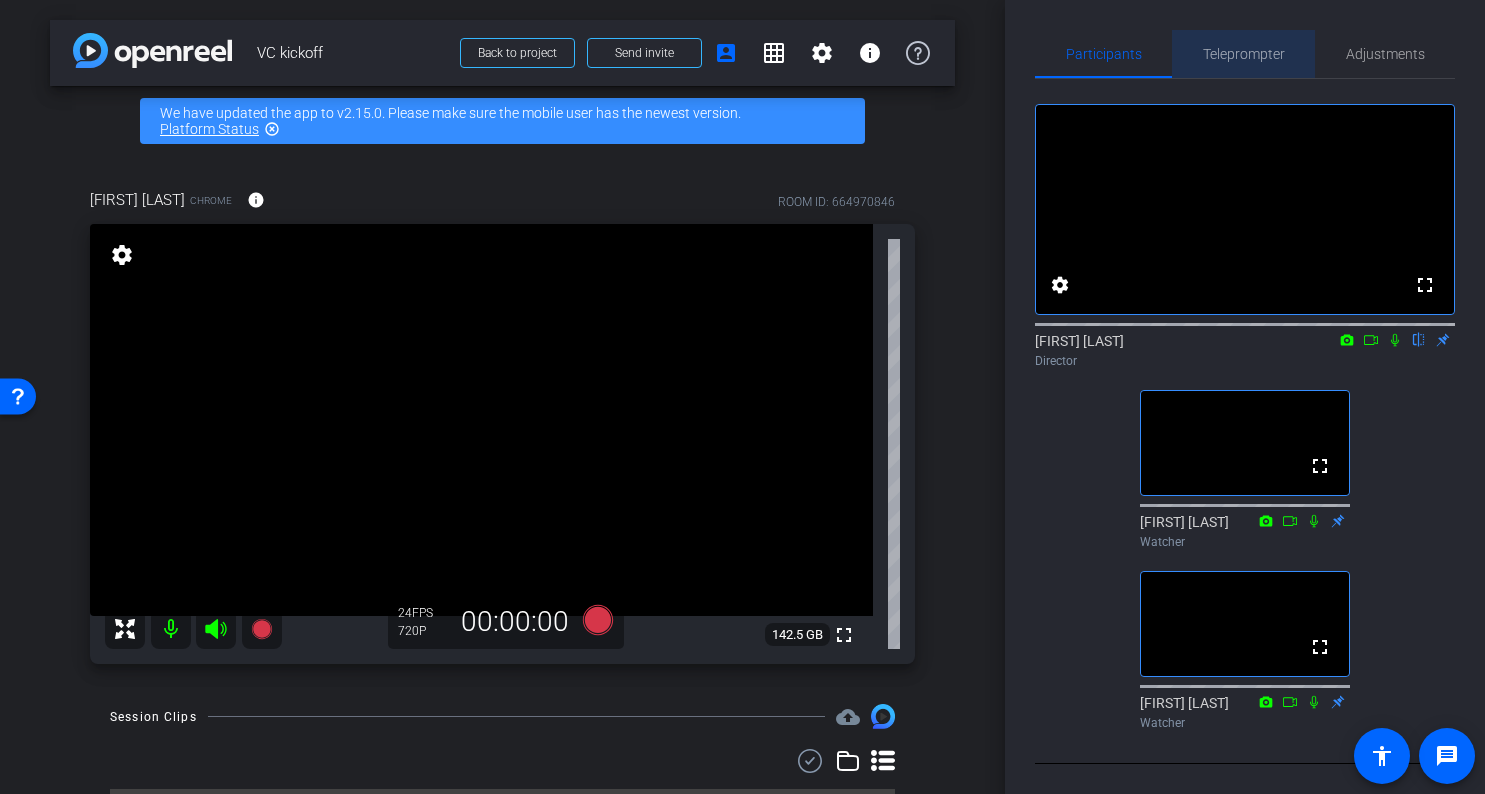click on "Teleprompter" at bounding box center [1244, 54] 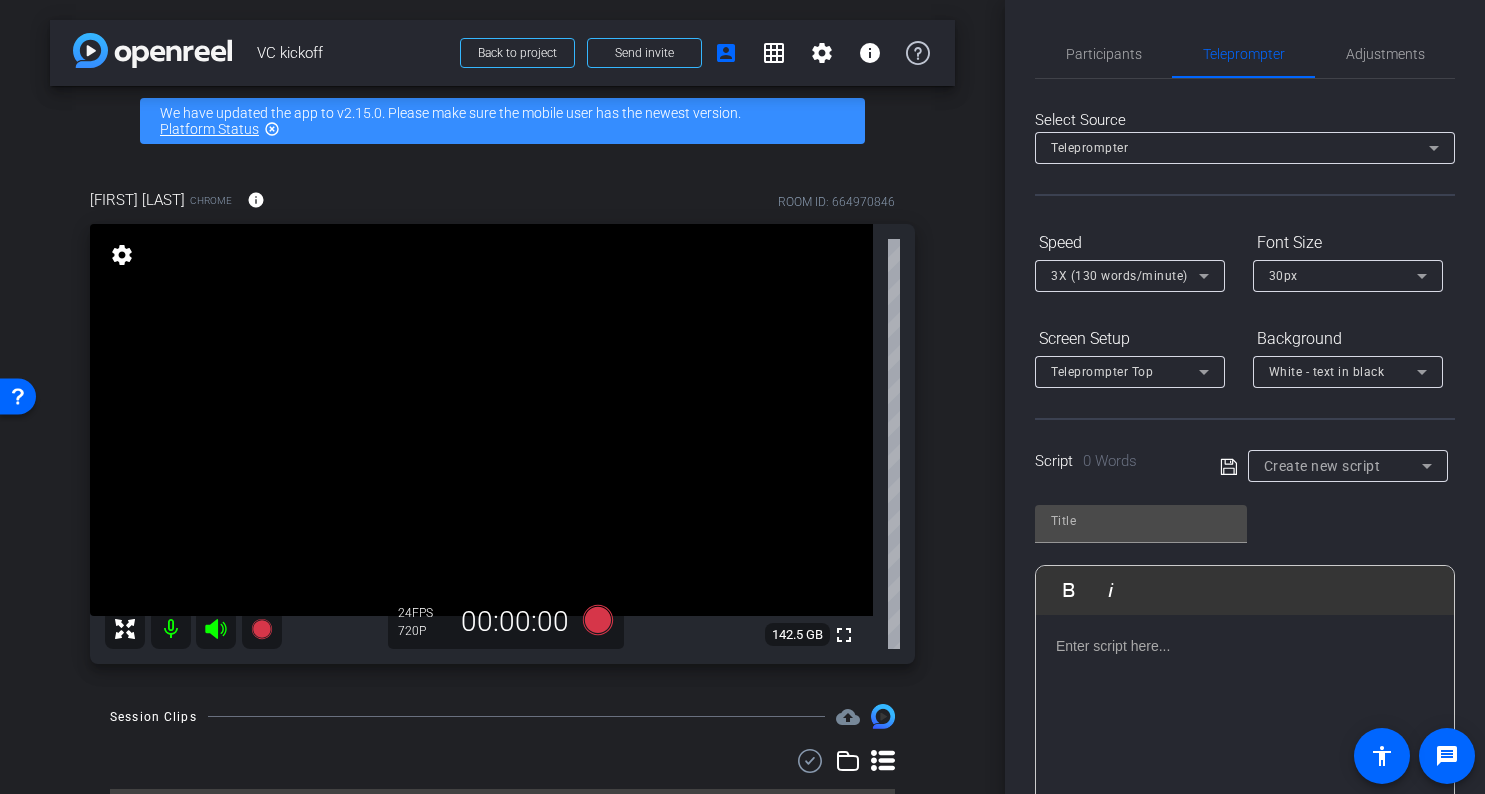 click 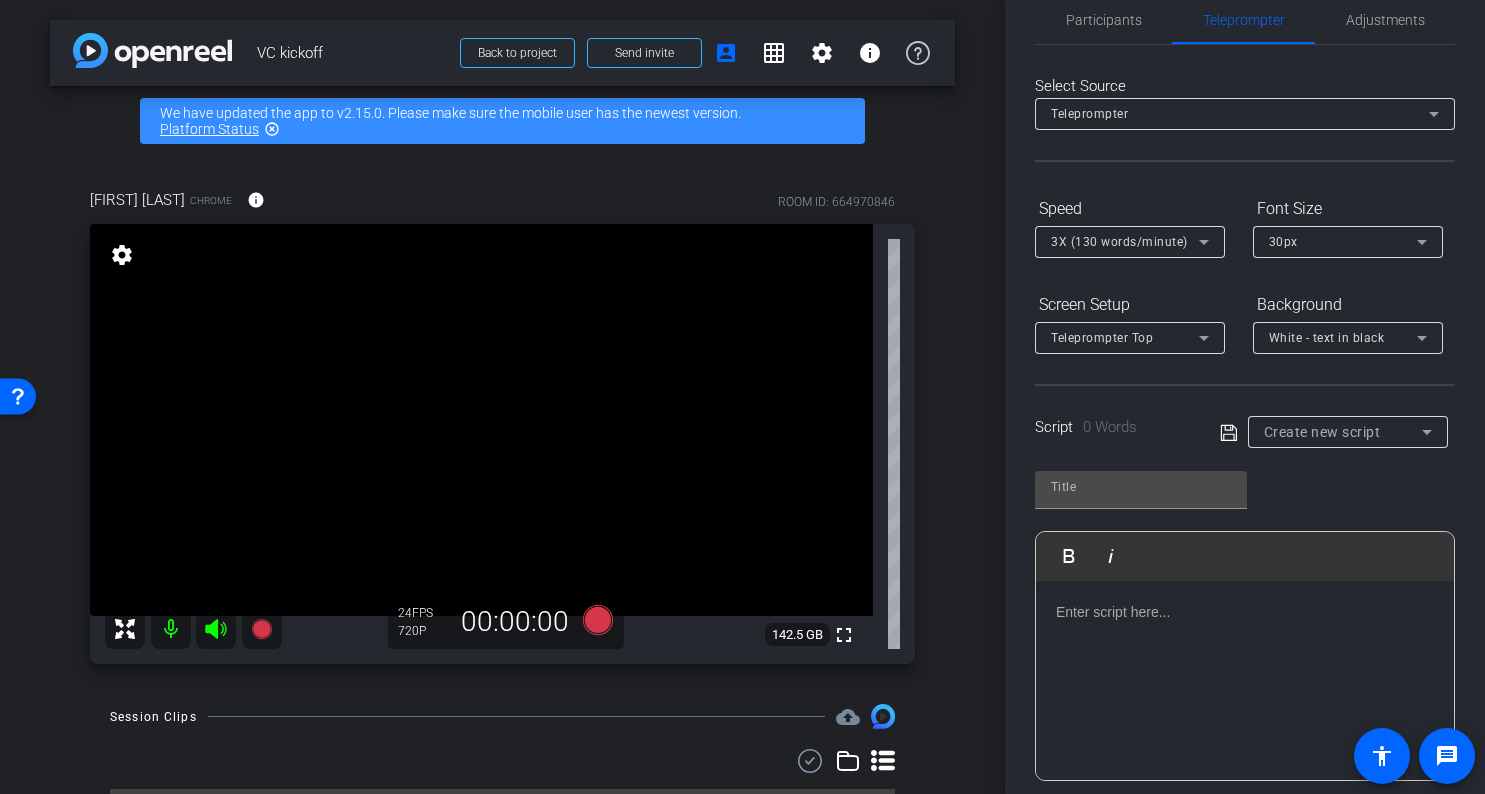 scroll, scrollTop: 0, scrollLeft: 0, axis: both 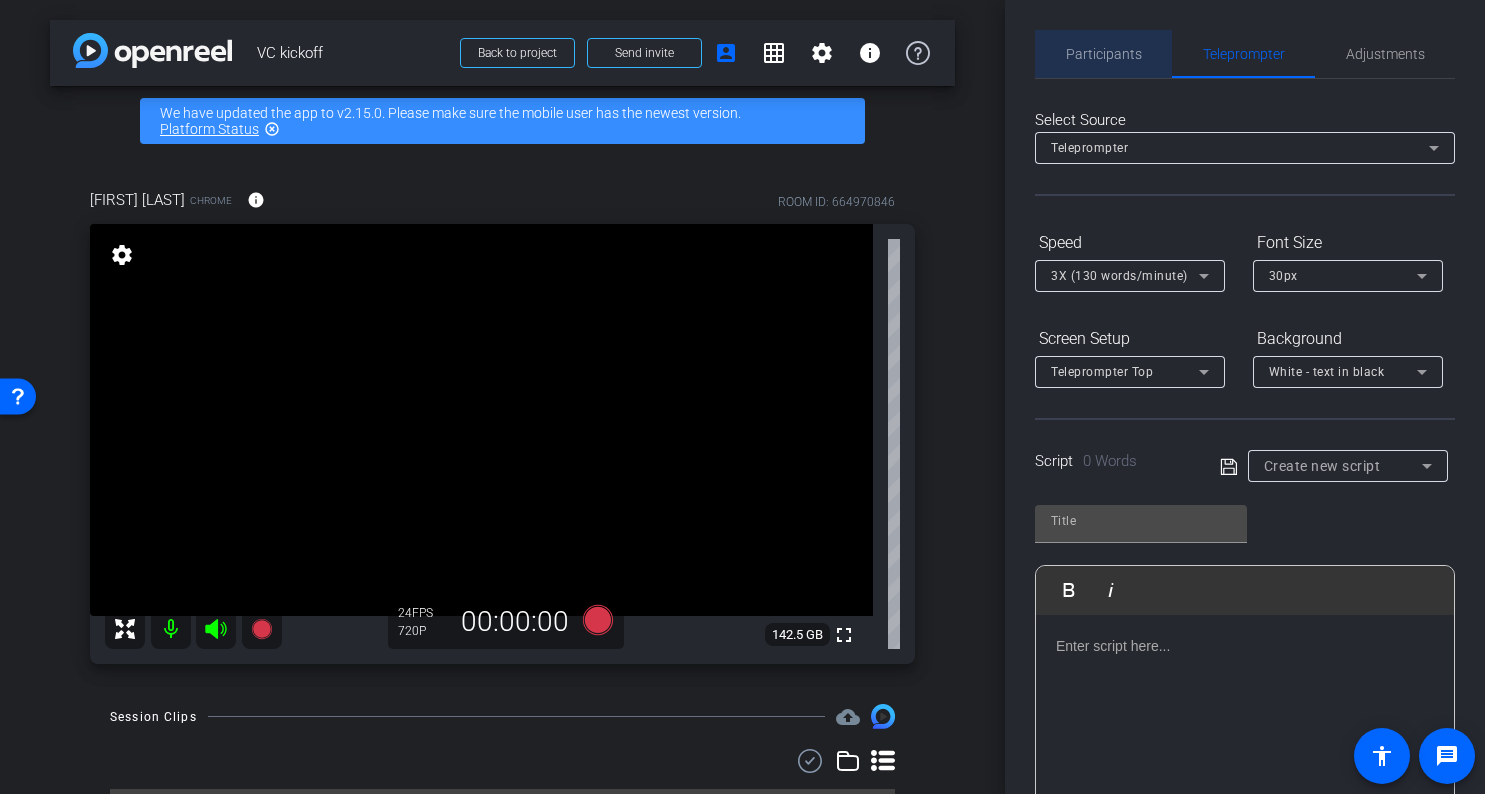 click on "Participants" at bounding box center [1104, 54] 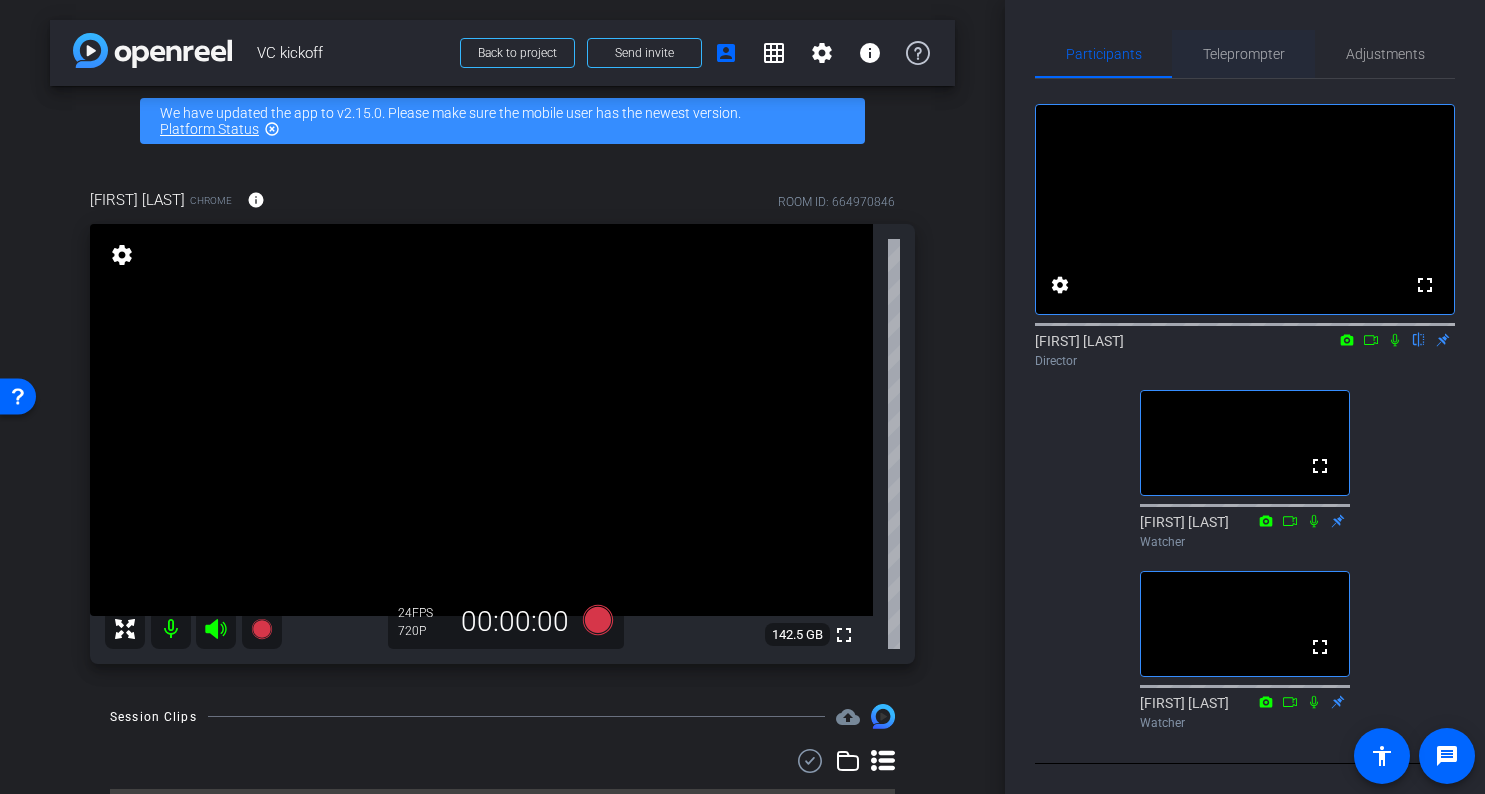 click on "Teleprompter" at bounding box center [1244, 54] 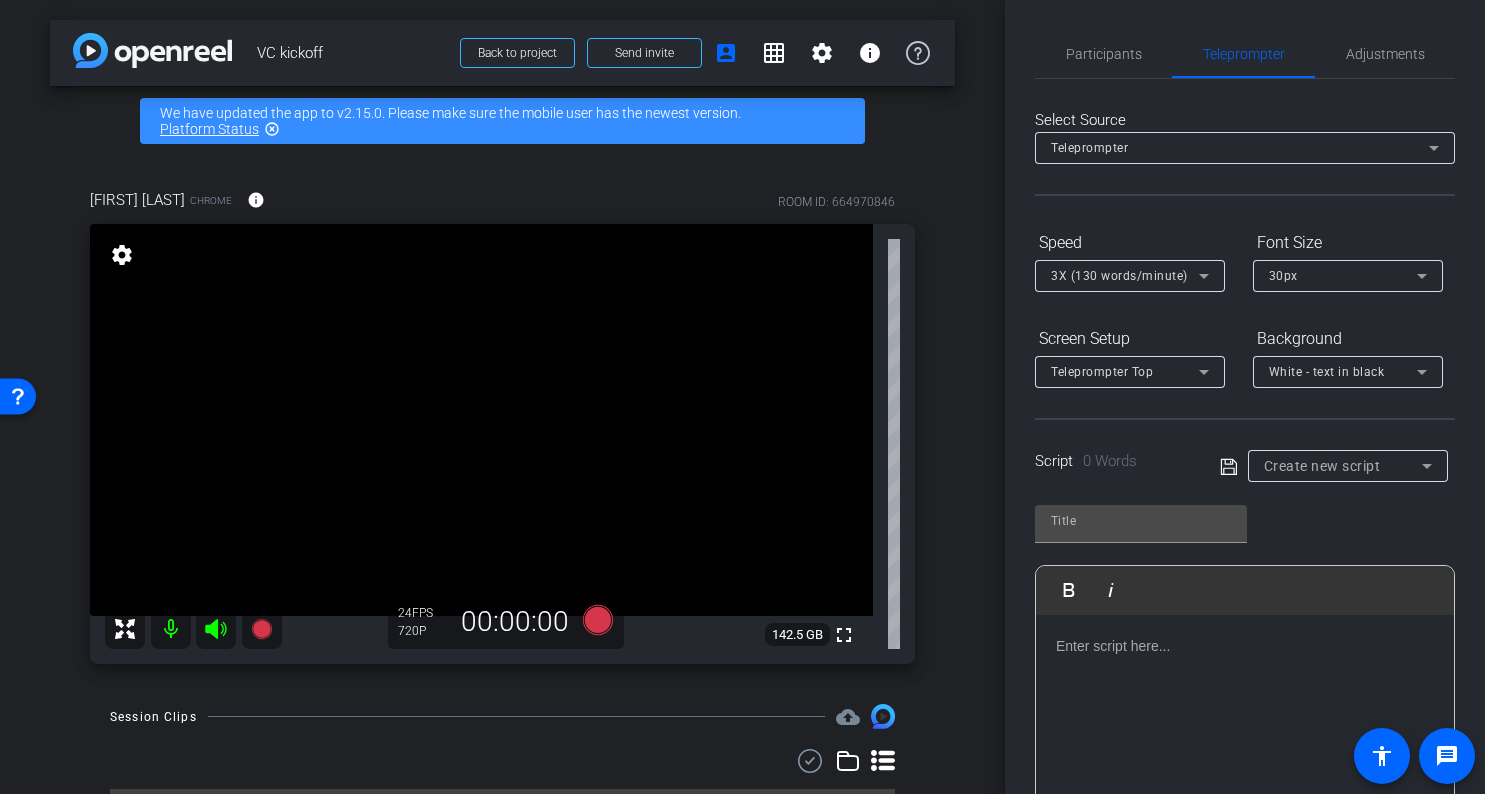 click 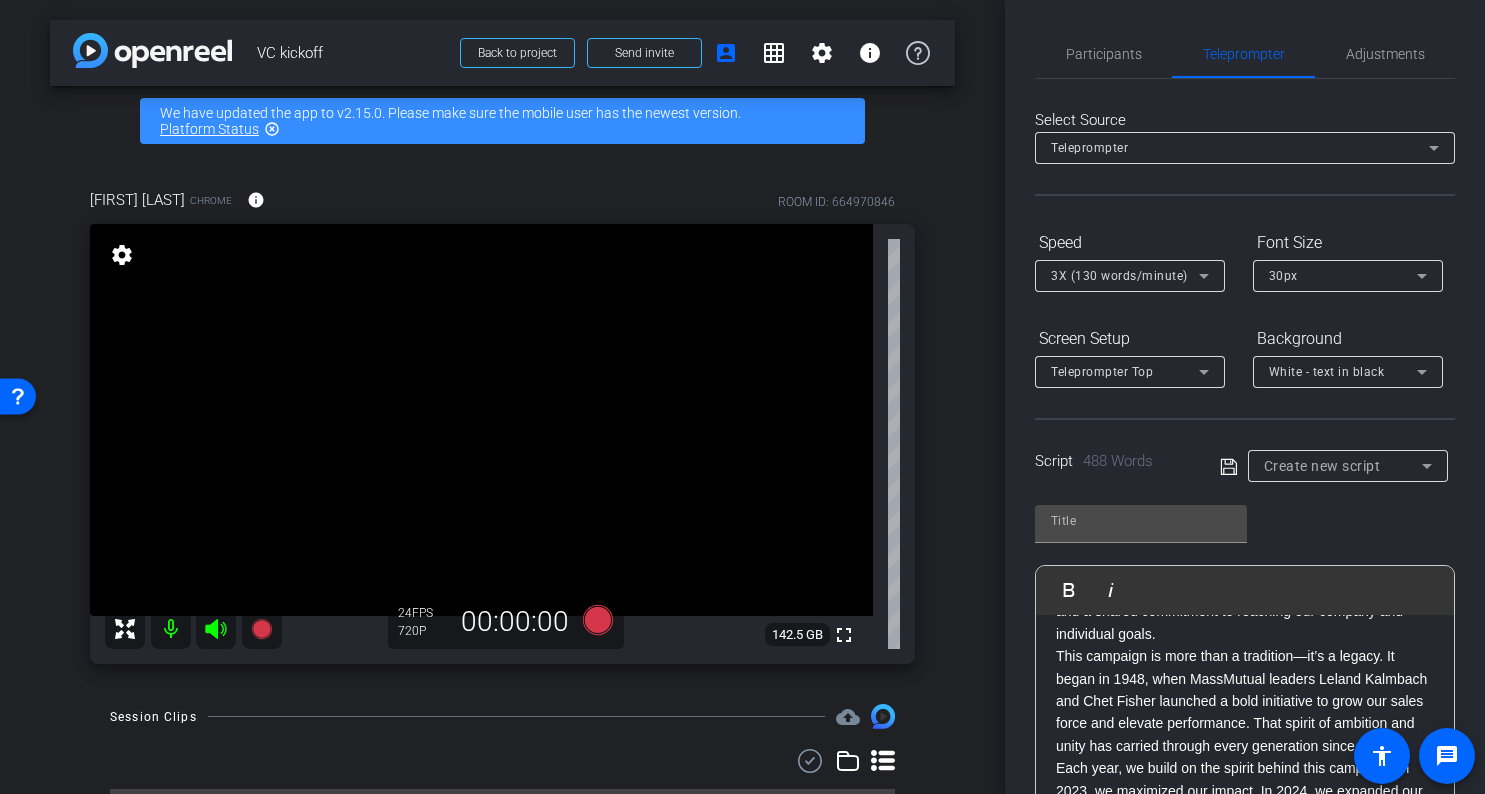 scroll, scrollTop: 0, scrollLeft: 0, axis: both 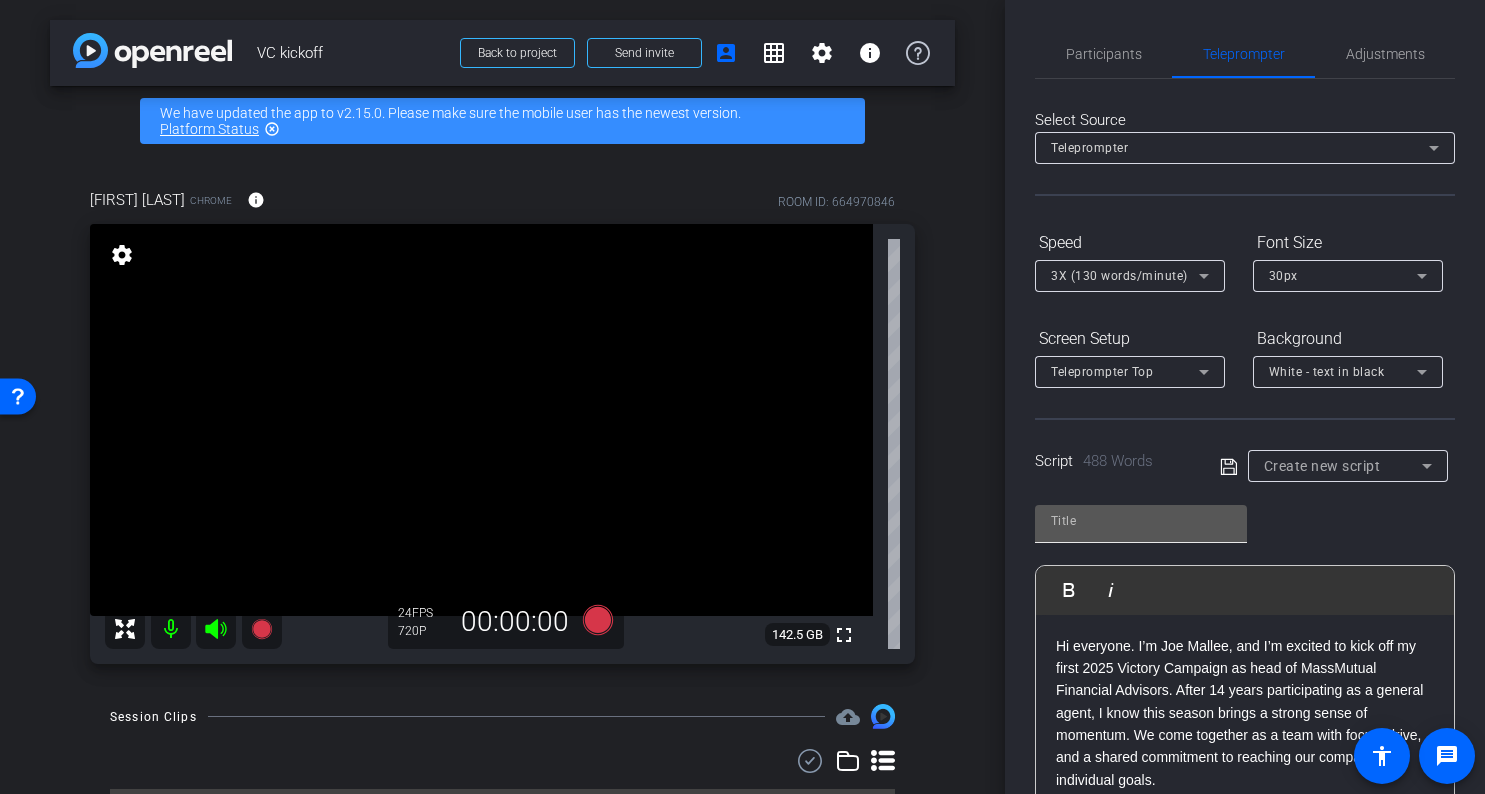 click at bounding box center (1141, 521) 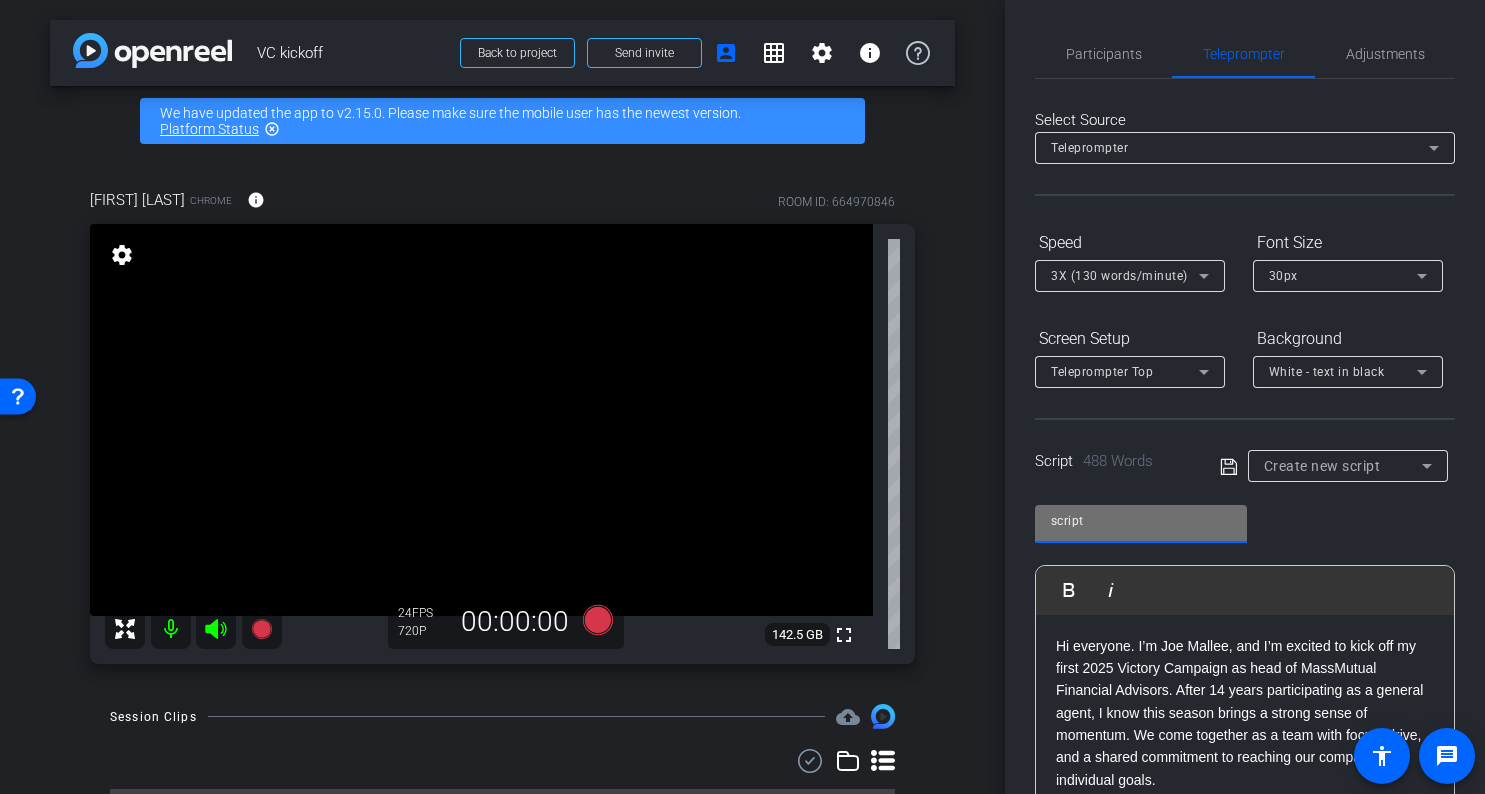 type on "script" 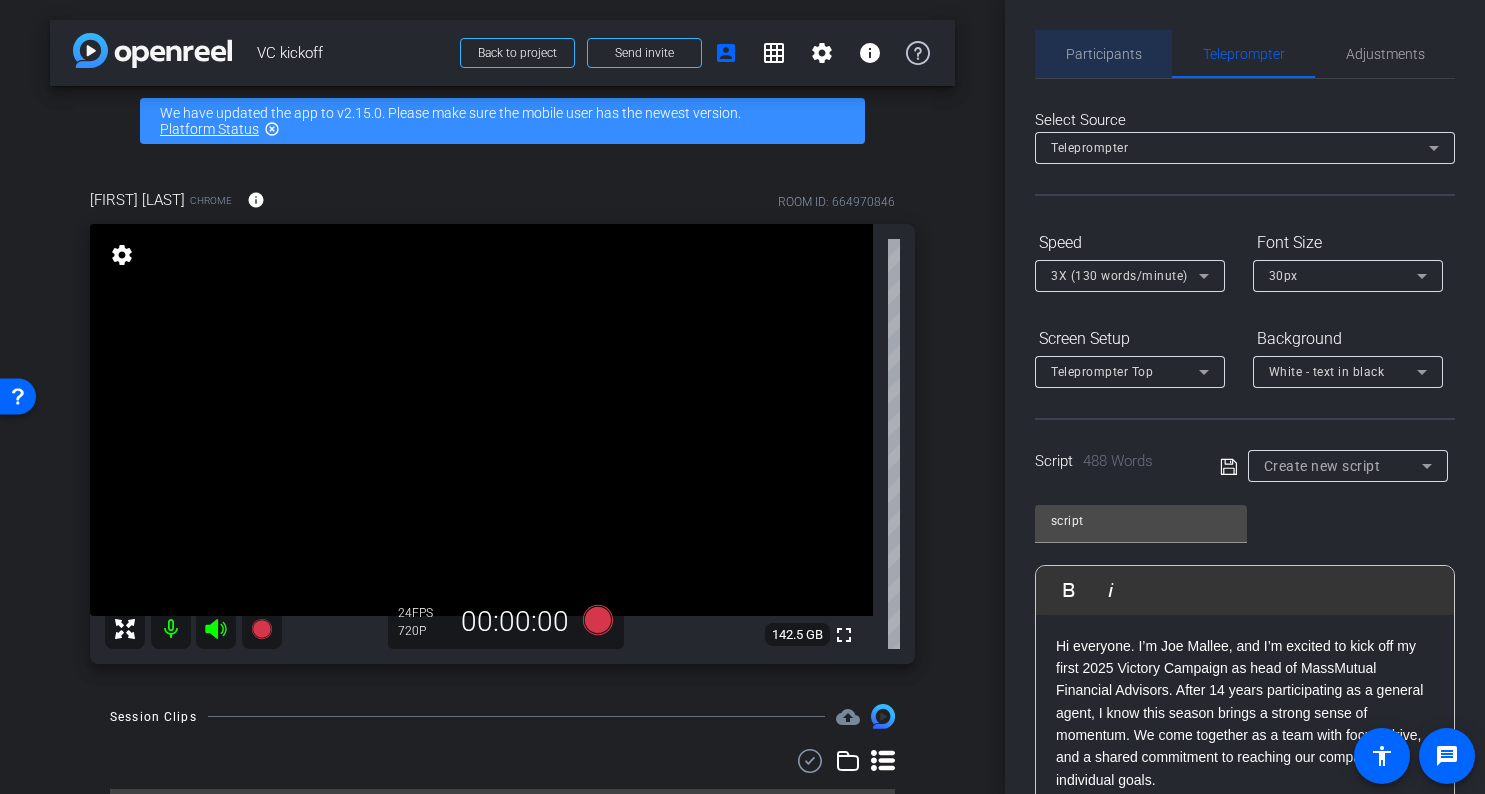 click on "Participants" at bounding box center (1104, 54) 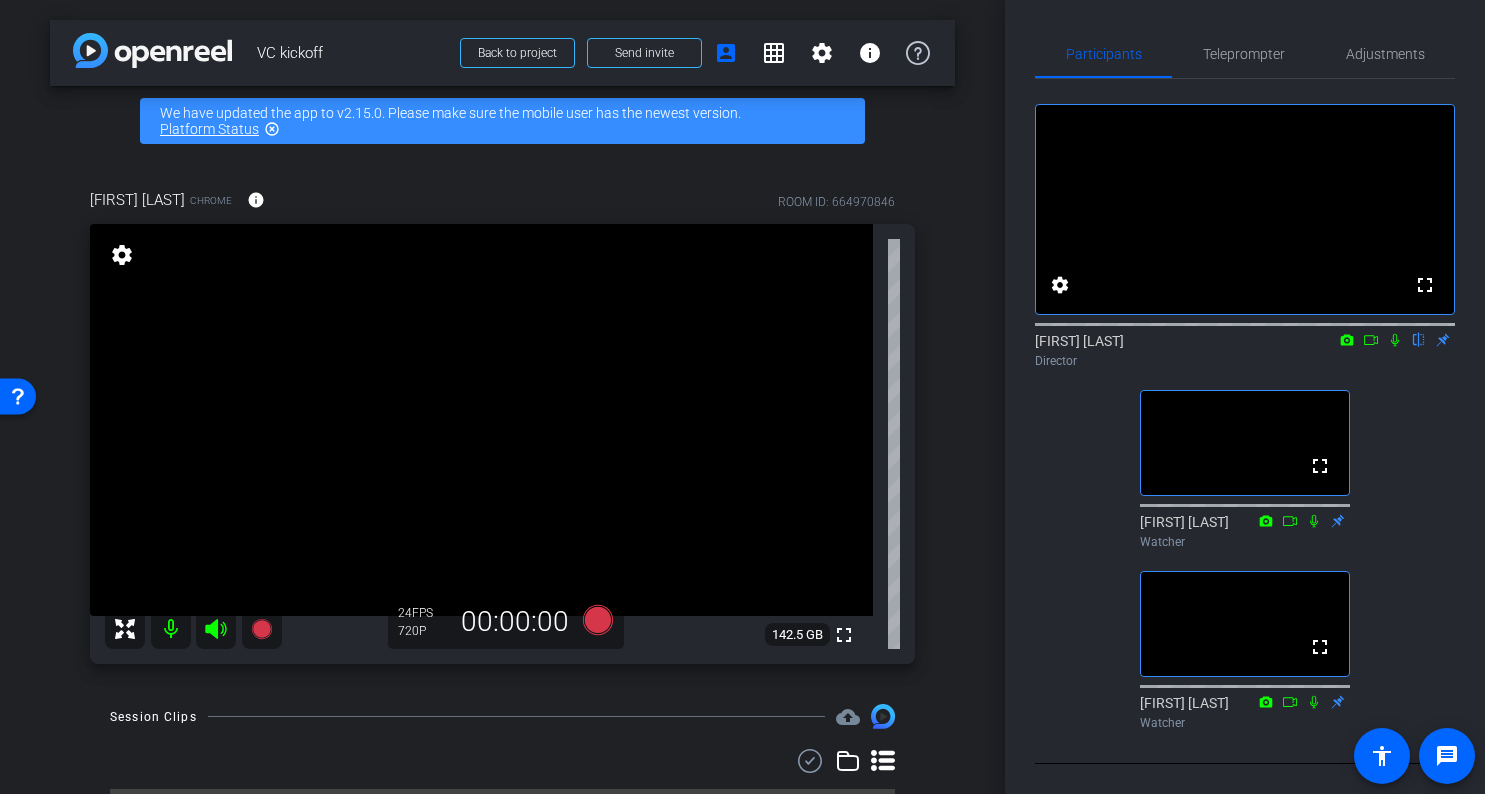 click on "arrow_back  VC kickoff   Back to project   Send invite  account_box grid_on settings info
We have updated the app to v2.15.0. Please make sure the mobile user has the newest version.  Platform Status highlight_off  [FIRST] [LAST] Chrome info ROOM ID: 664970846 fullscreen settings  142.5 GB
24 FPS  720P   00:00:00
Session Clips   cloud_upload
Items per page:  10  0 of 0" at bounding box center [502, 397] 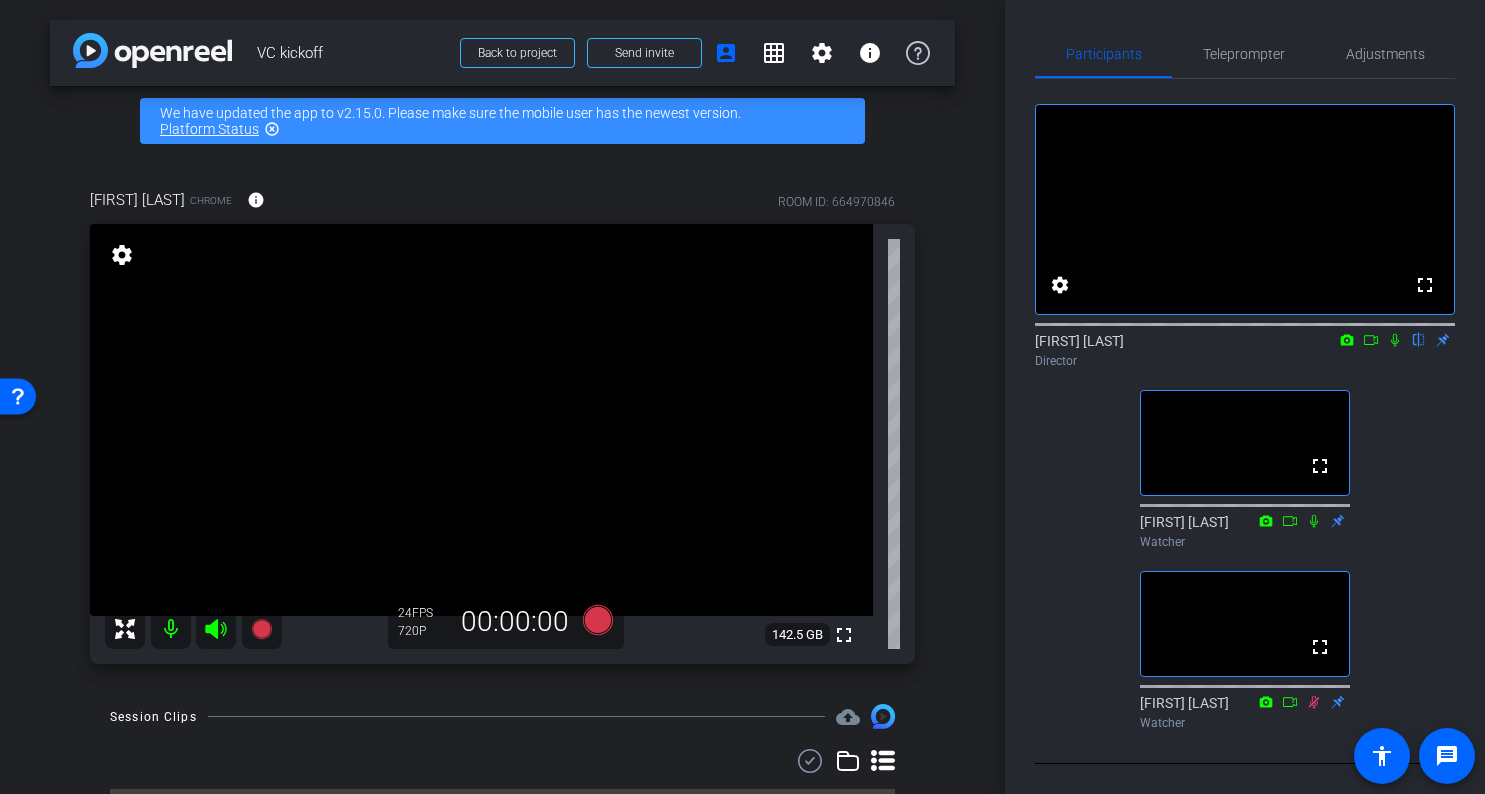 click on "arrow_back  VC kickoff   Back to project   Send invite  account_box grid_on settings info
We have updated the app to v2.15.0. Please make sure the mobile user has the newest version.  Platform Status highlight_off  [FIRST] [LAST] Chrome info ROOM ID: 664970846 fullscreen settings  142.5 GB
24 FPS  720P   00:00:00
Session Clips   cloud_upload
Items per page:  10  0 of 0" at bounding box center (502, 397) 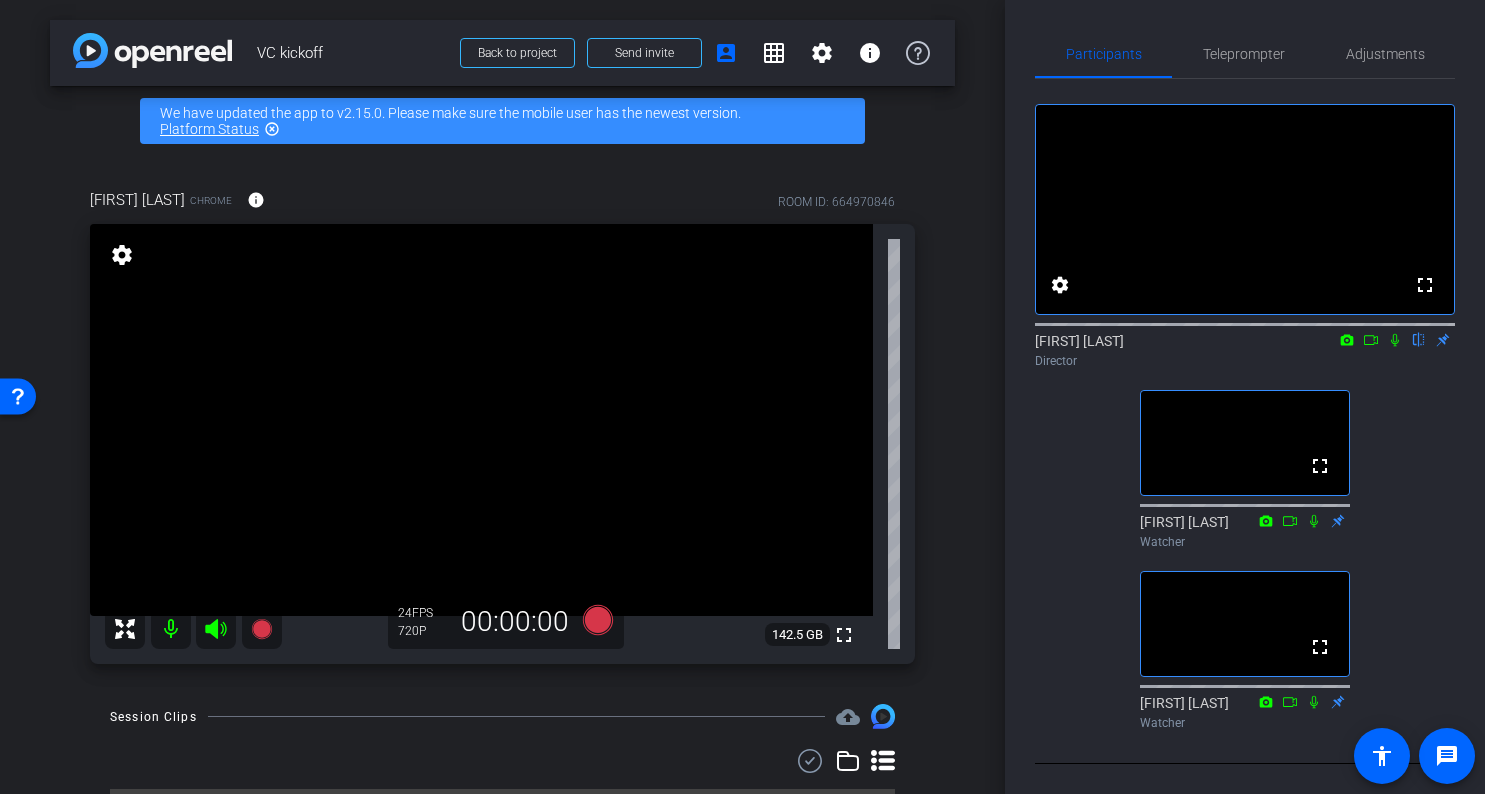 click on "arrow_back  VC kickoff   Back to project   Send invite  account_box grid_on settings info
We have updated the app to v2.15.0. Please make sure the mobile user has the newest version.  Platform Status highlight_off  [FIRST] [LAST] Chrome info ROOM ID: 664970846 fullscreen settings  142.5 GB
24 FPS  720P   00:00:00
Session Clips   cloud_upload
Items per page:  10  0 of 0" at bounding box center [502, 397] 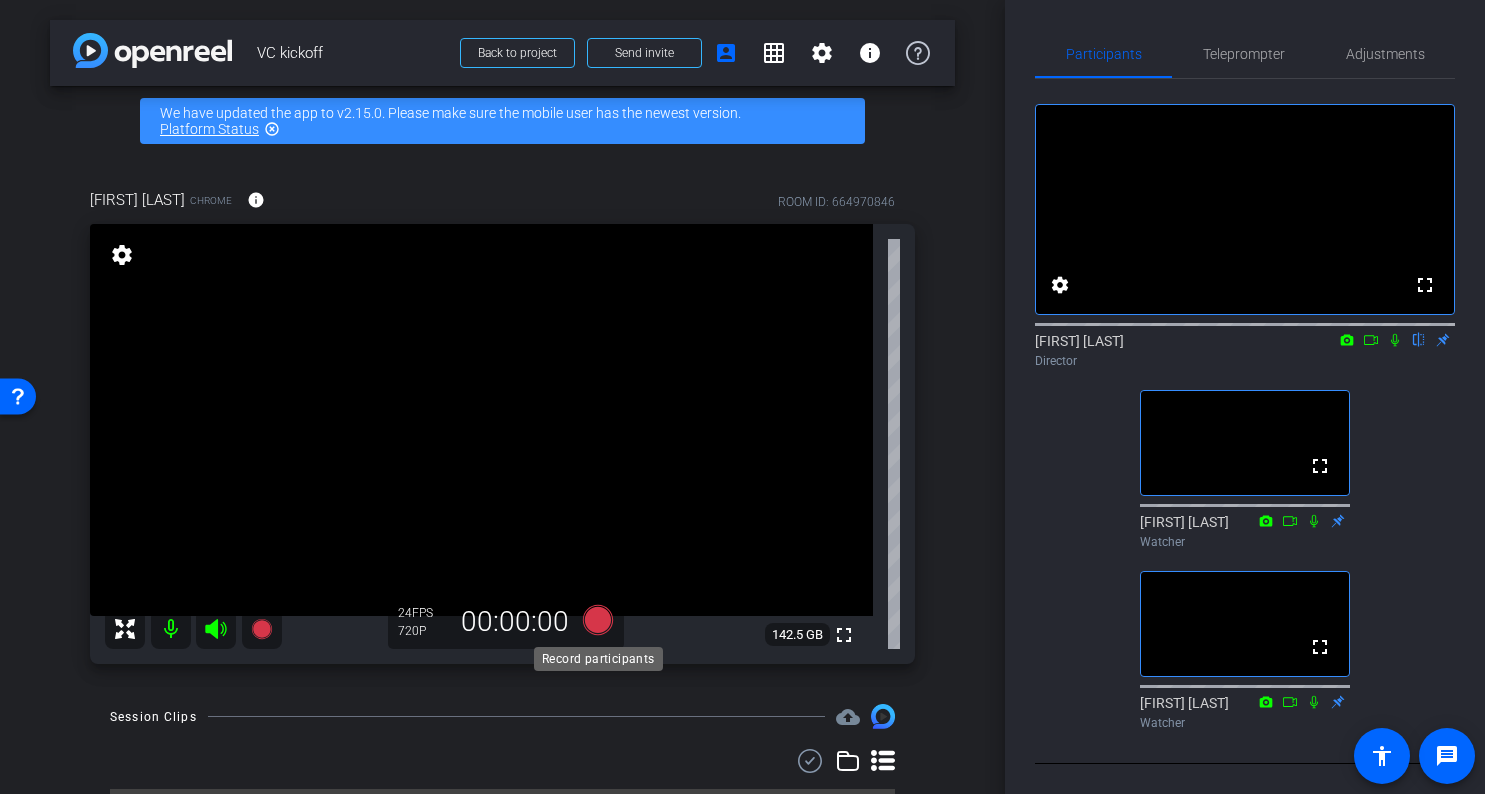 click 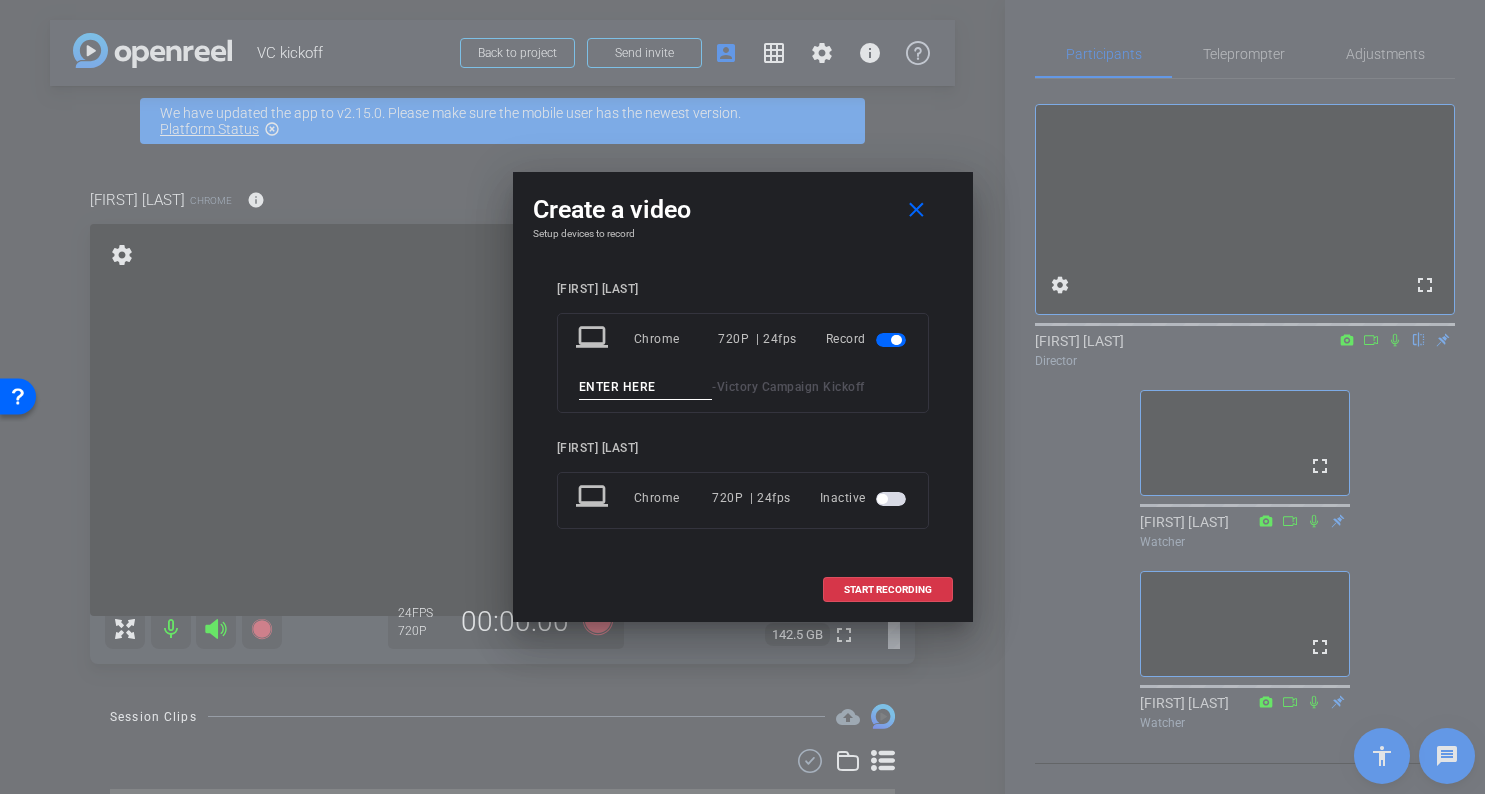 click at bounding box center (646, 387) 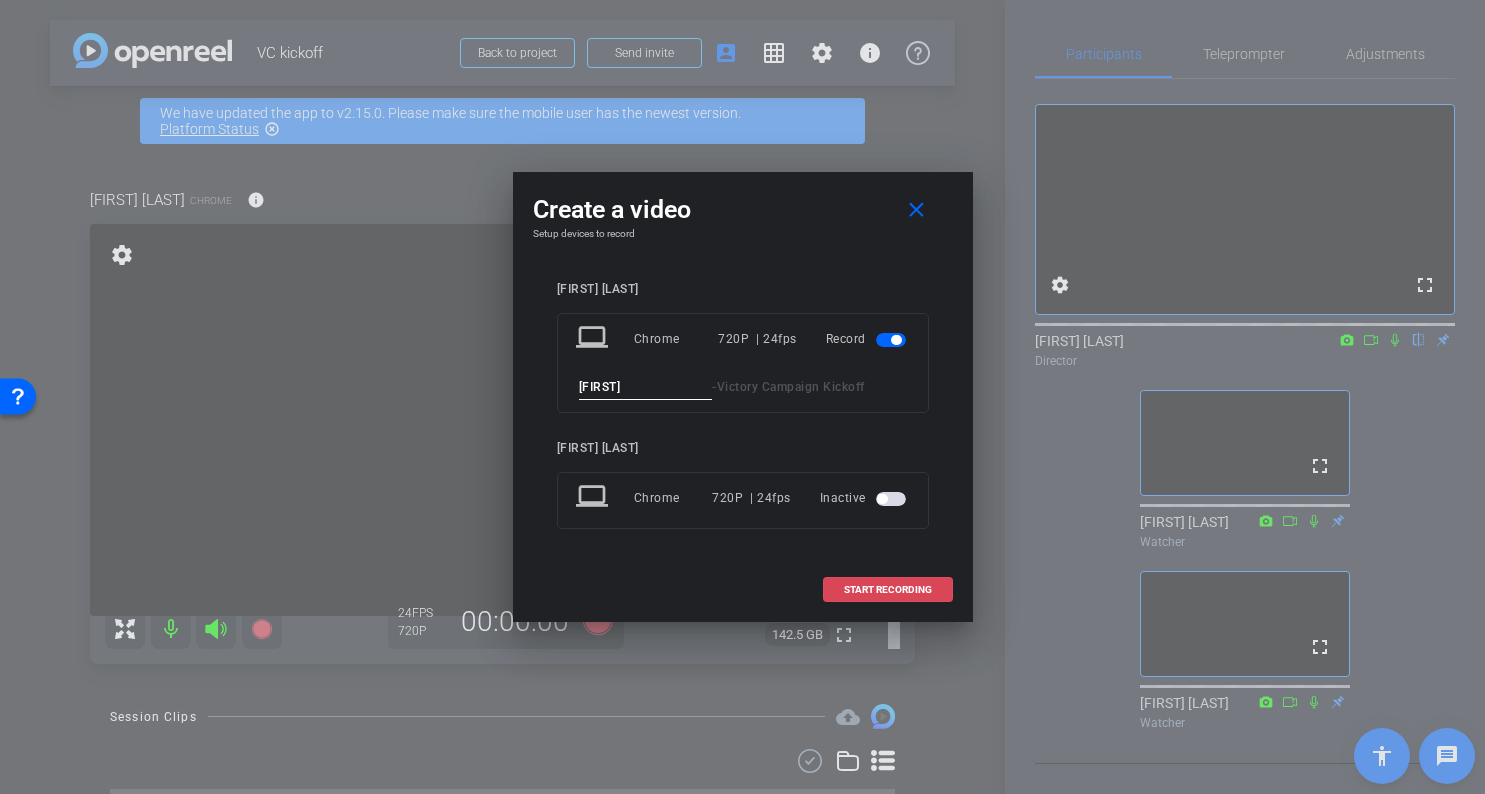 type on "[FIRST]" 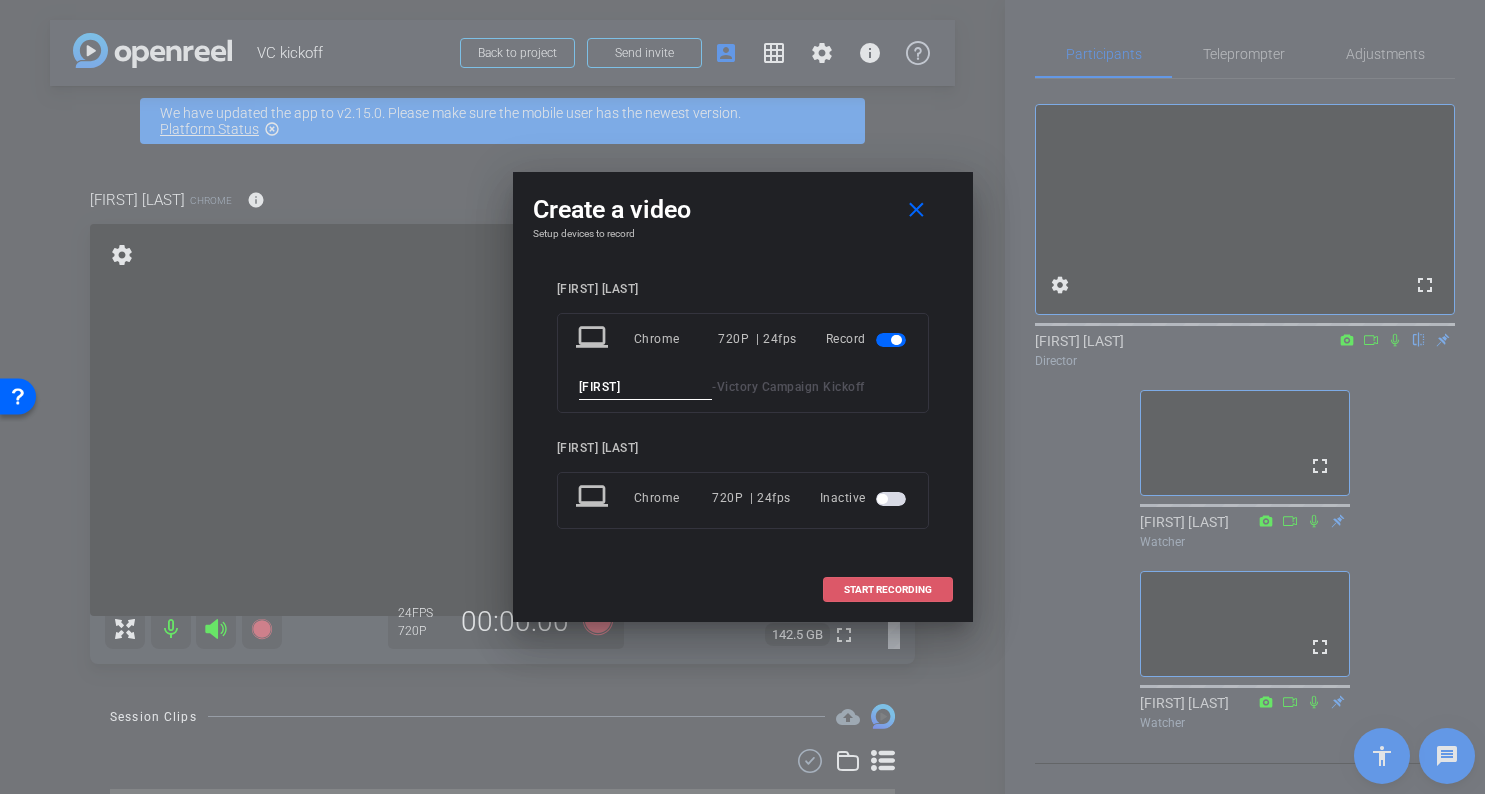 click on "START RECORDING" at bounding box center [888, 590] 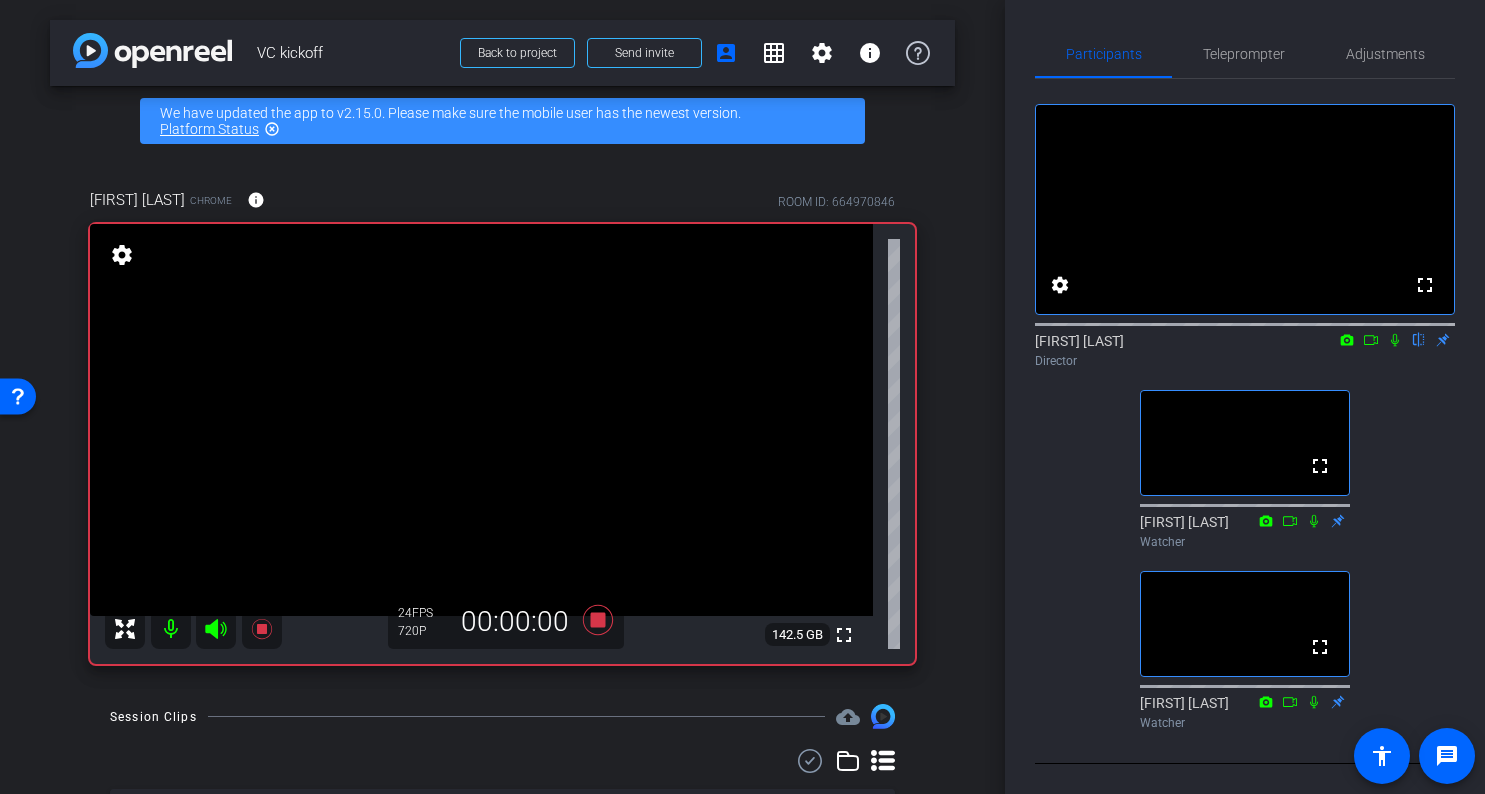 click 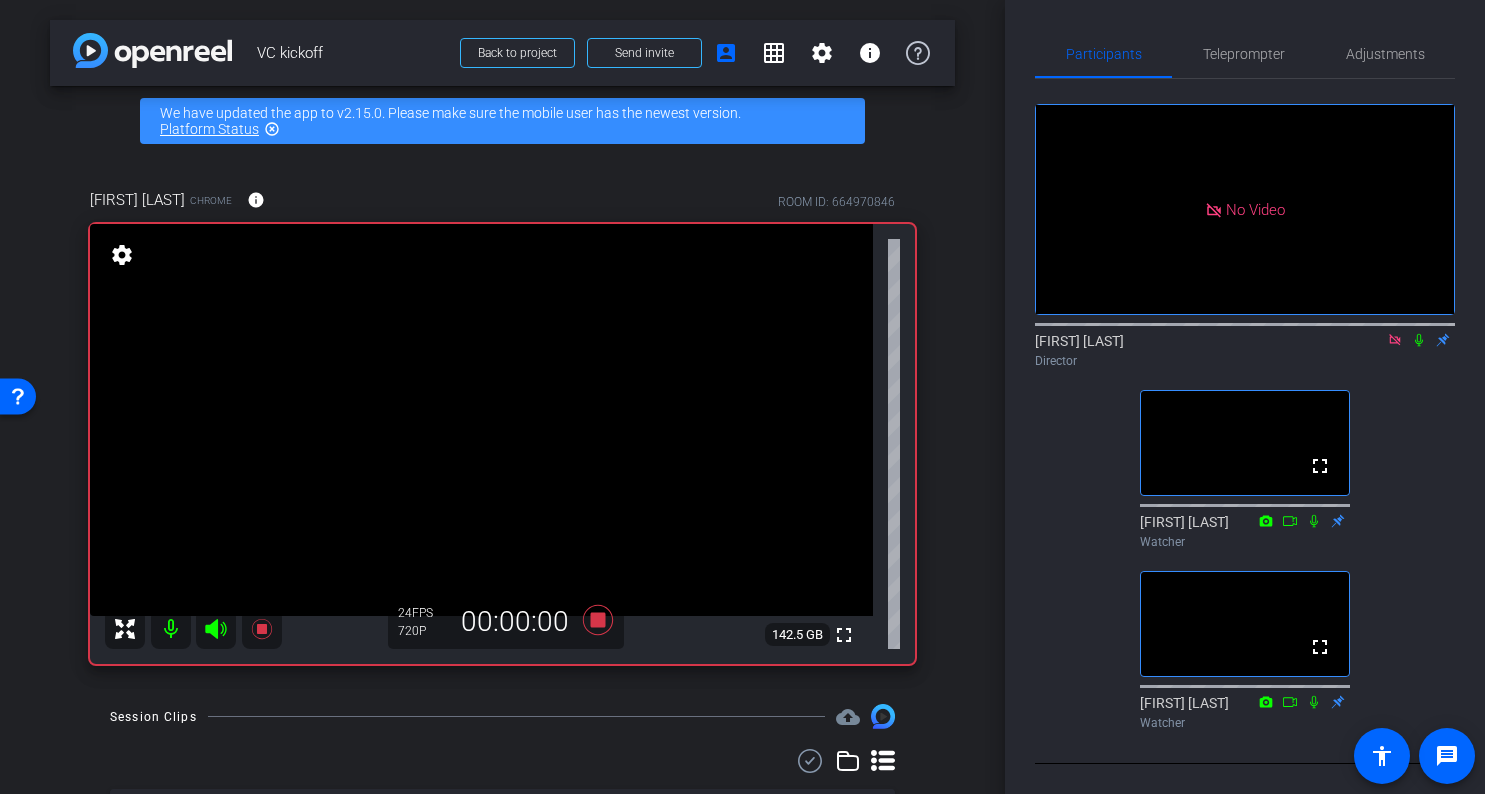click 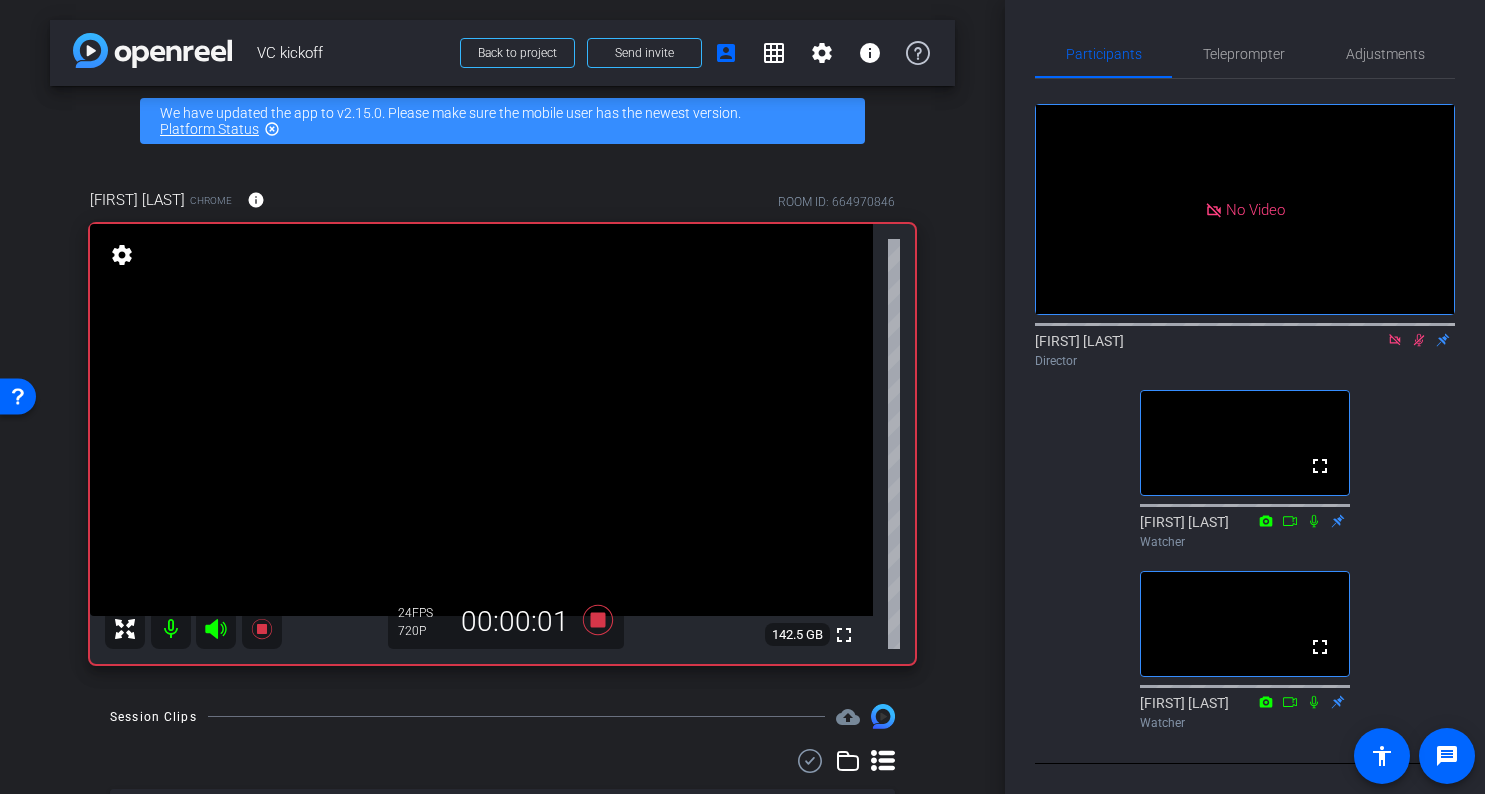 click on "No Video  [FIRST] [LAST]
Director  fullscreen  [FIRST] [LAST]
Watcher  fullscreen  [FIRST] [LAST]
Watcher" 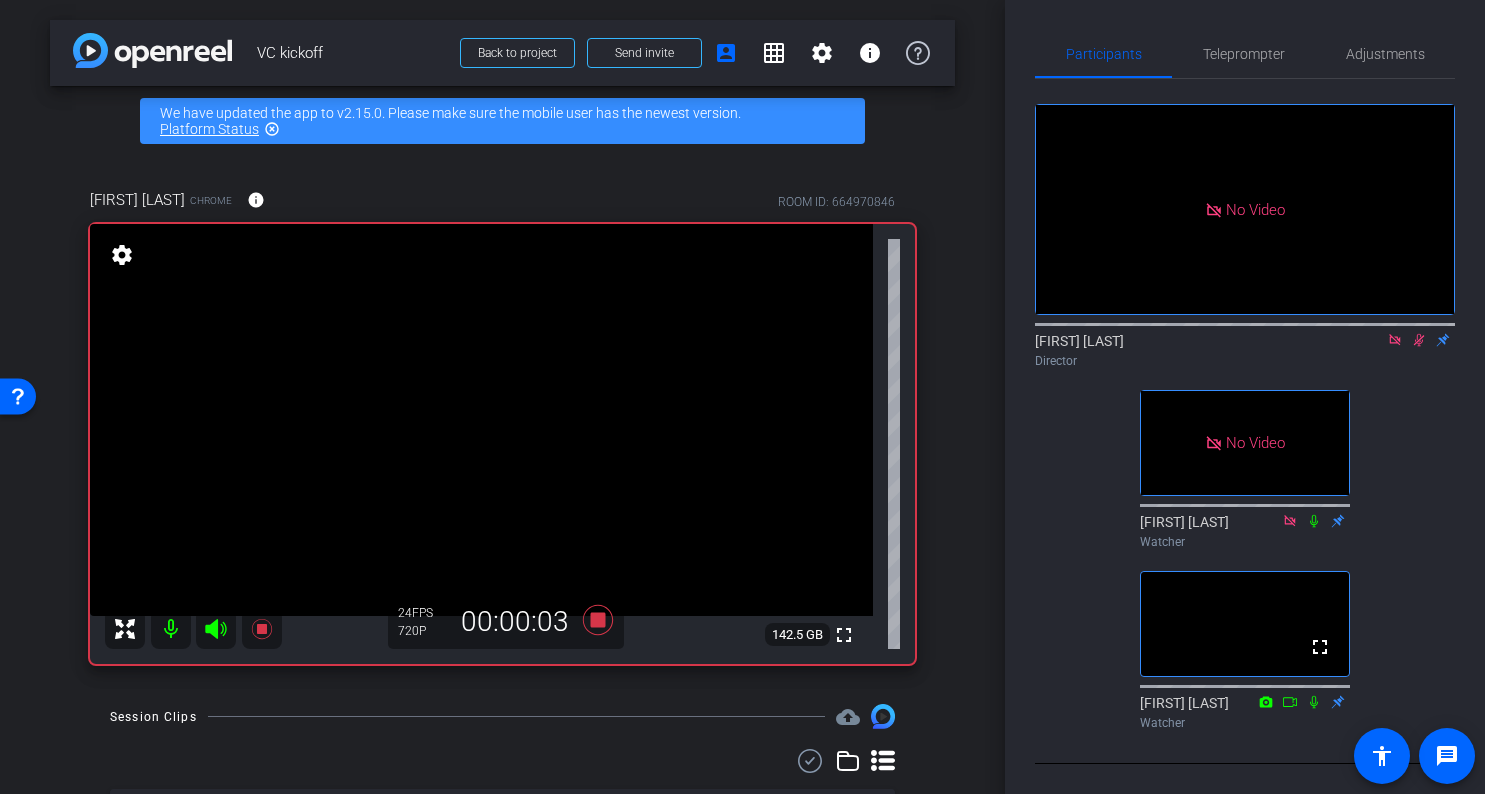 click 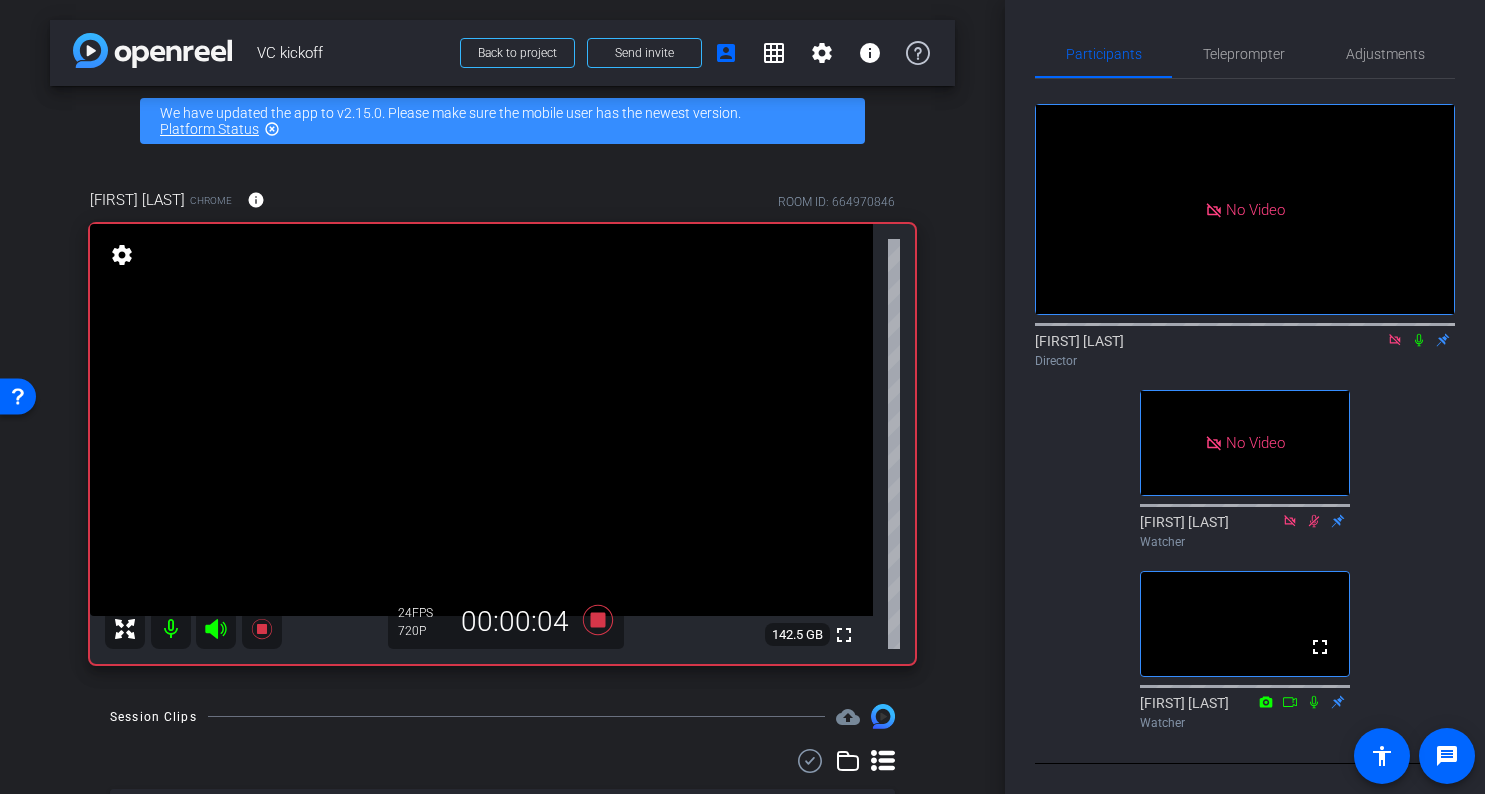 click 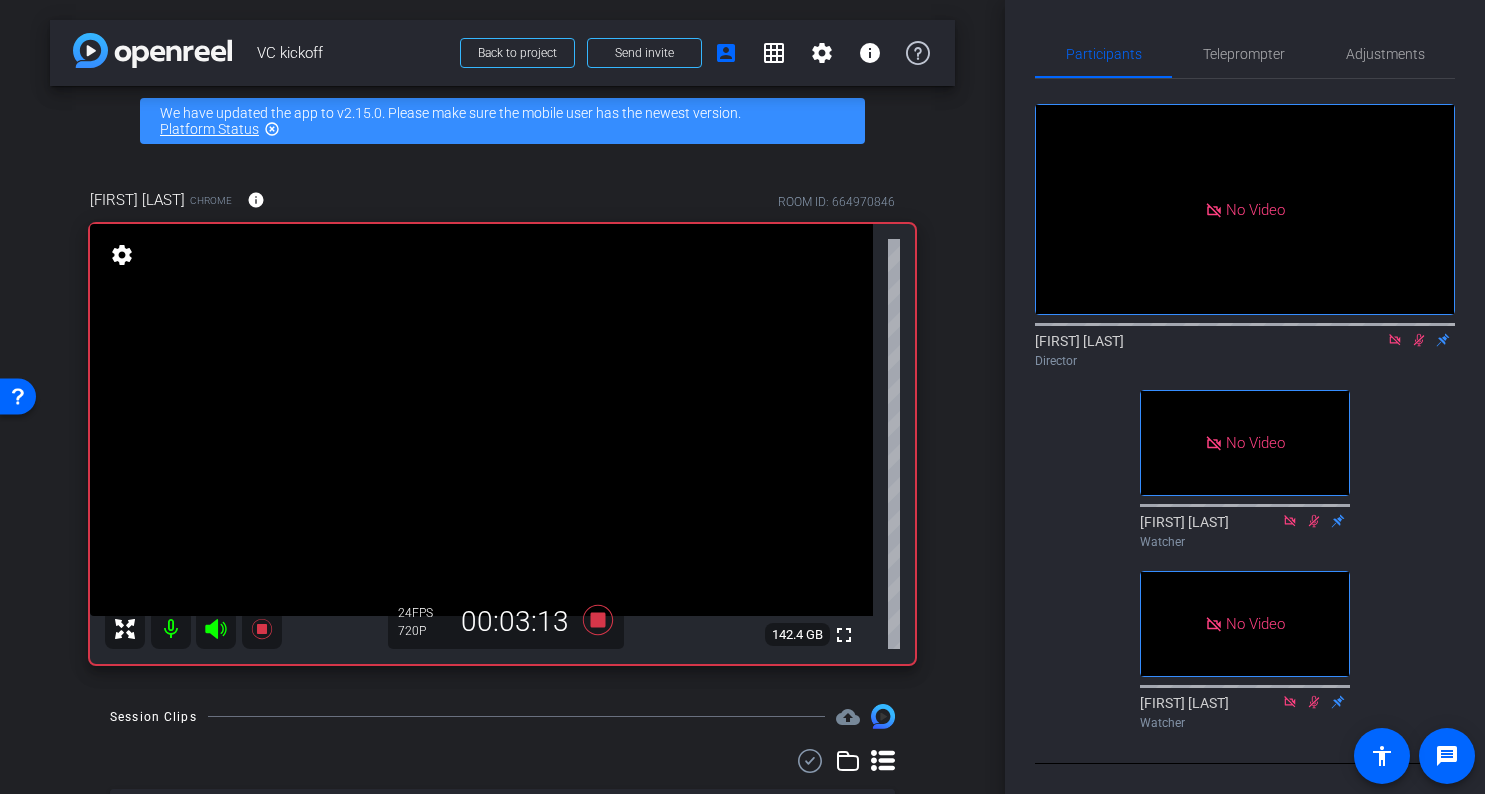 click 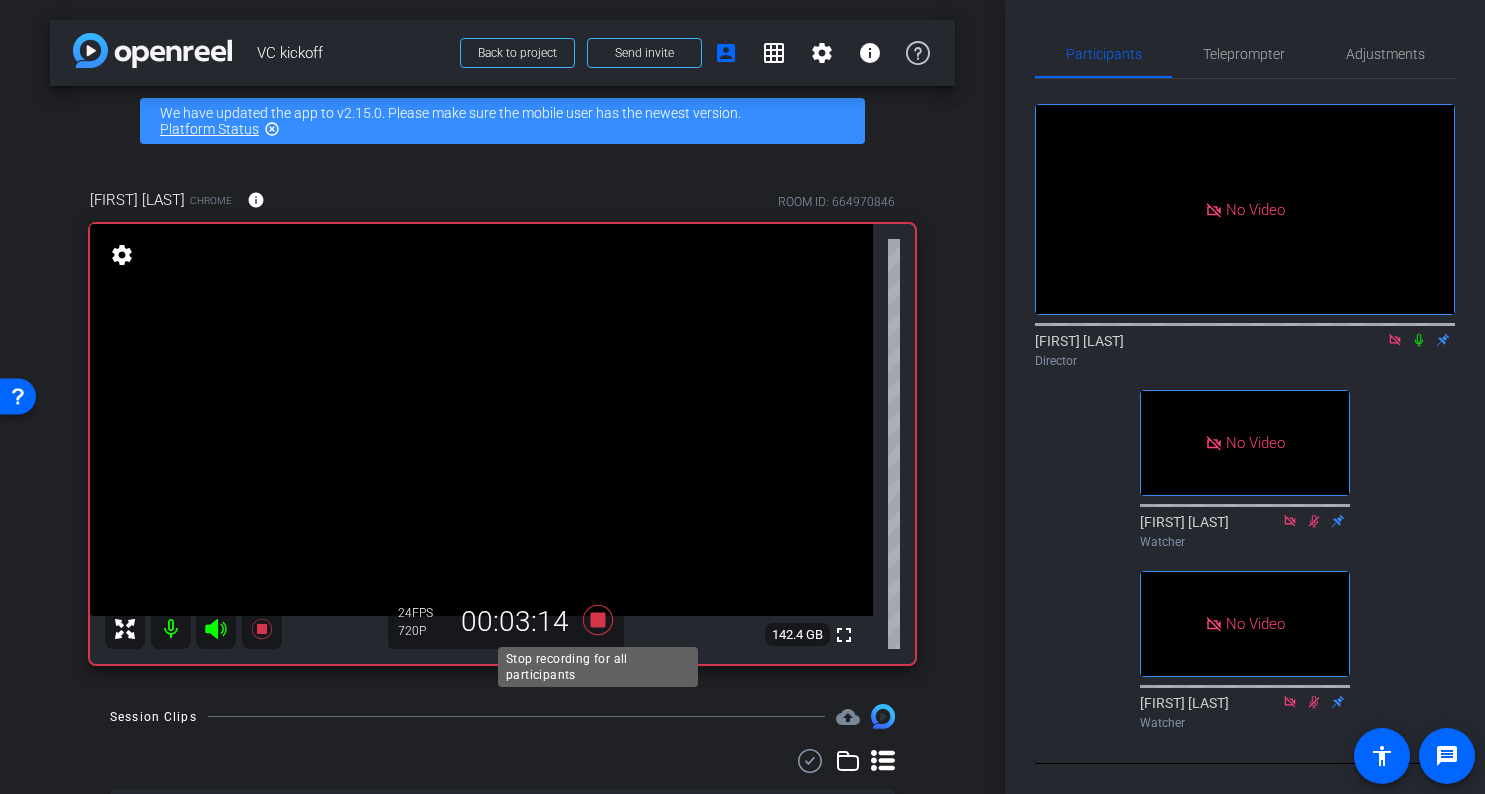 click 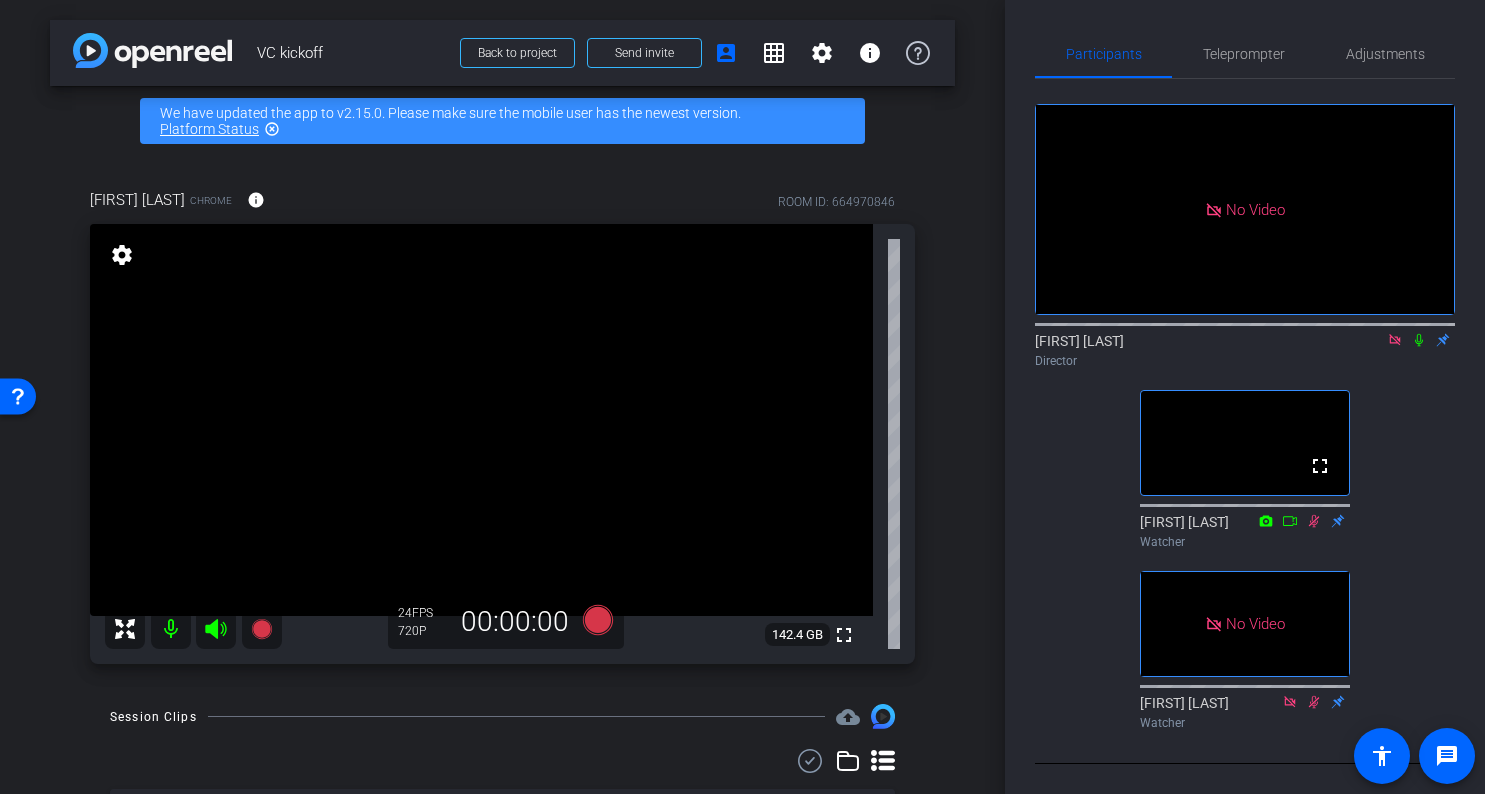 click 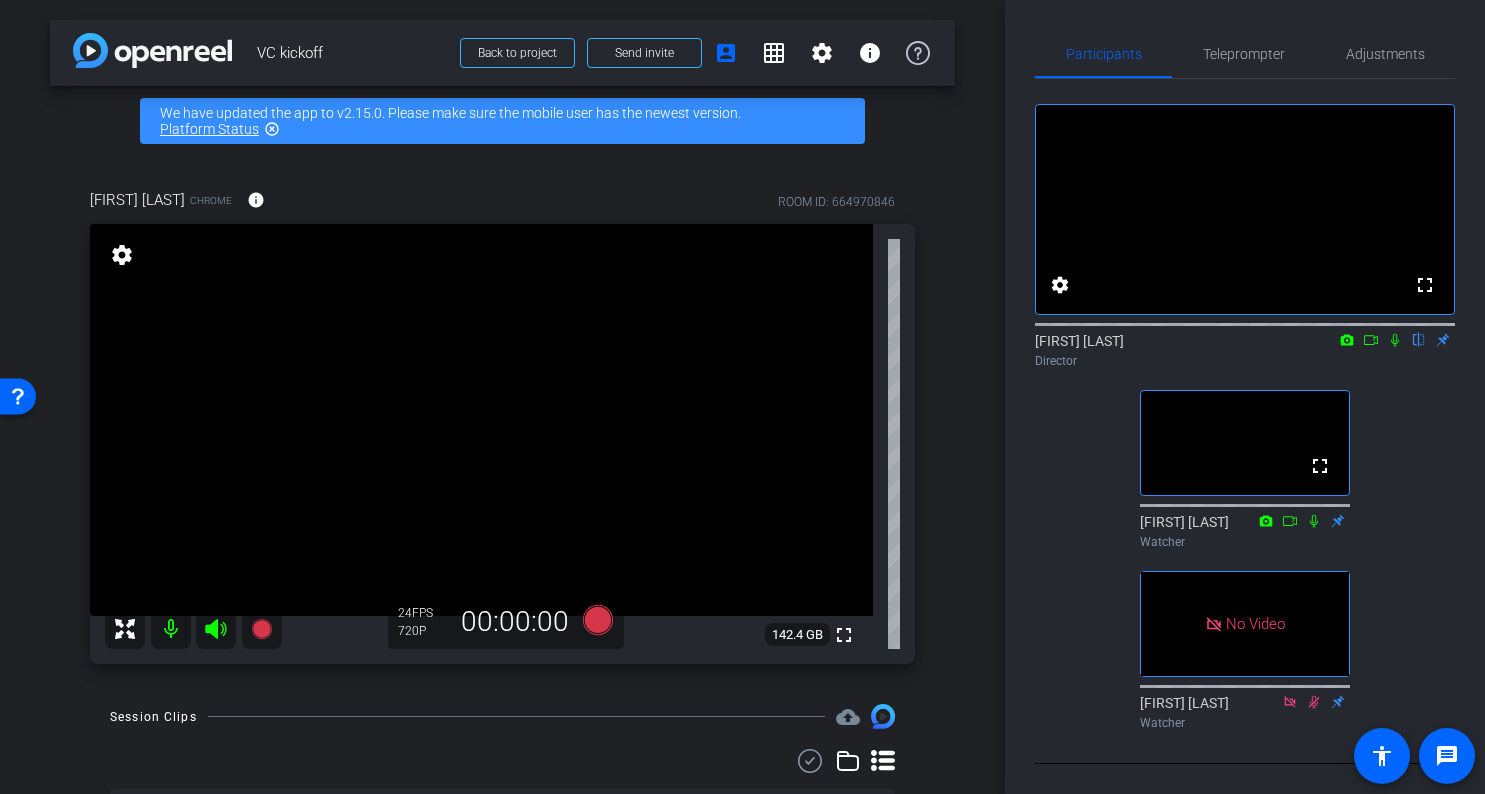 click on "fullscreen settings  [FIRST] [LAST]
flip
Director  fullscreen  [FIRST] [LAST]
Watcher   No Video  [FIRST] [LAST]
Watcher" 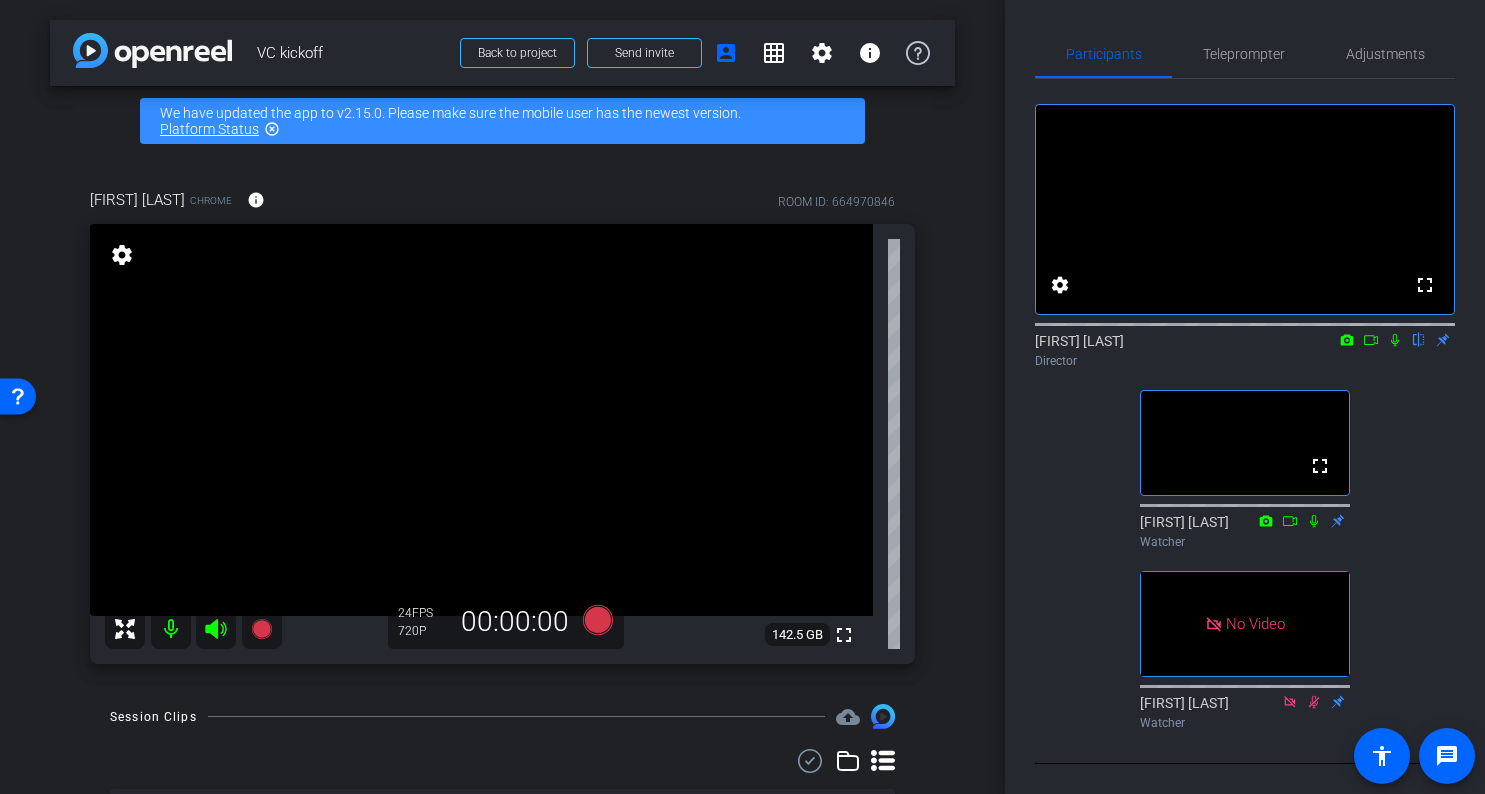 click on "fullscreen settings  [FIRST] [LAST]
flip
Director  fullscreen  [FIRST] [LAST]
Watcher   No Video  [FIRST] [LAST]
Watcher" 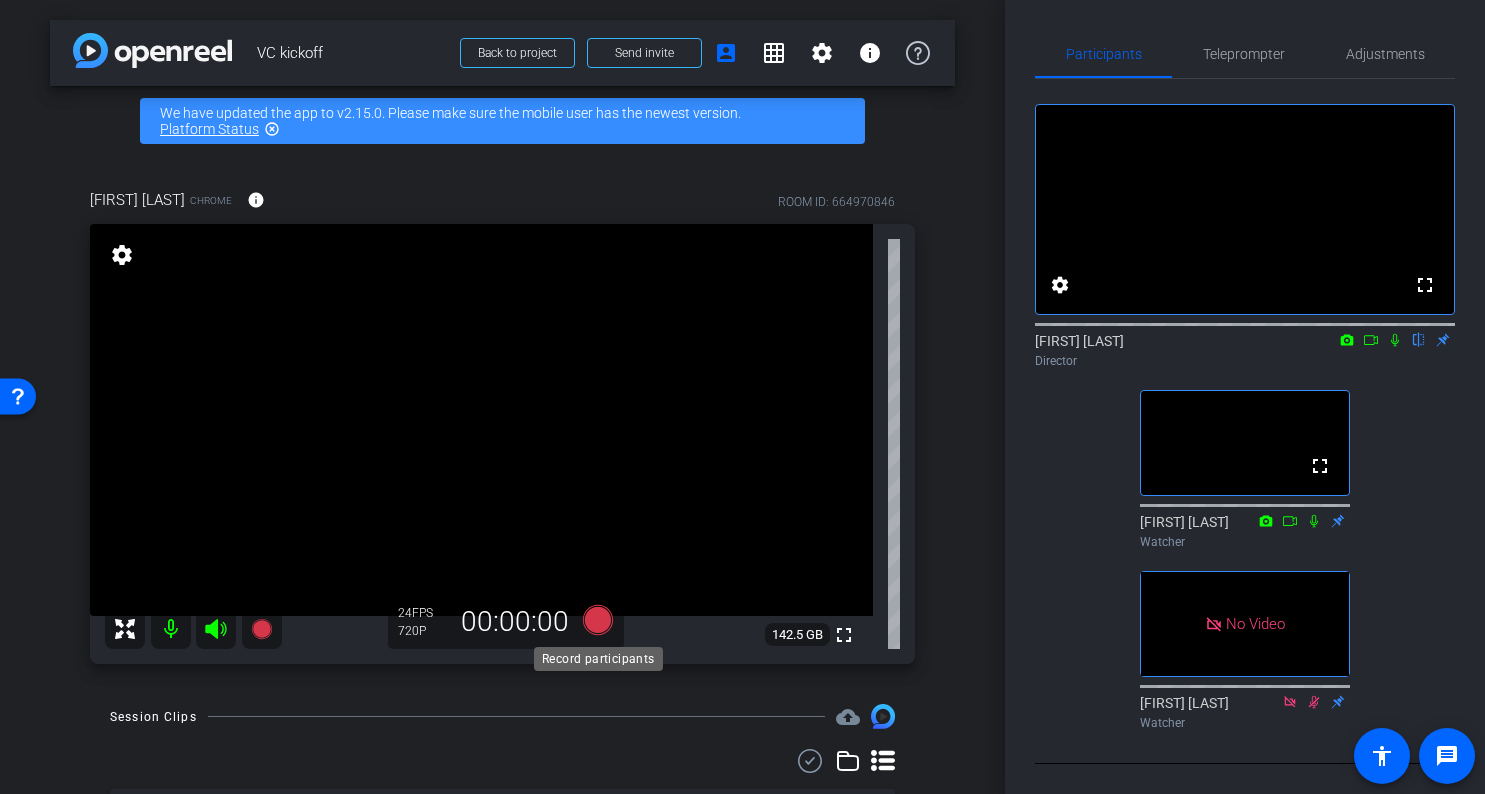 click 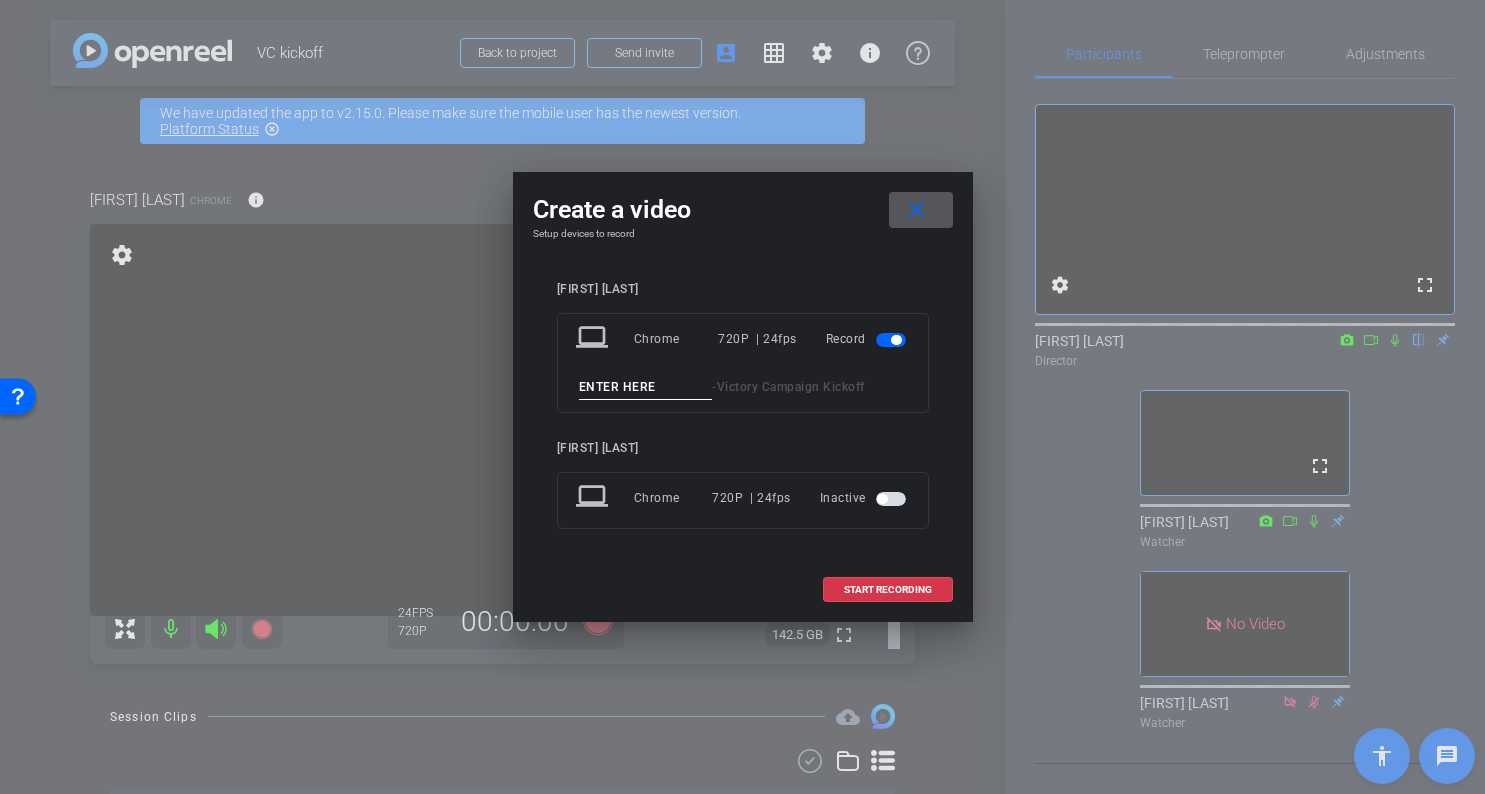click at bounding box center [646, 387] 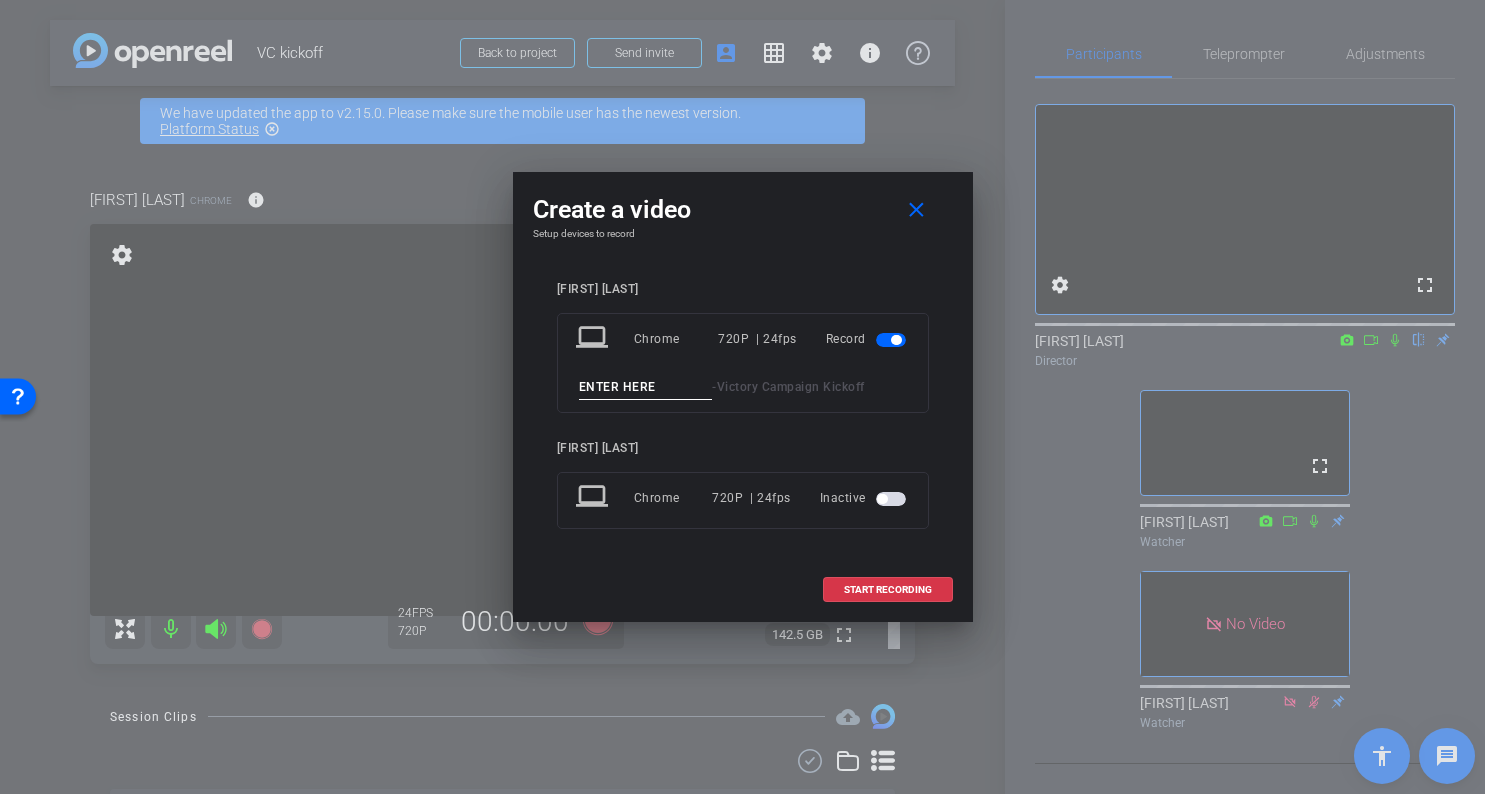 type on "h" 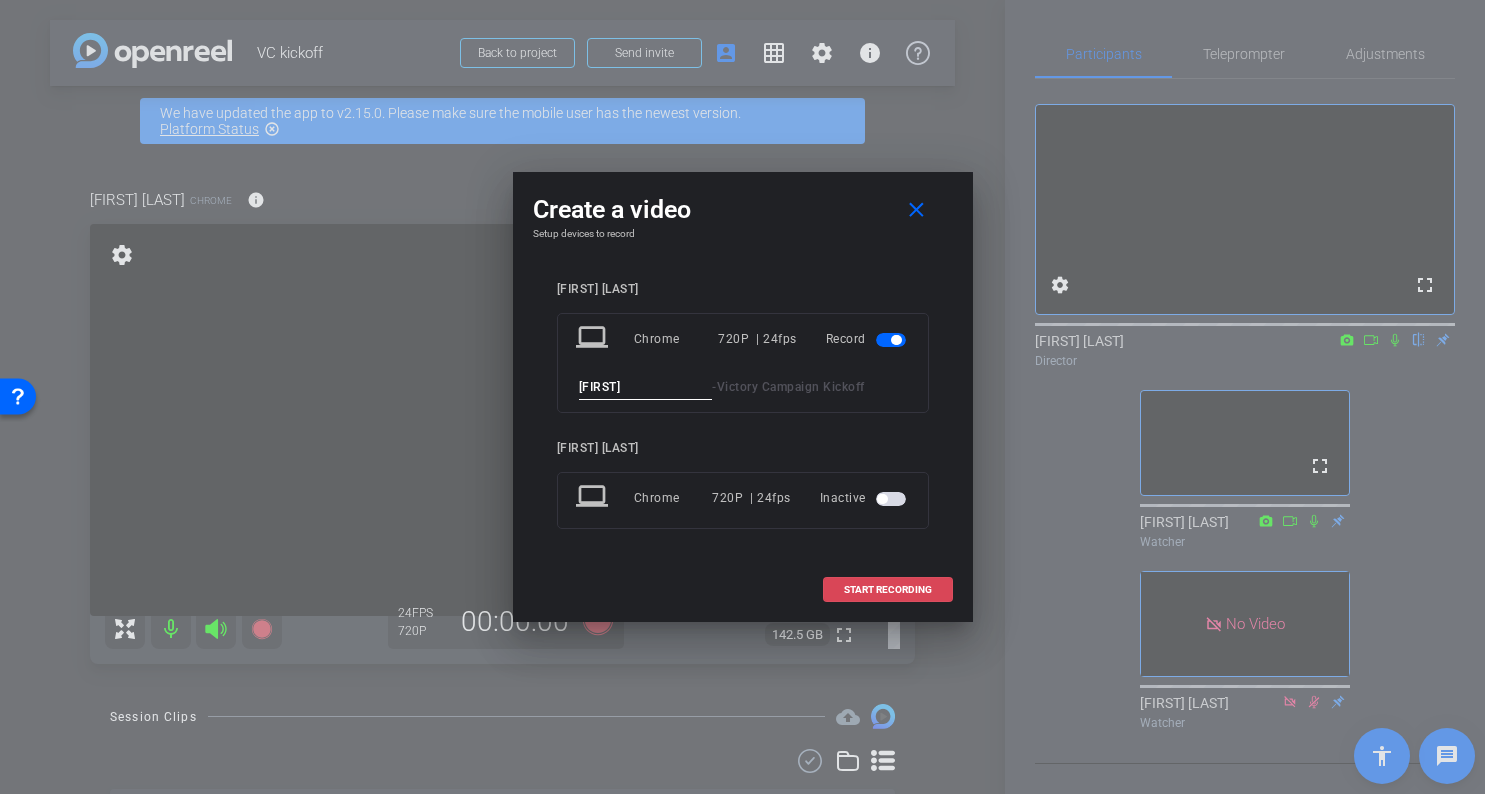 type on "[FIRST]" 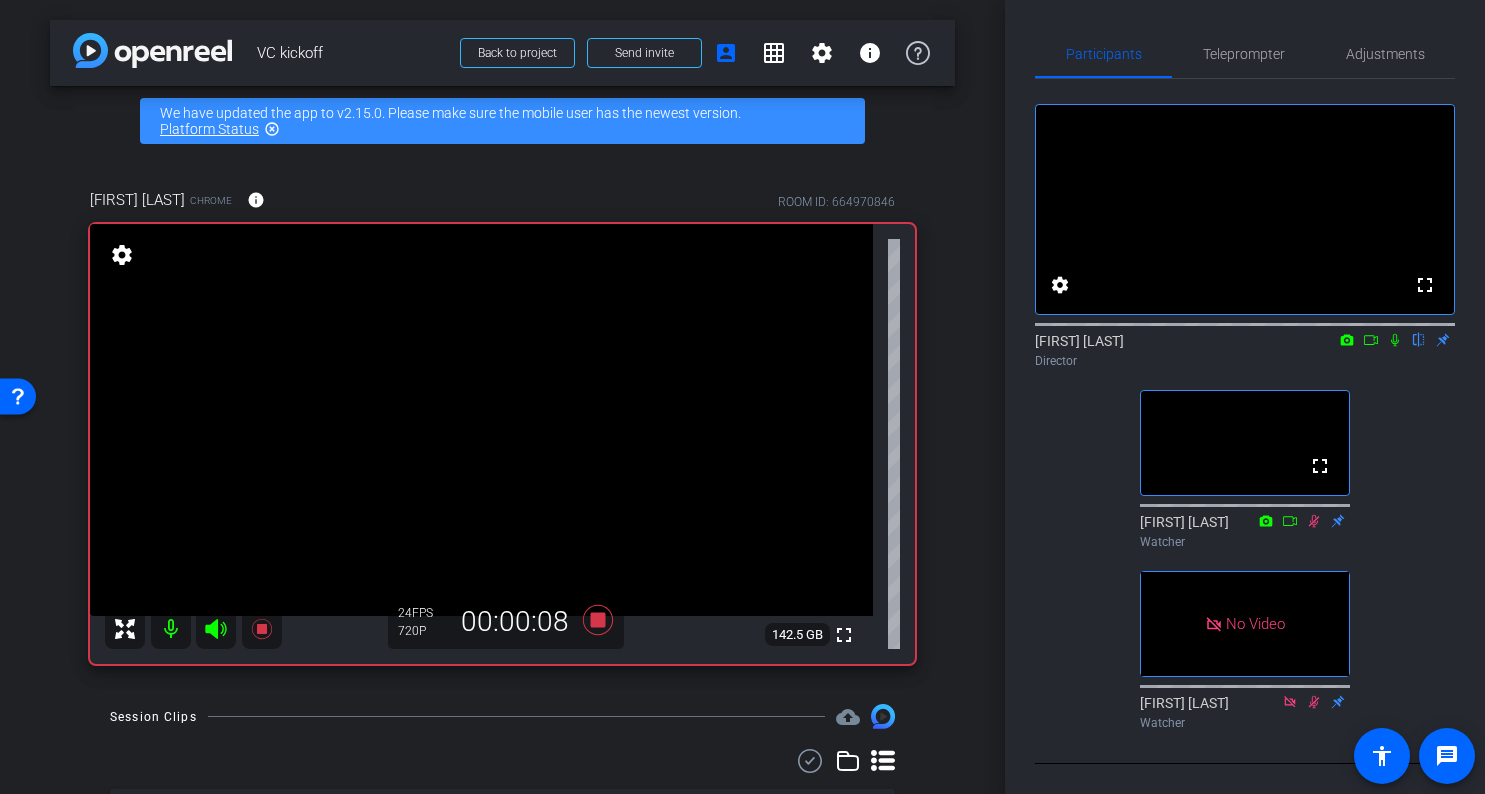 click 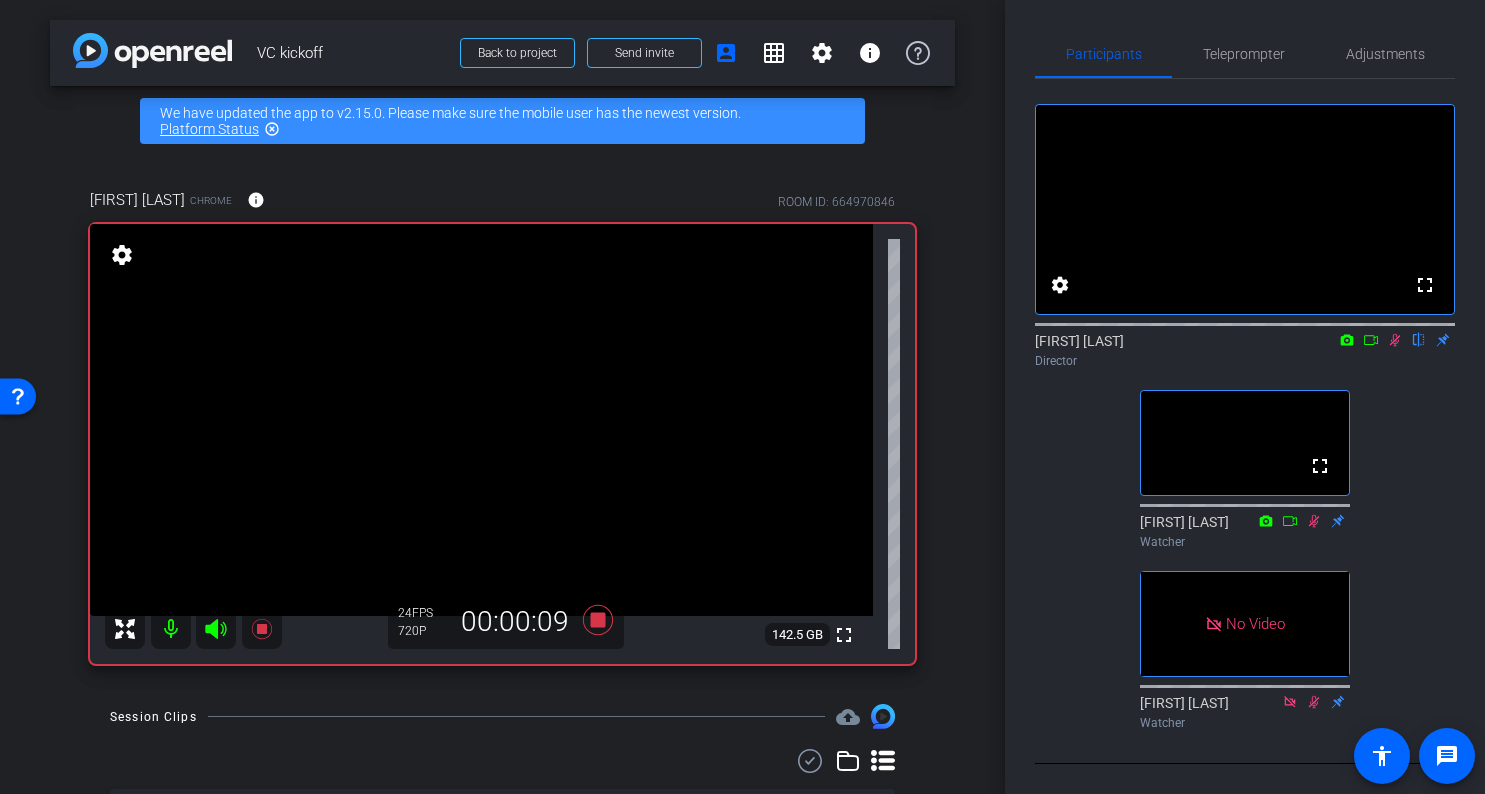 click 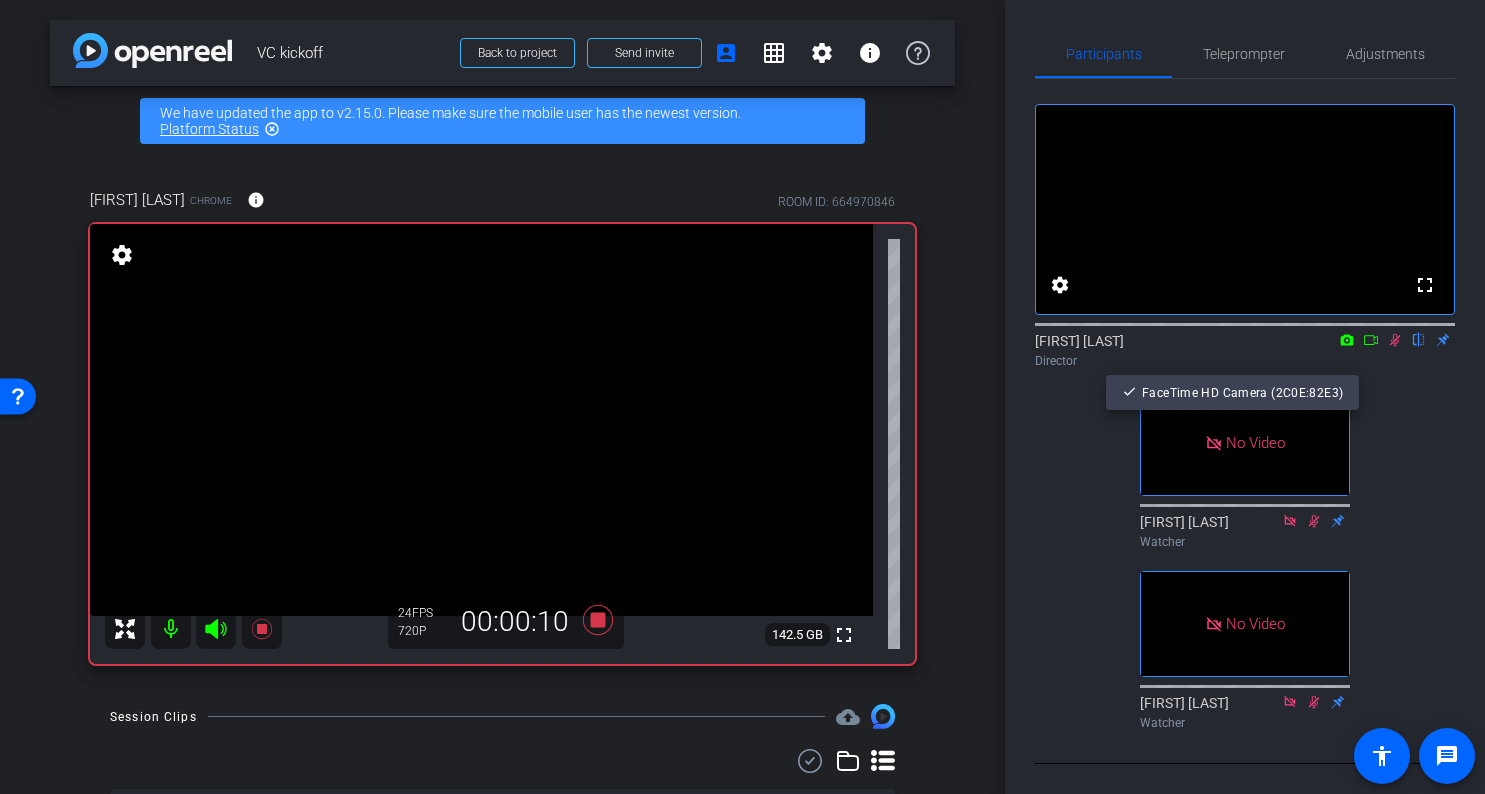click at bounding box center (742, 397) 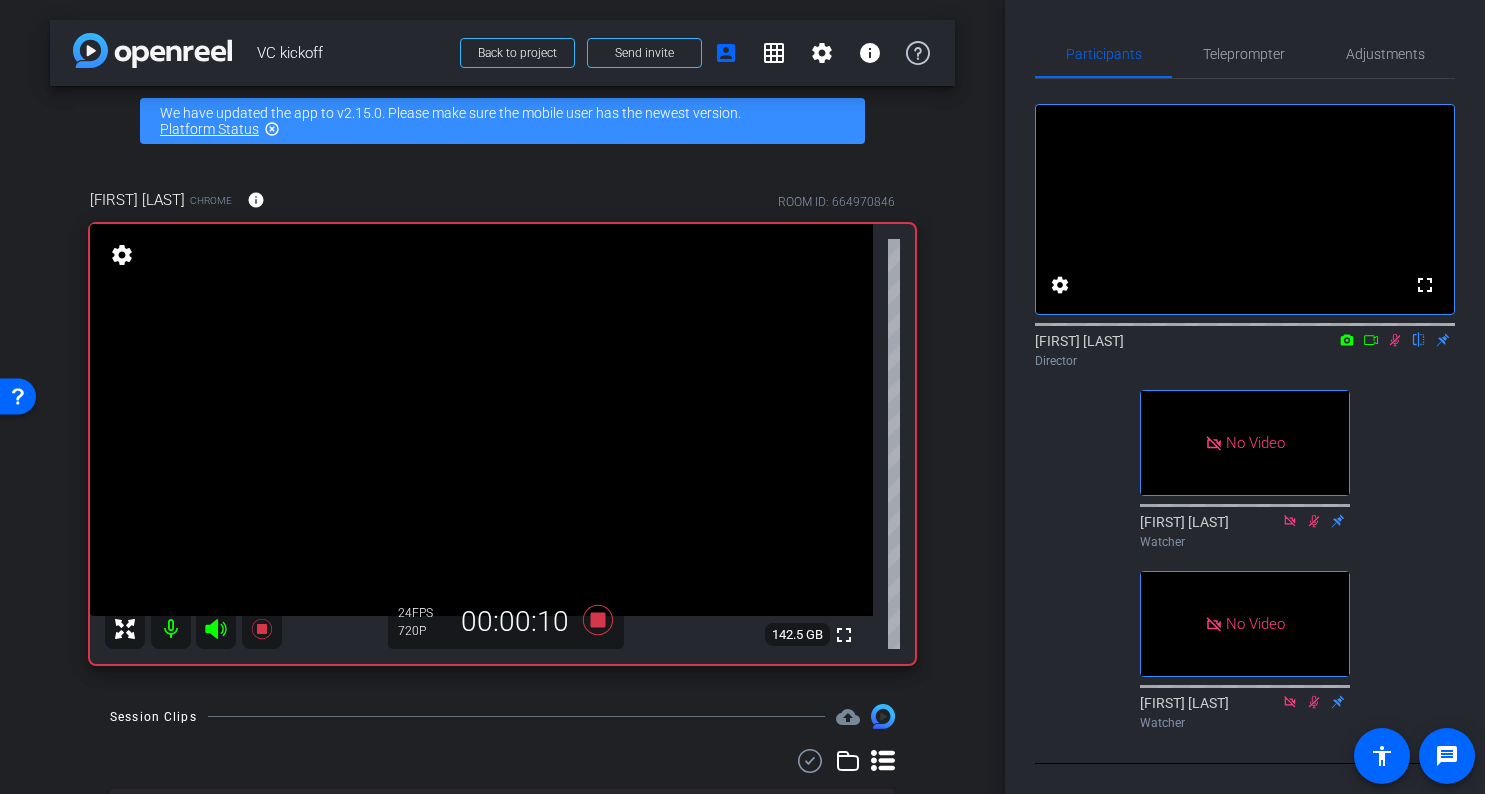 click 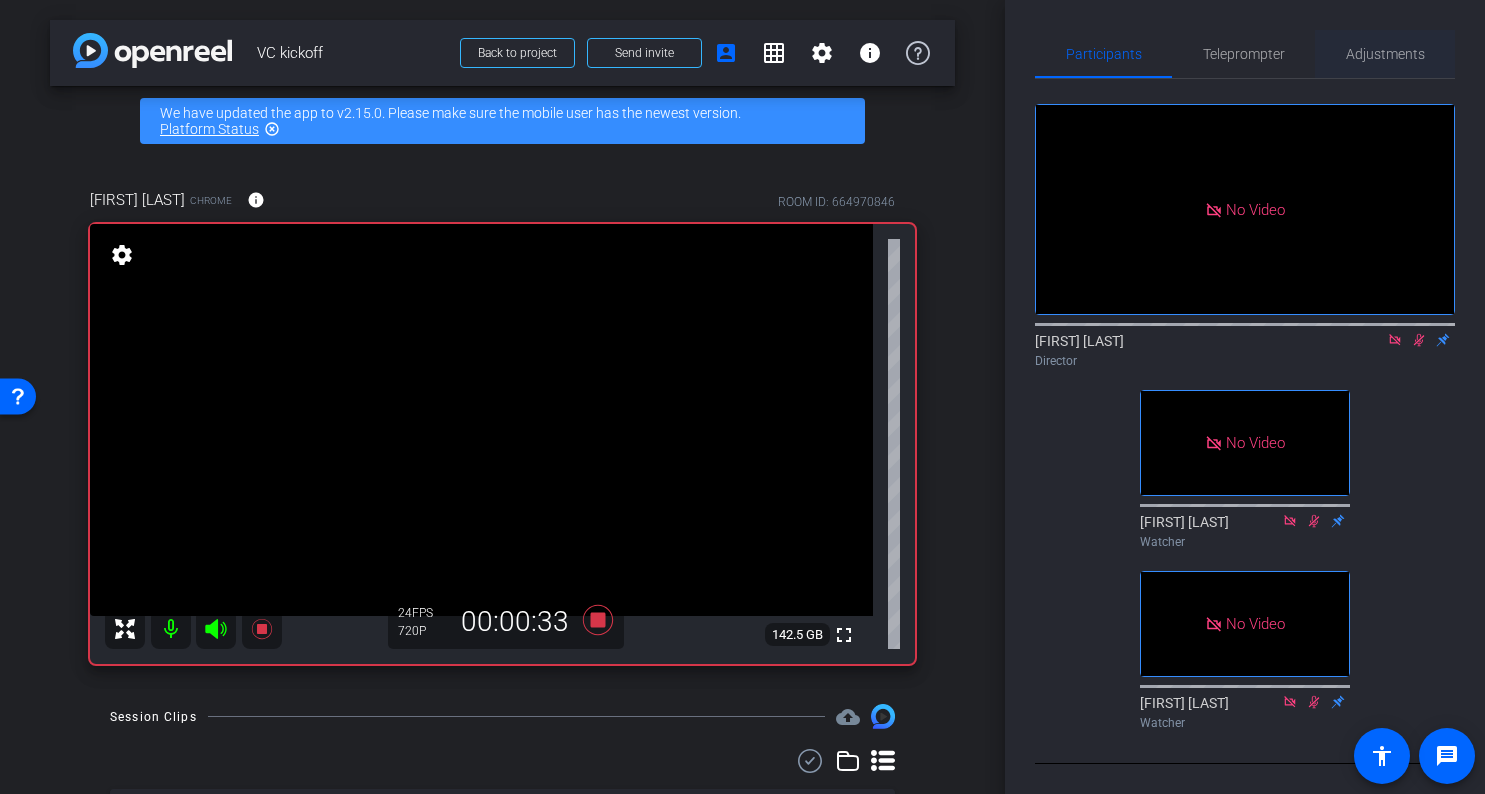 click on "Adjustments" at bounding box center (1385, 54) 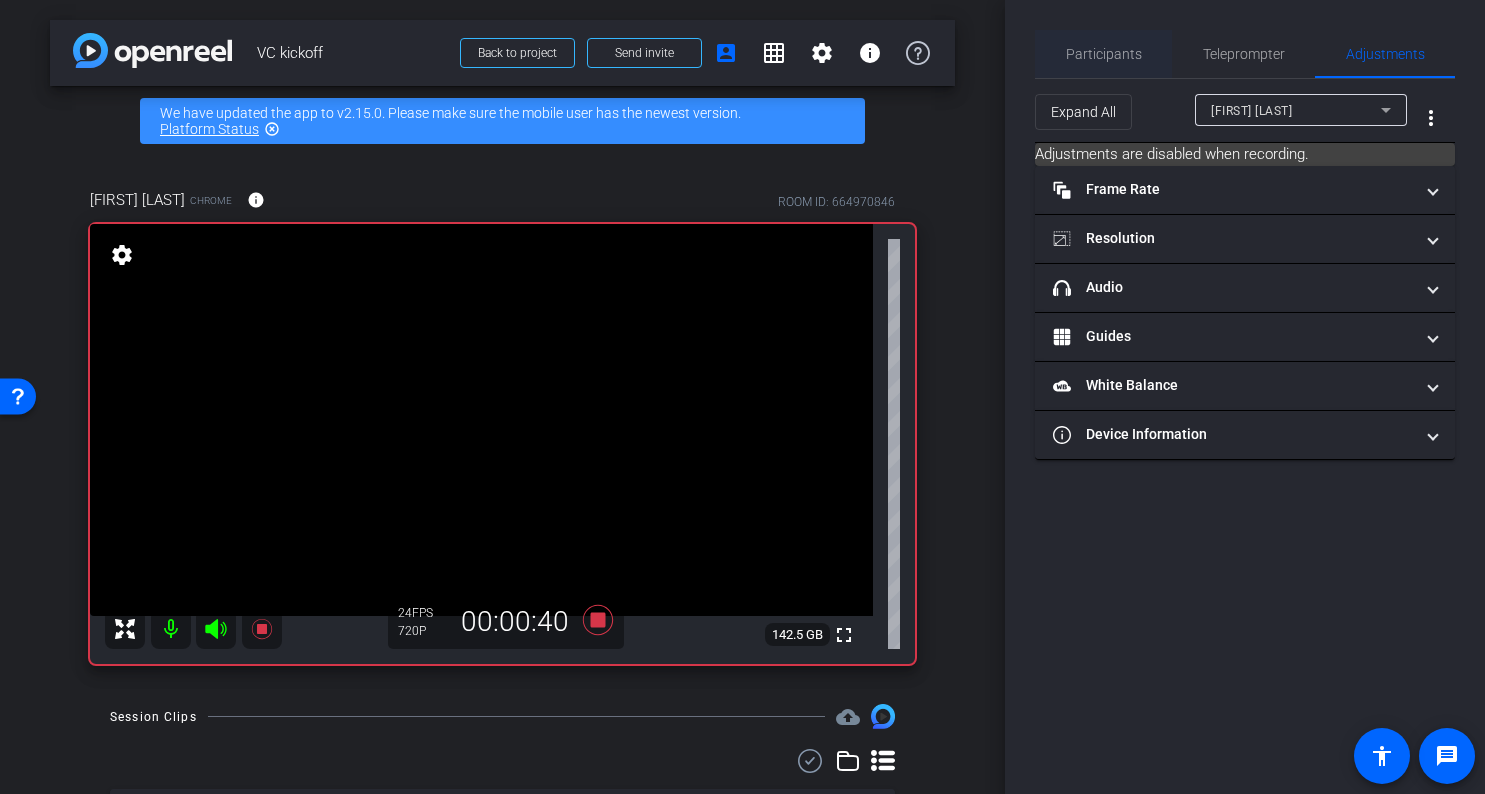 click on "Participants" at bounding box center (1104, 54) 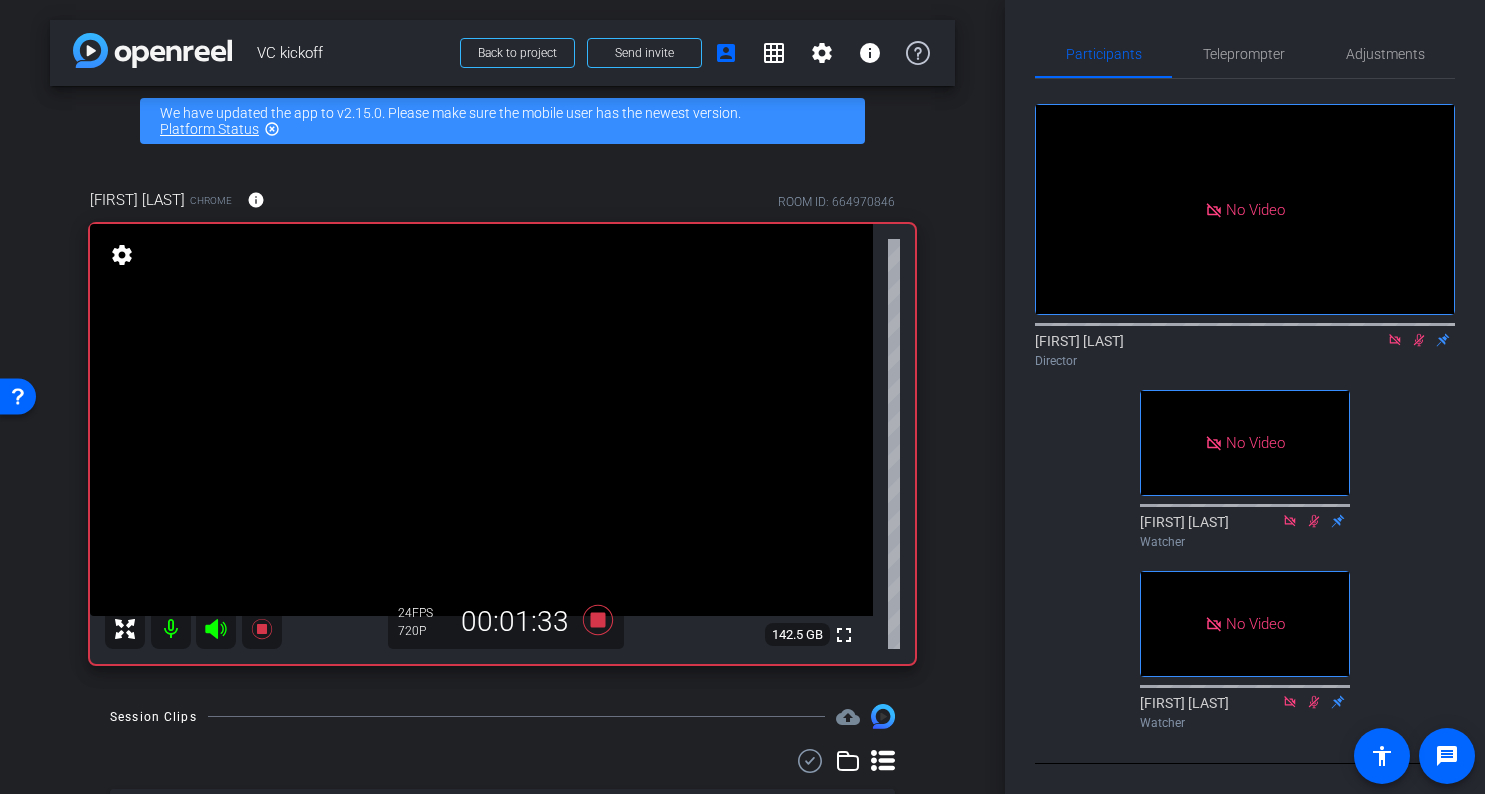 click 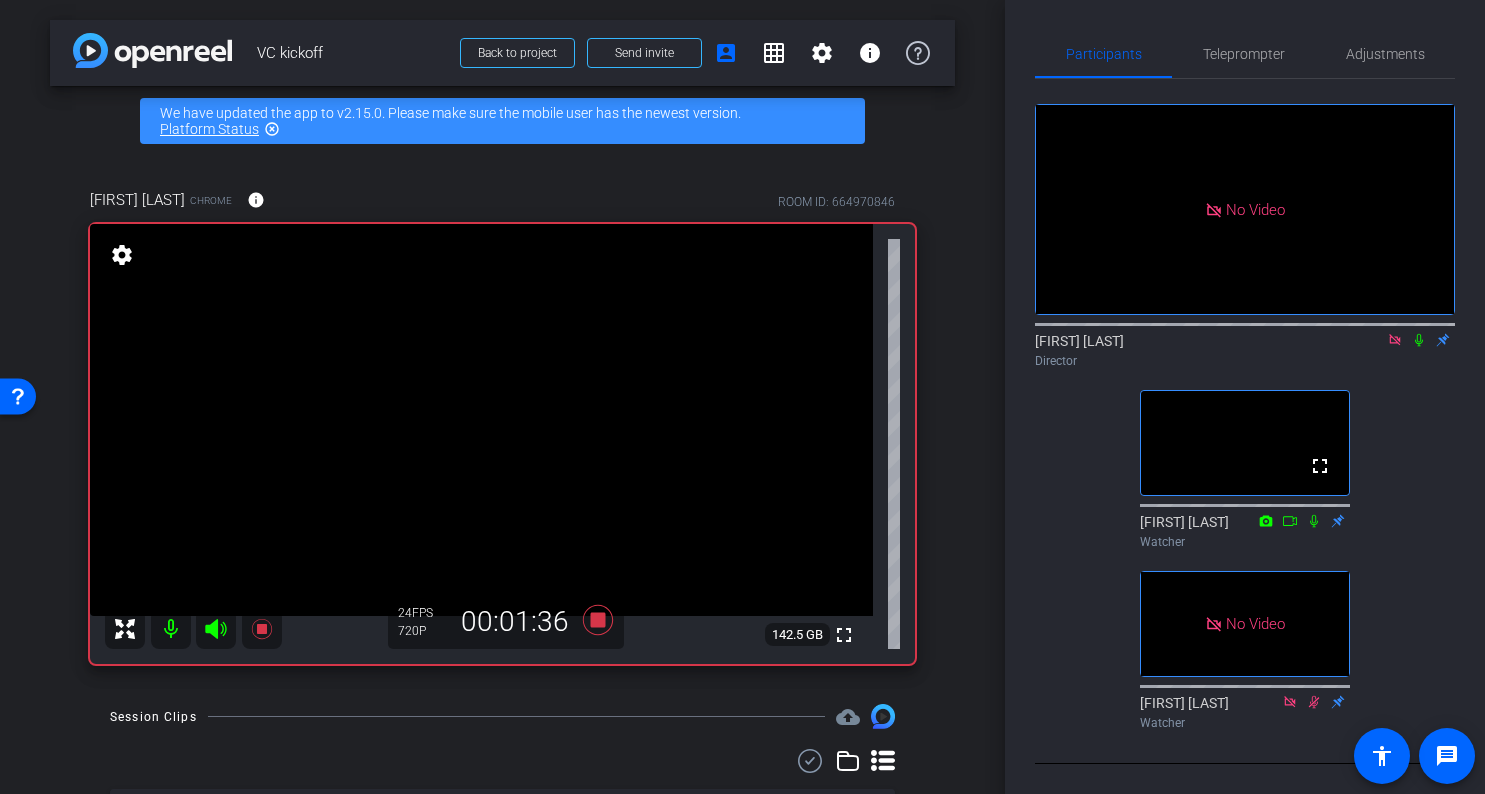 click 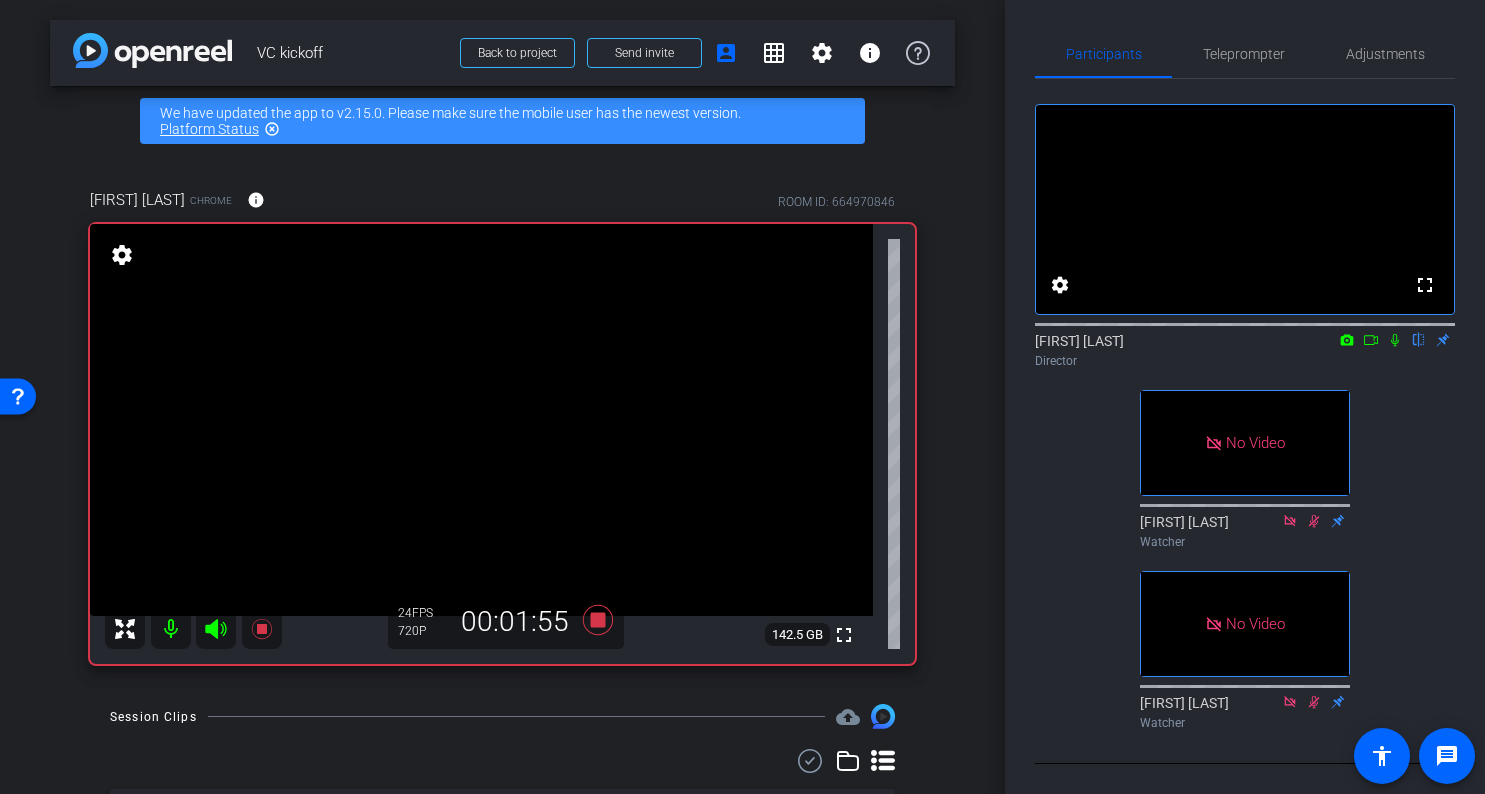 click 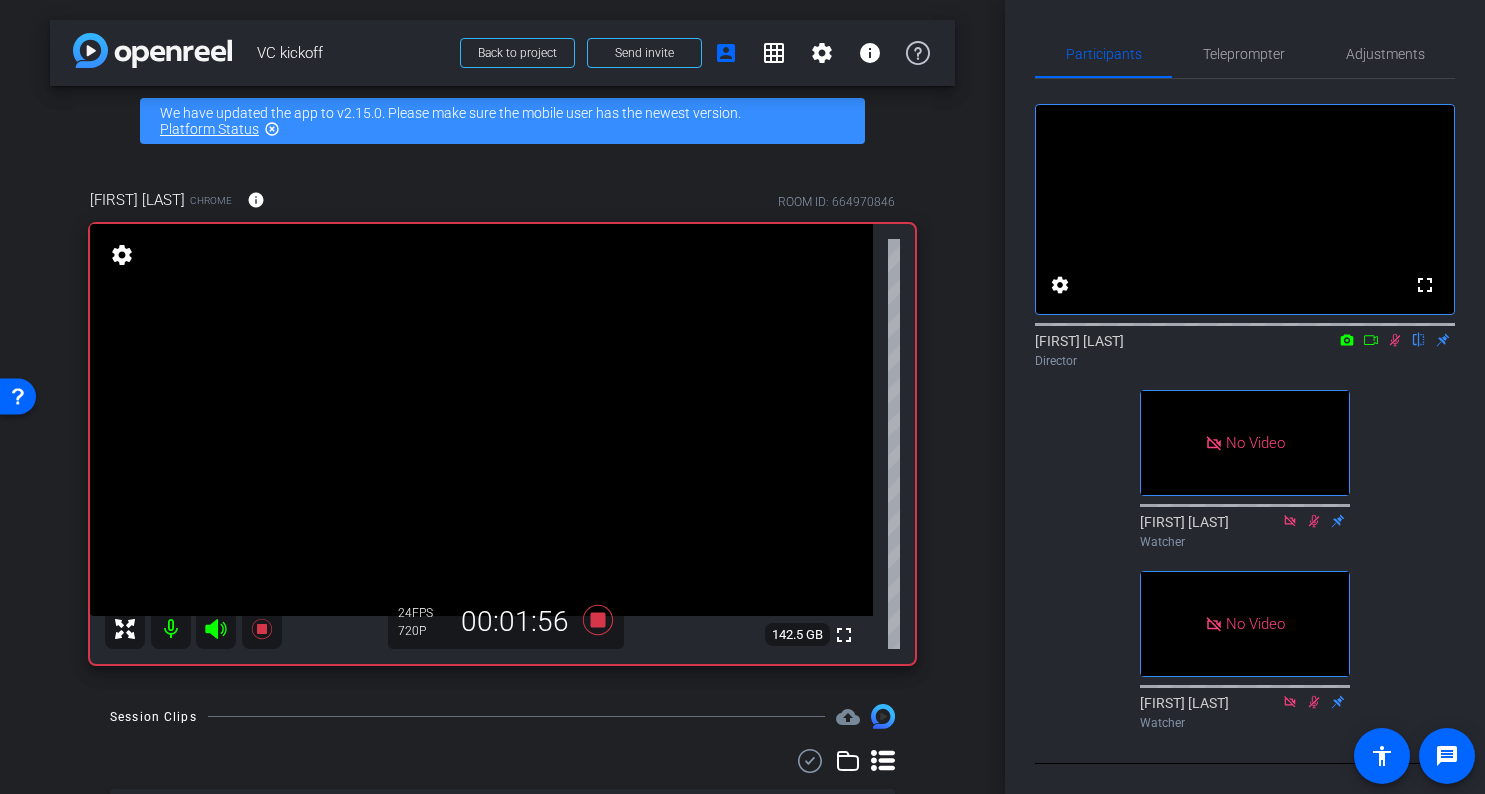 click 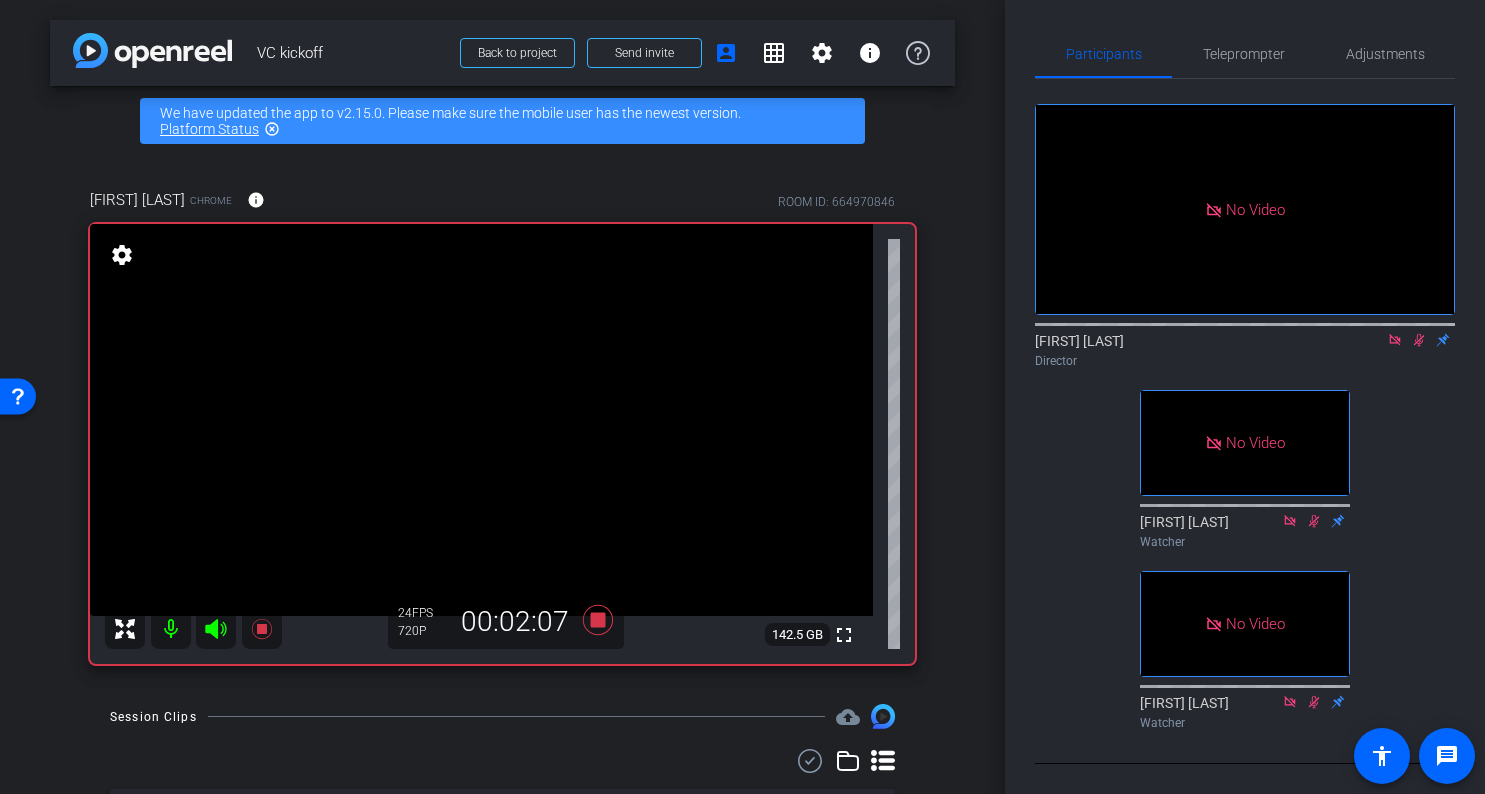 click 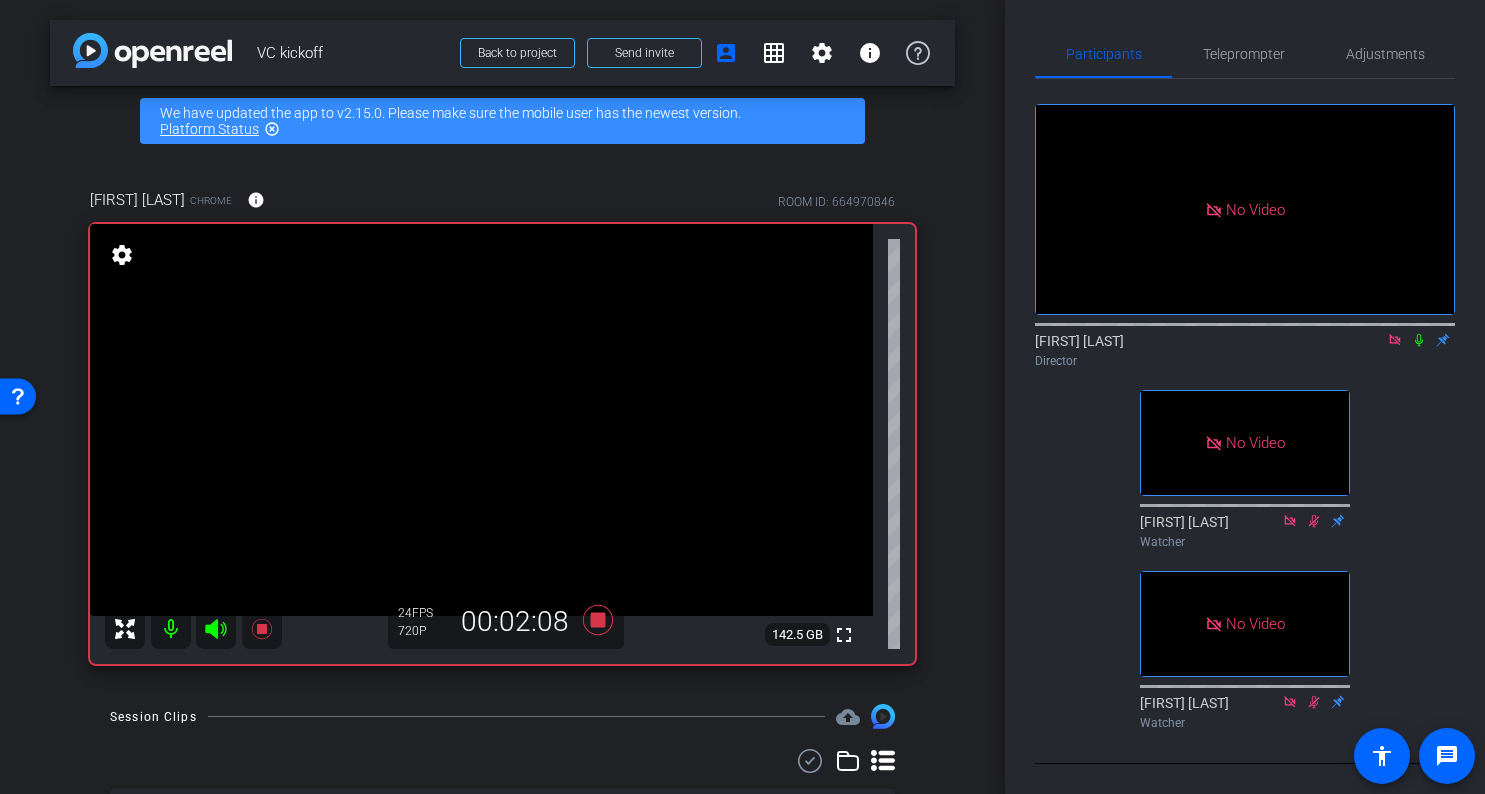 click 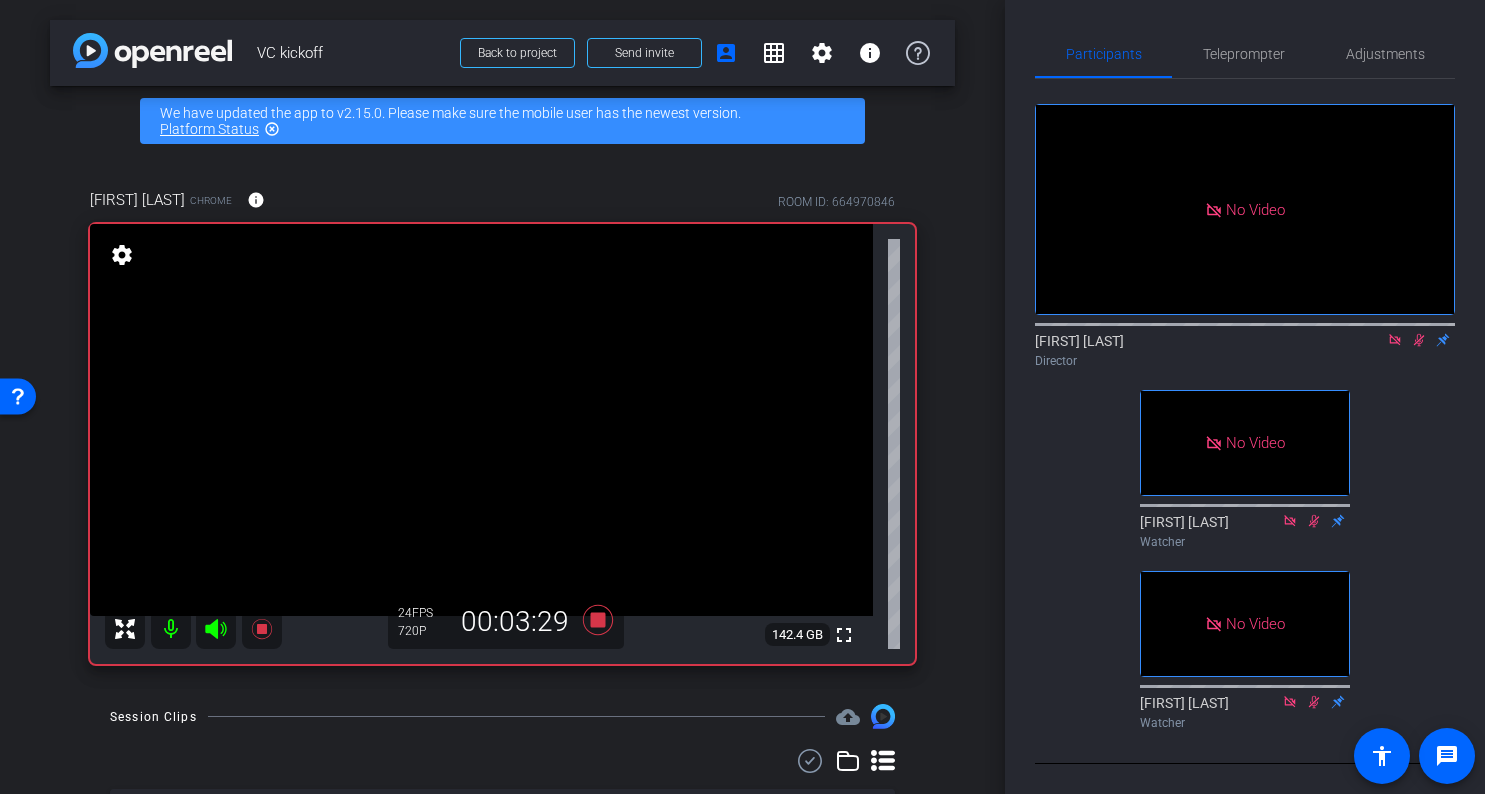 click 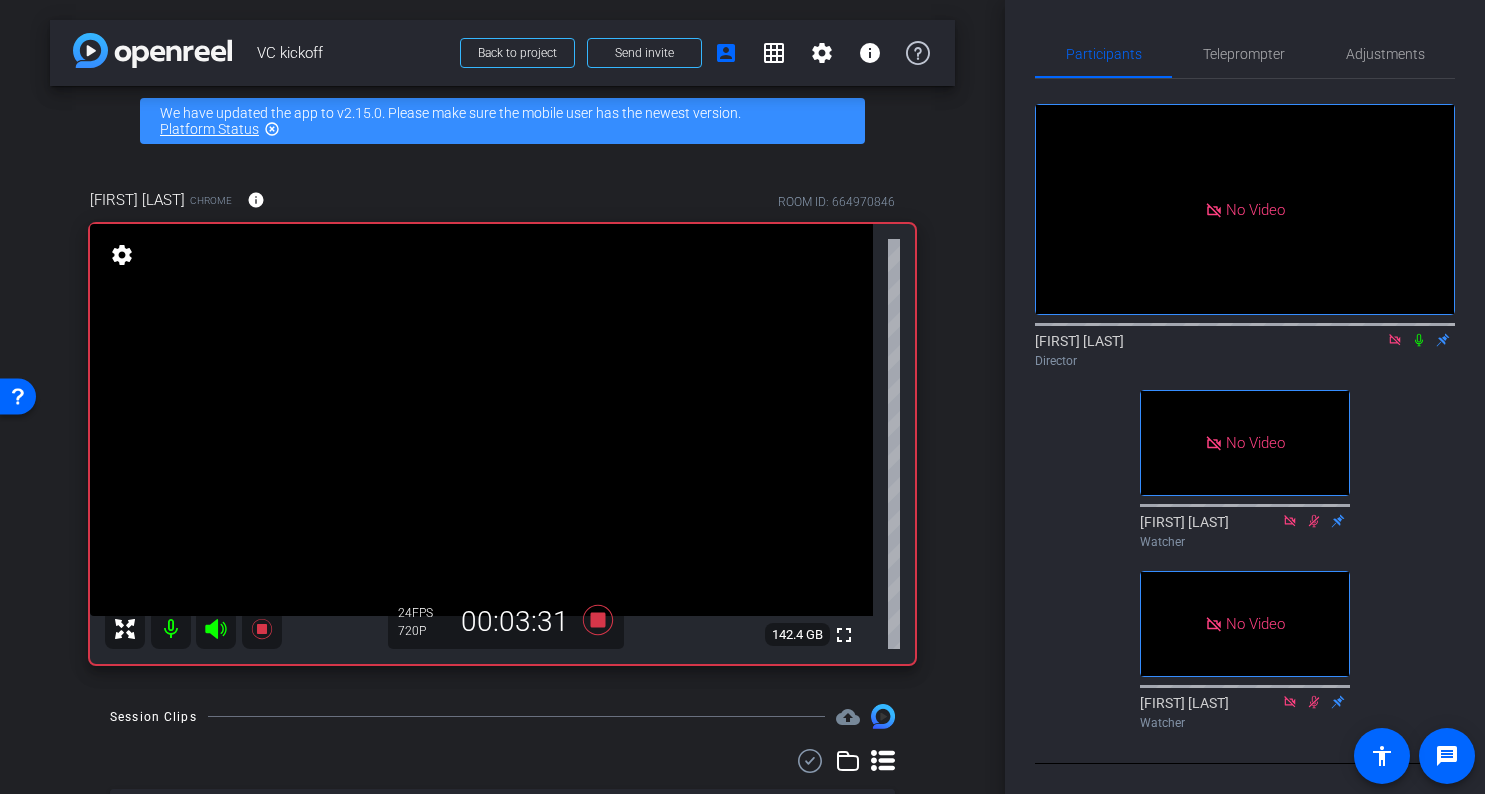 click 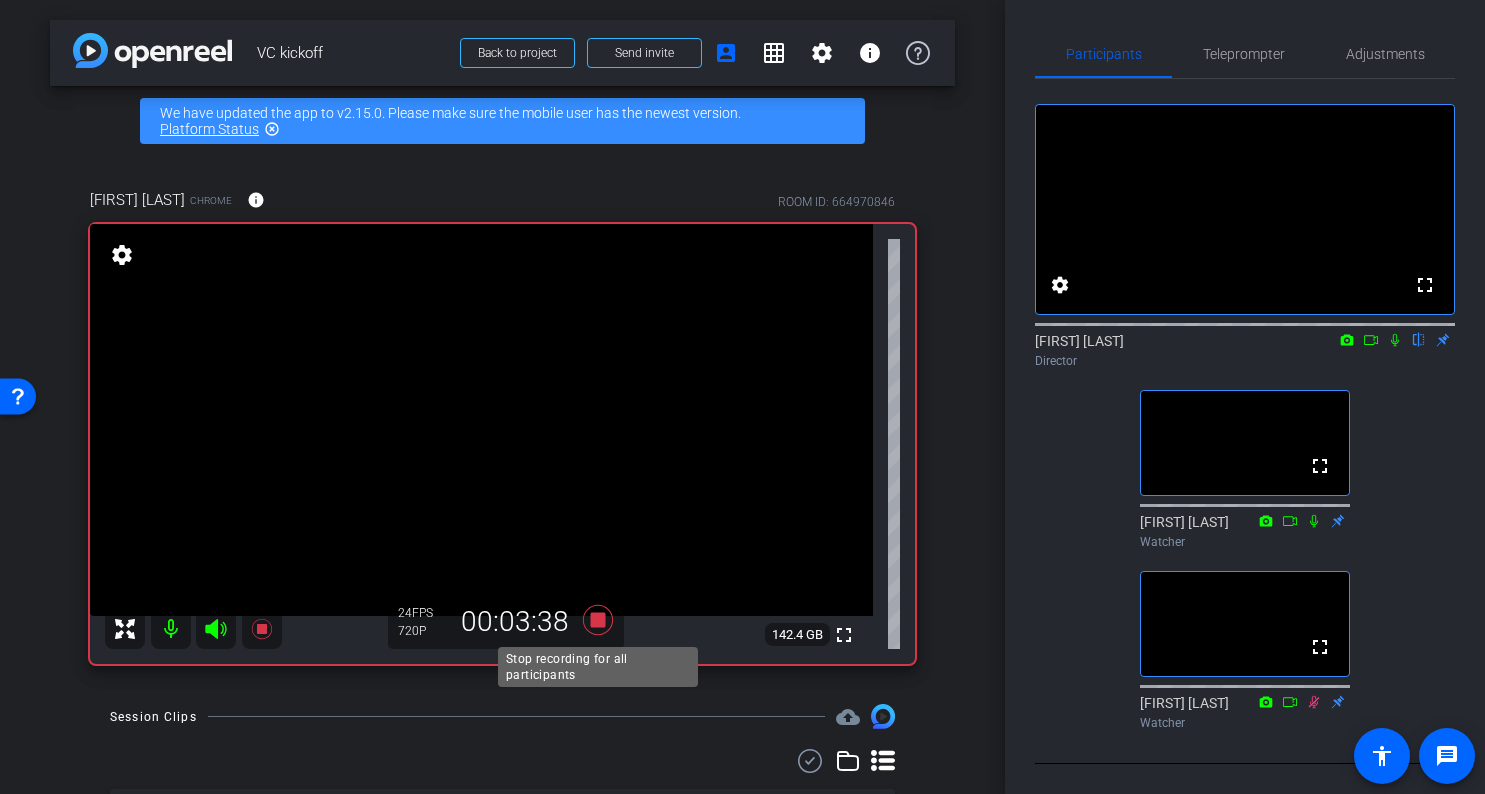 click 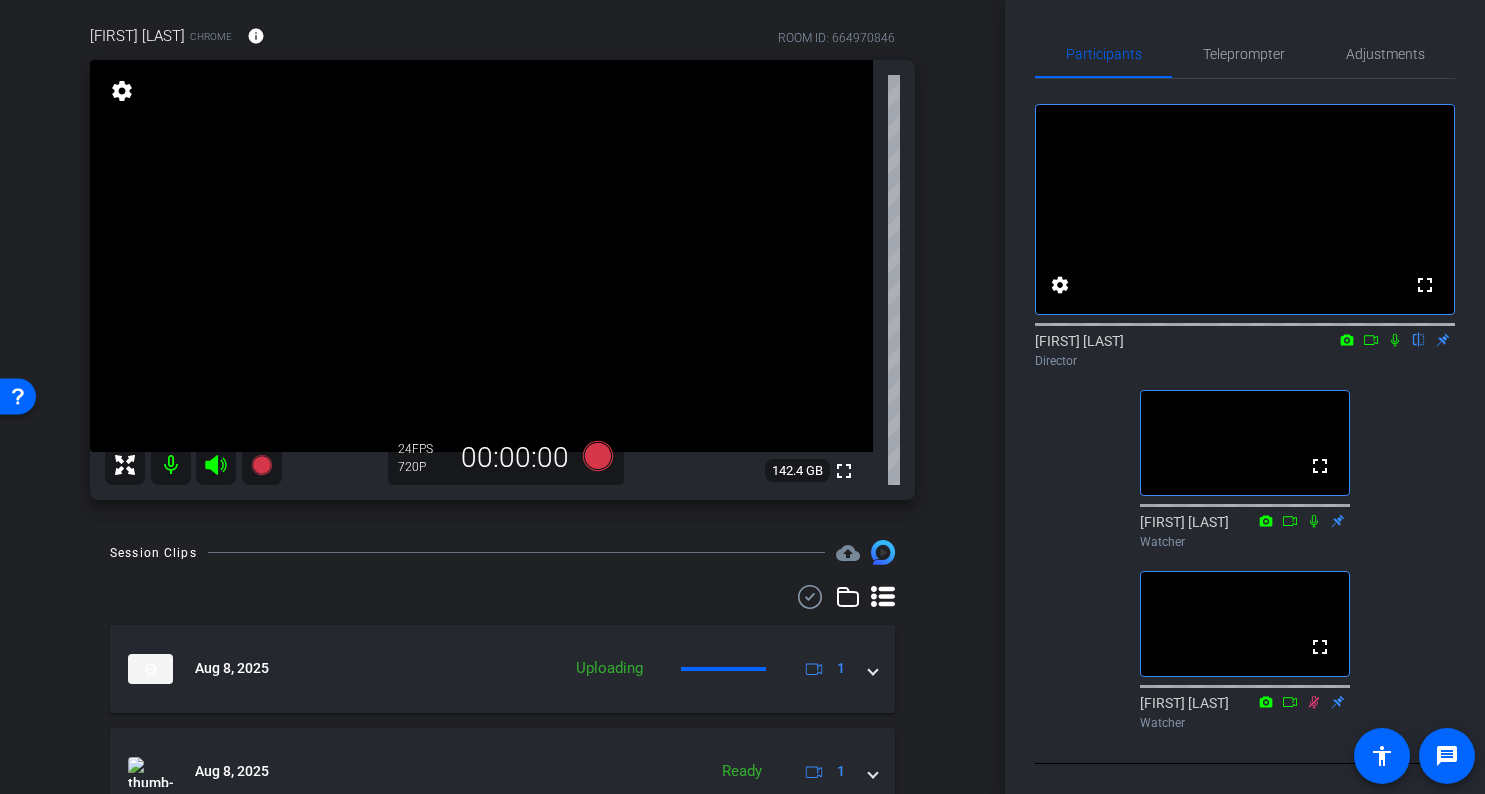 scroll, scrollTop: 257, scrollLeft: 0, axis: vertical 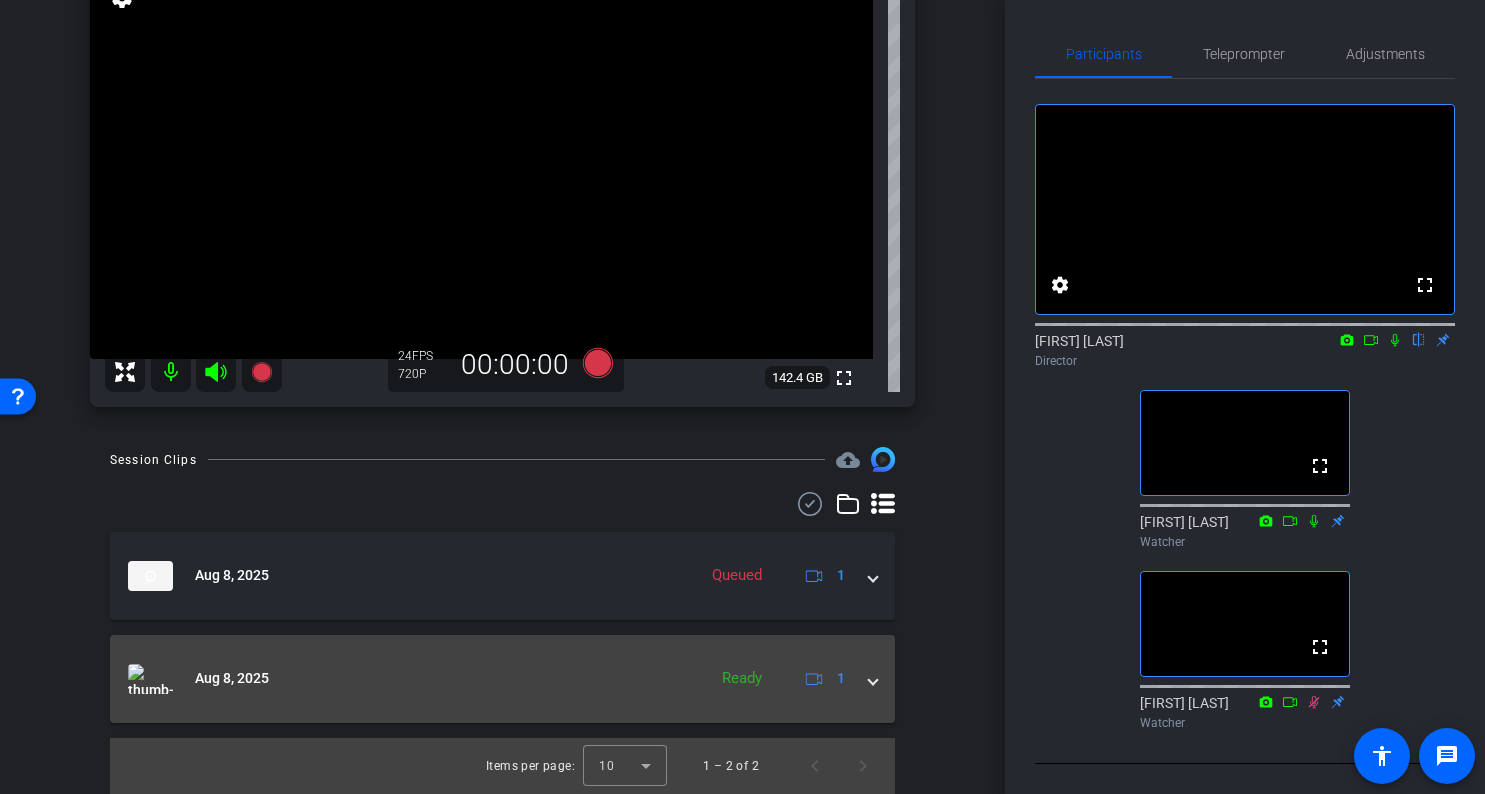 click at bounding box center [873, 678] 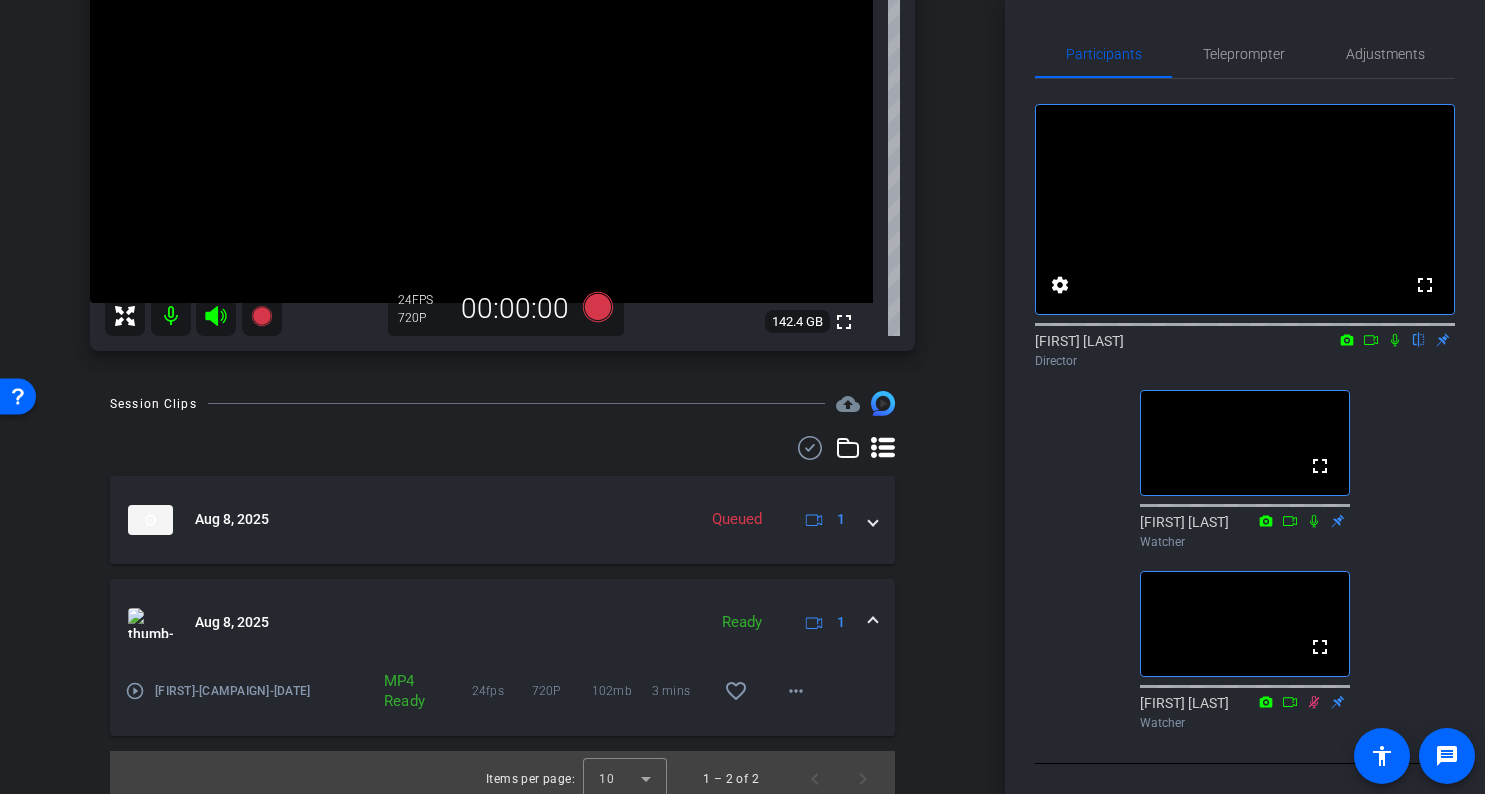 scroll, scrollTop: 326, scrollLeft: 0, axis: vertical 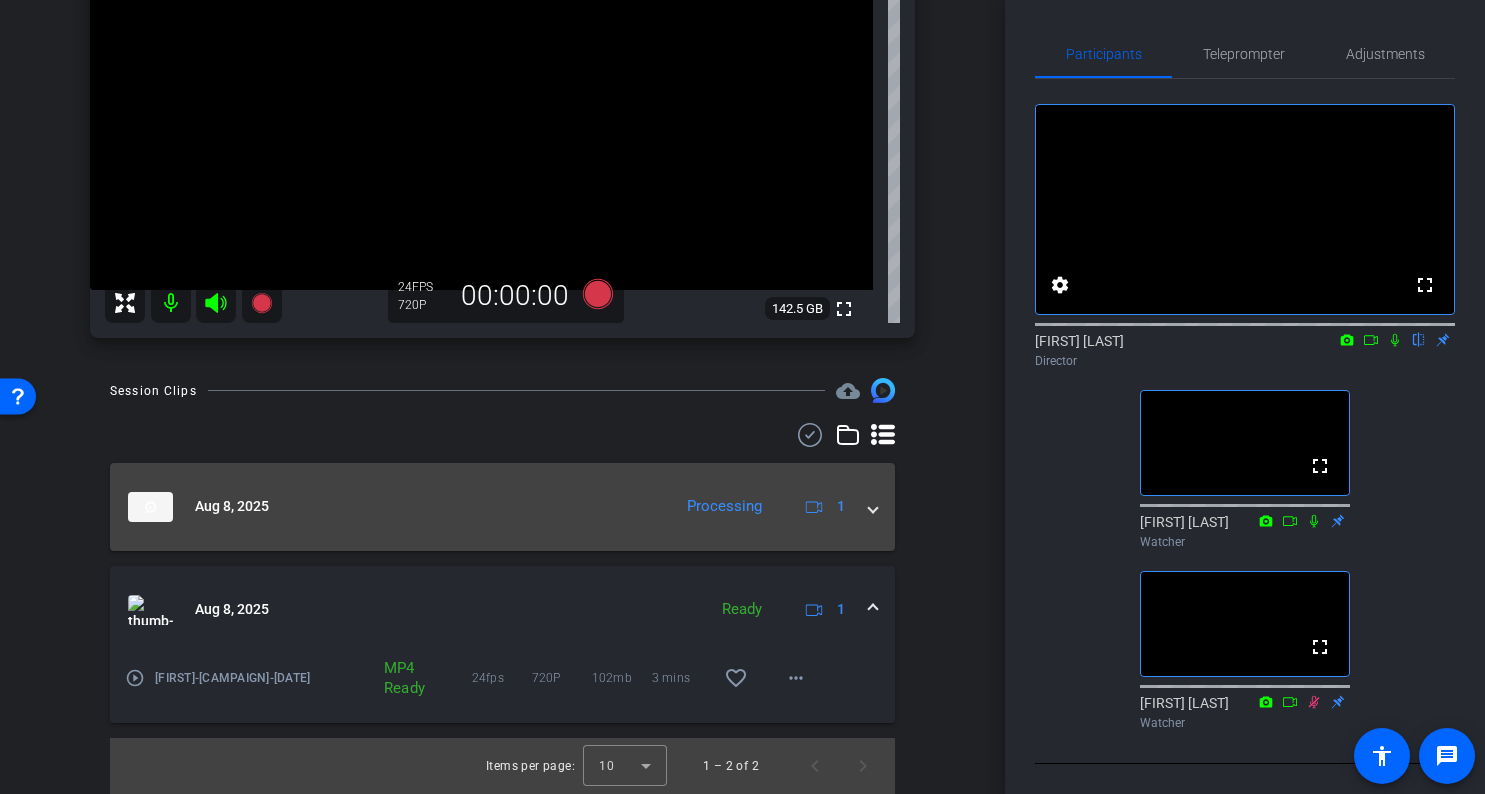 click at bounding box center [873, 506] 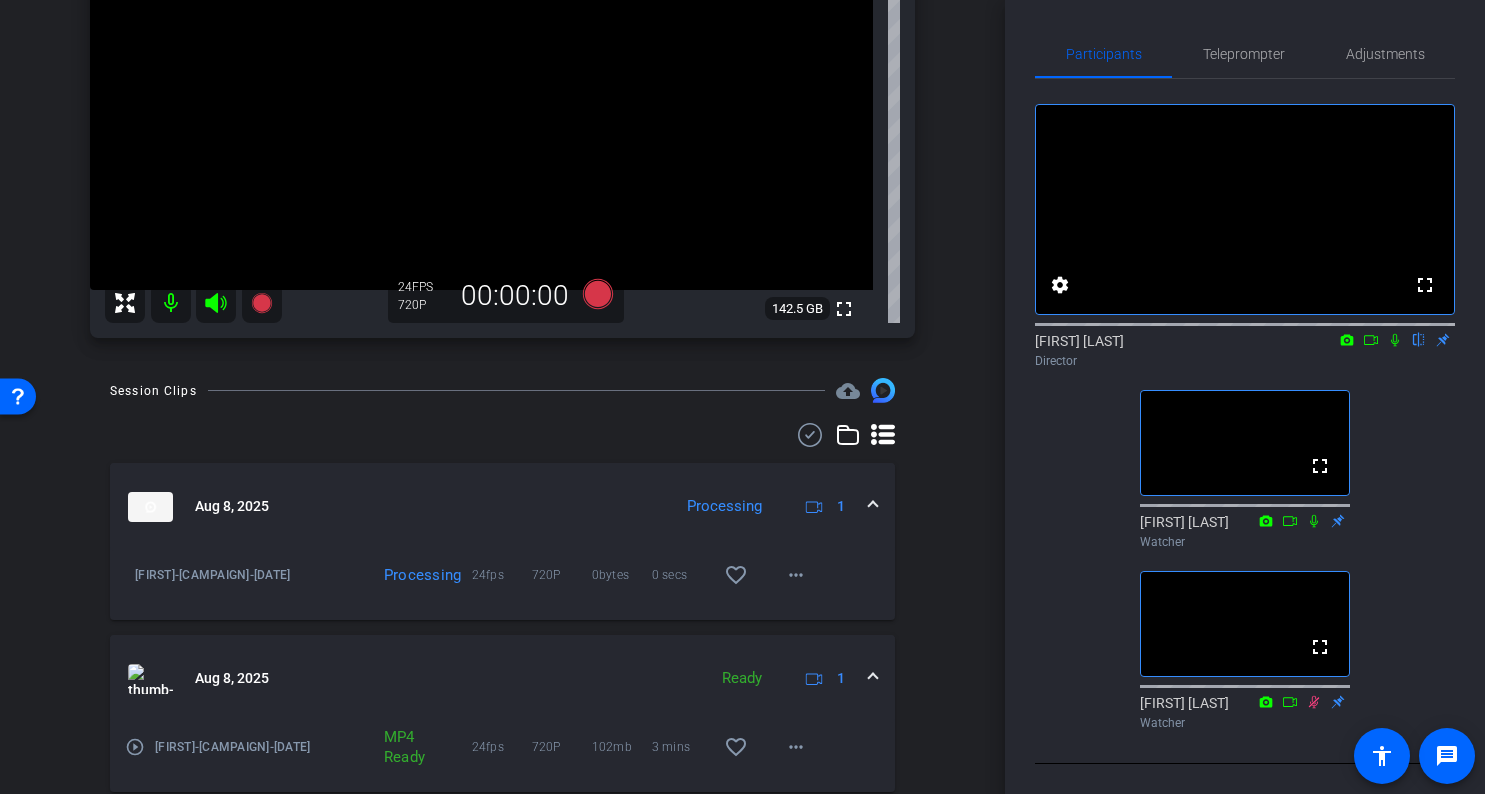 click at bounding box center [873, 506] 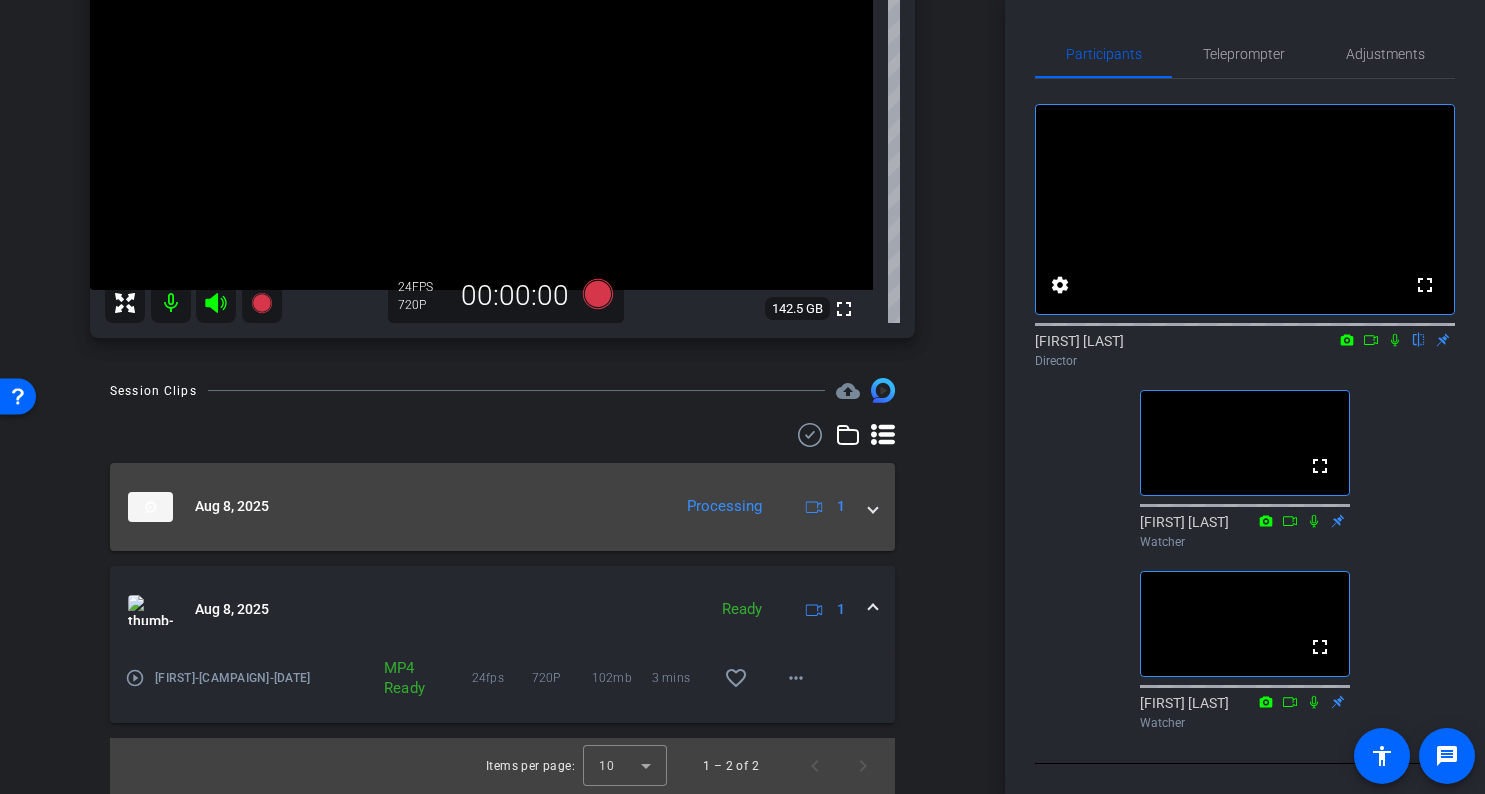 click on "Aug 8, 2025   Processing
1" at bounding box center [502, 507] 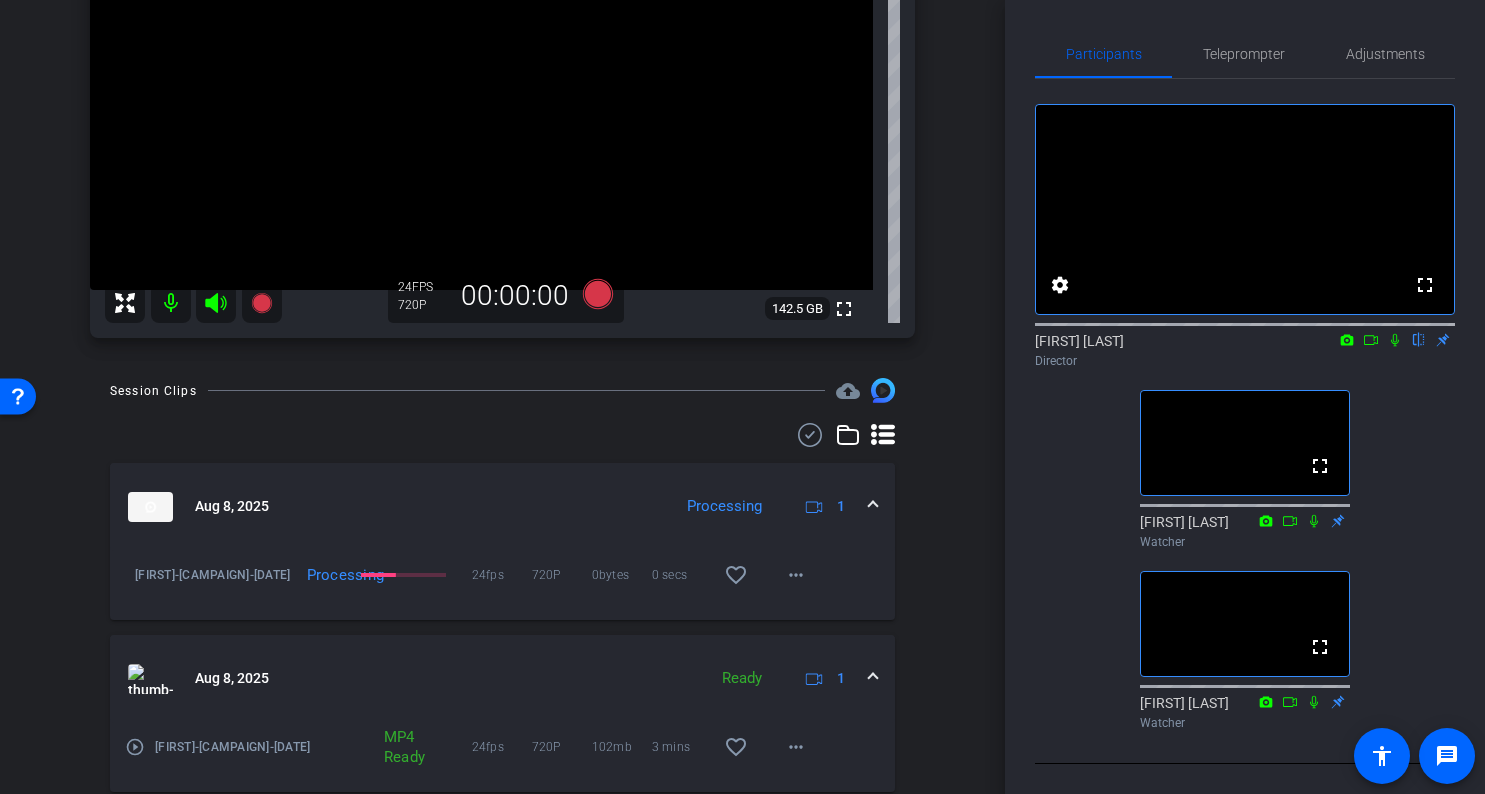 scroll, scrollTop: 395, scrollLeft: 0, axis: vertical 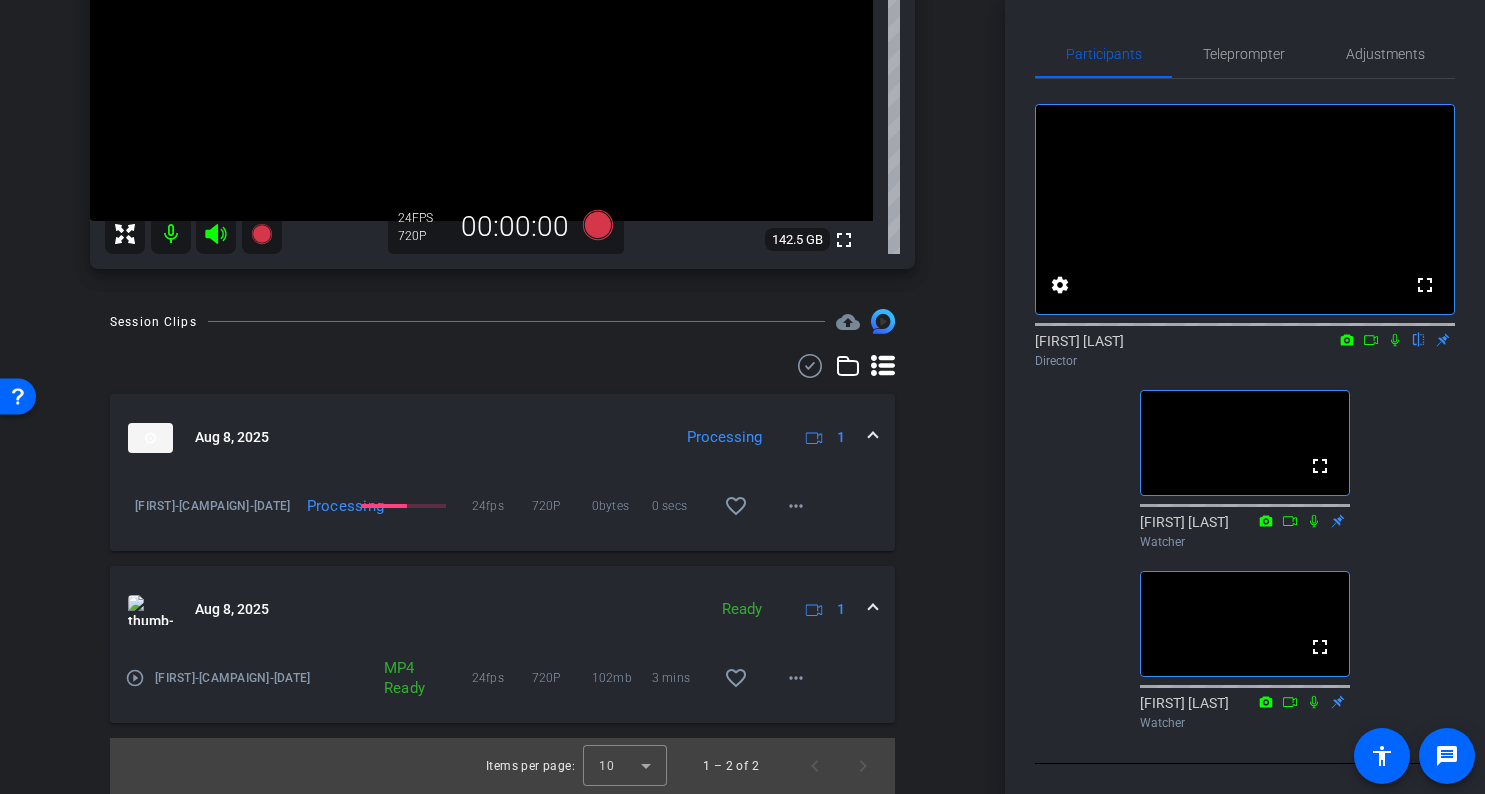 click on "arrow_back  VC kickoff   Back to project   Send invite  account_box grid_on settings info
We have updated the app to v2.15.0. Please make sure the mobile user has the newest version.  Platform Status highlight_off  [FIRST] [LAST] Chrome info ROOM ID: 664970846 fullscreen settings  142.5 GB
24 FPS  720P   00:00:00
Session Clips   cloud_upload
Aug 8, 2025   Processing
1 24fps 720P" at bounding box center (502, 397) 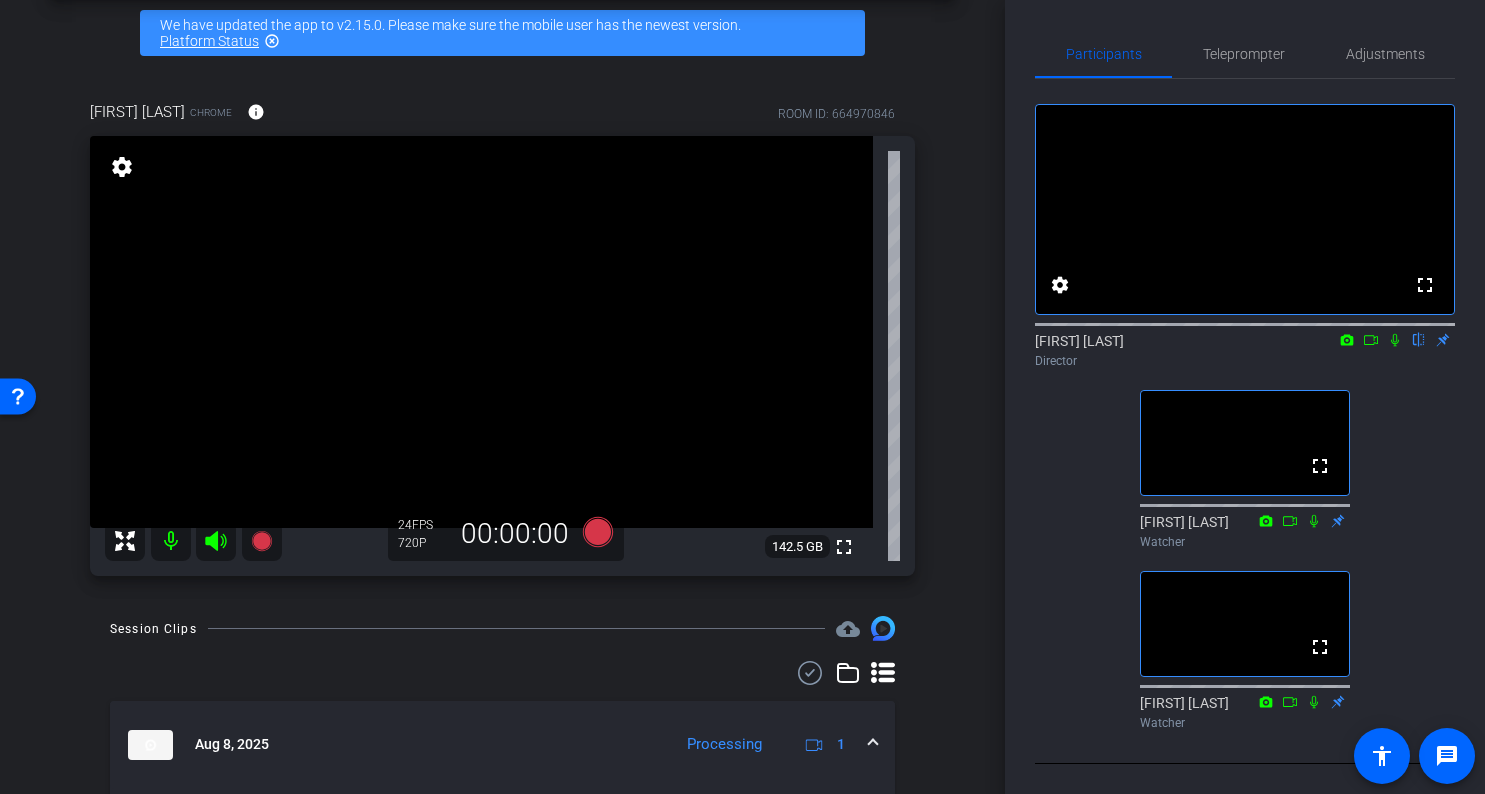 scroll, scrollTop: 70, scrollLeft: 0, axis: vertical 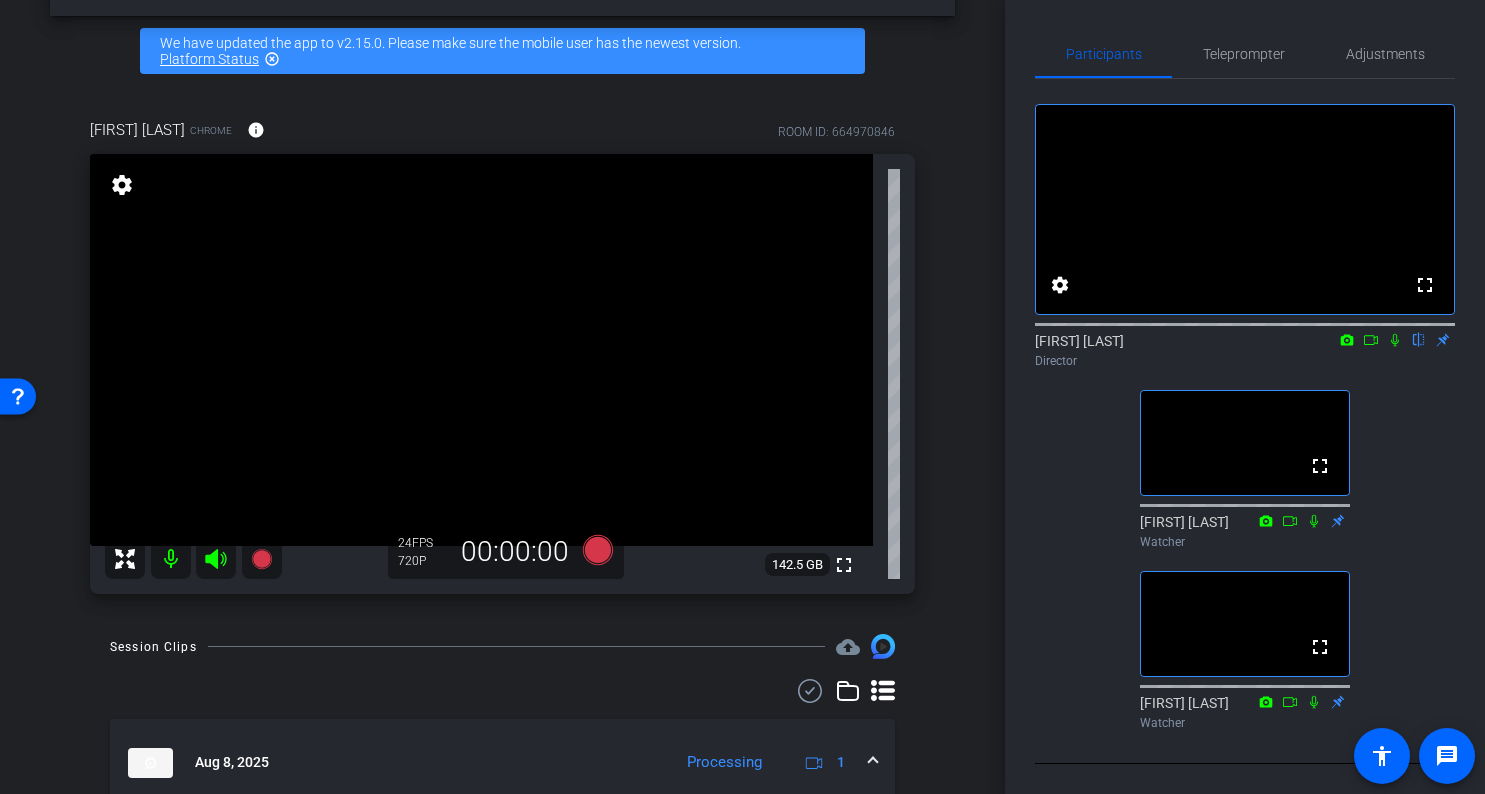 click 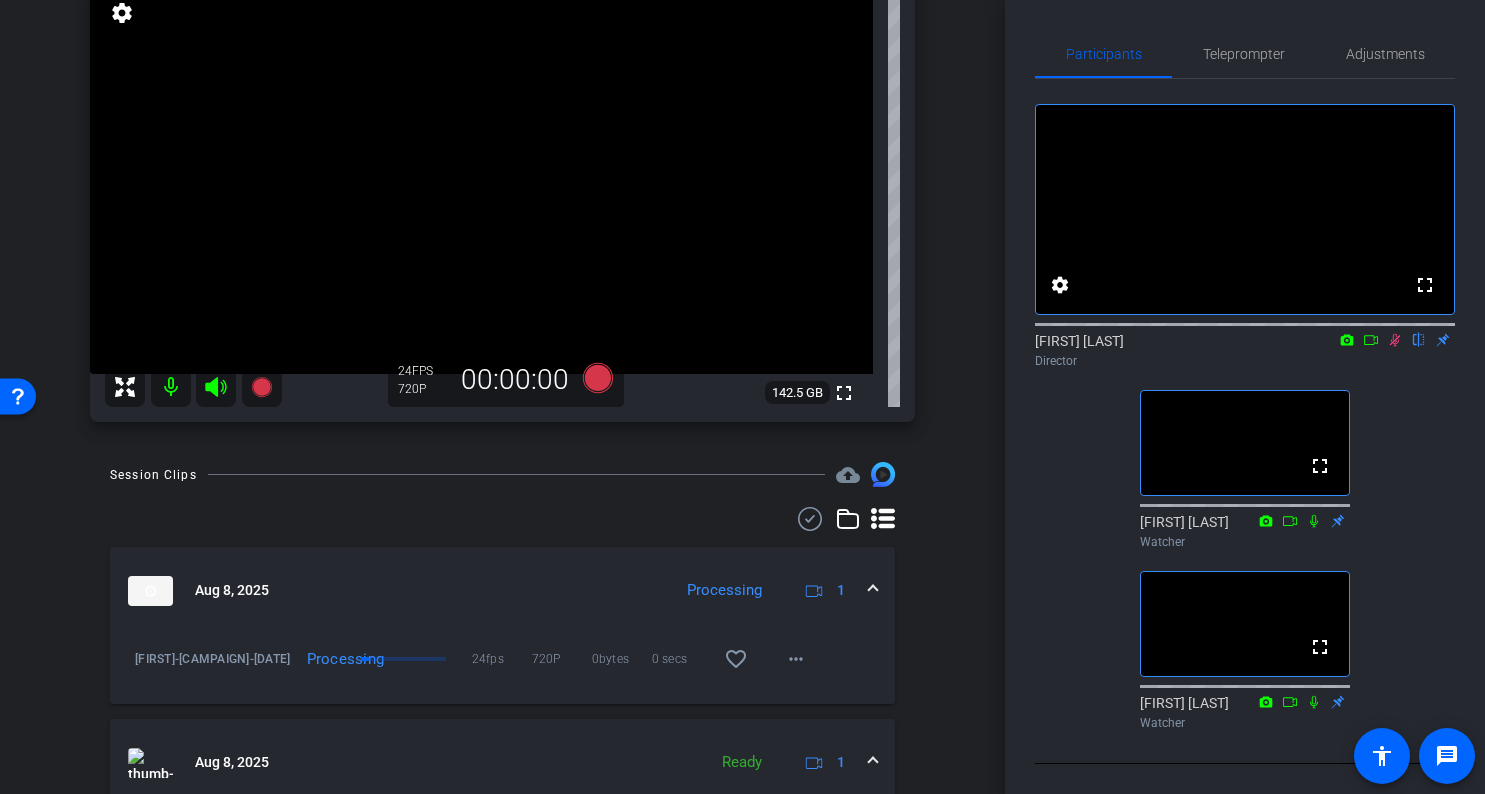 scroll, scrollTop: 395, scrollLeft: 0, axis: vertical 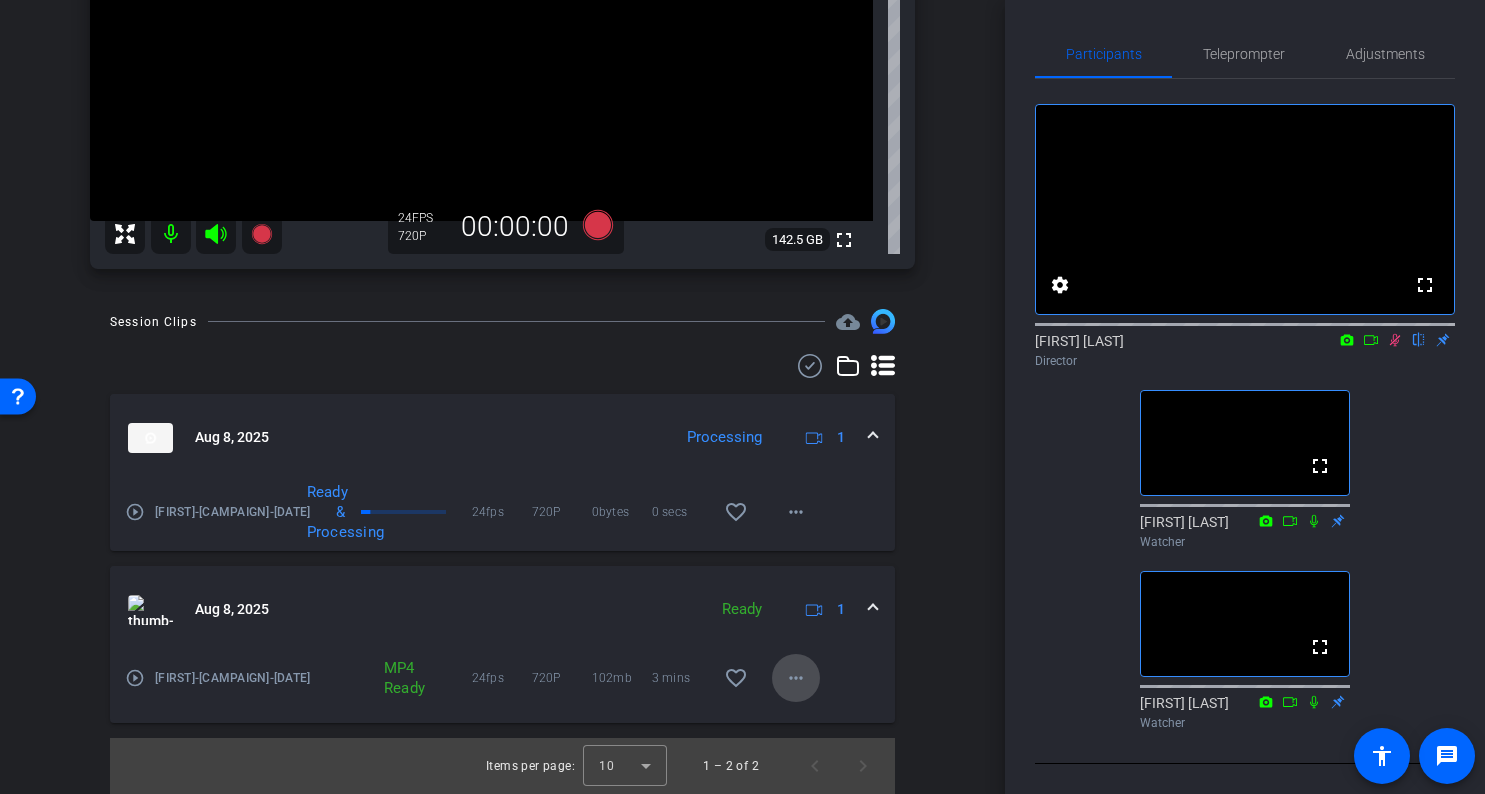 click on "more_horiz" at bounding box center (796, 678) 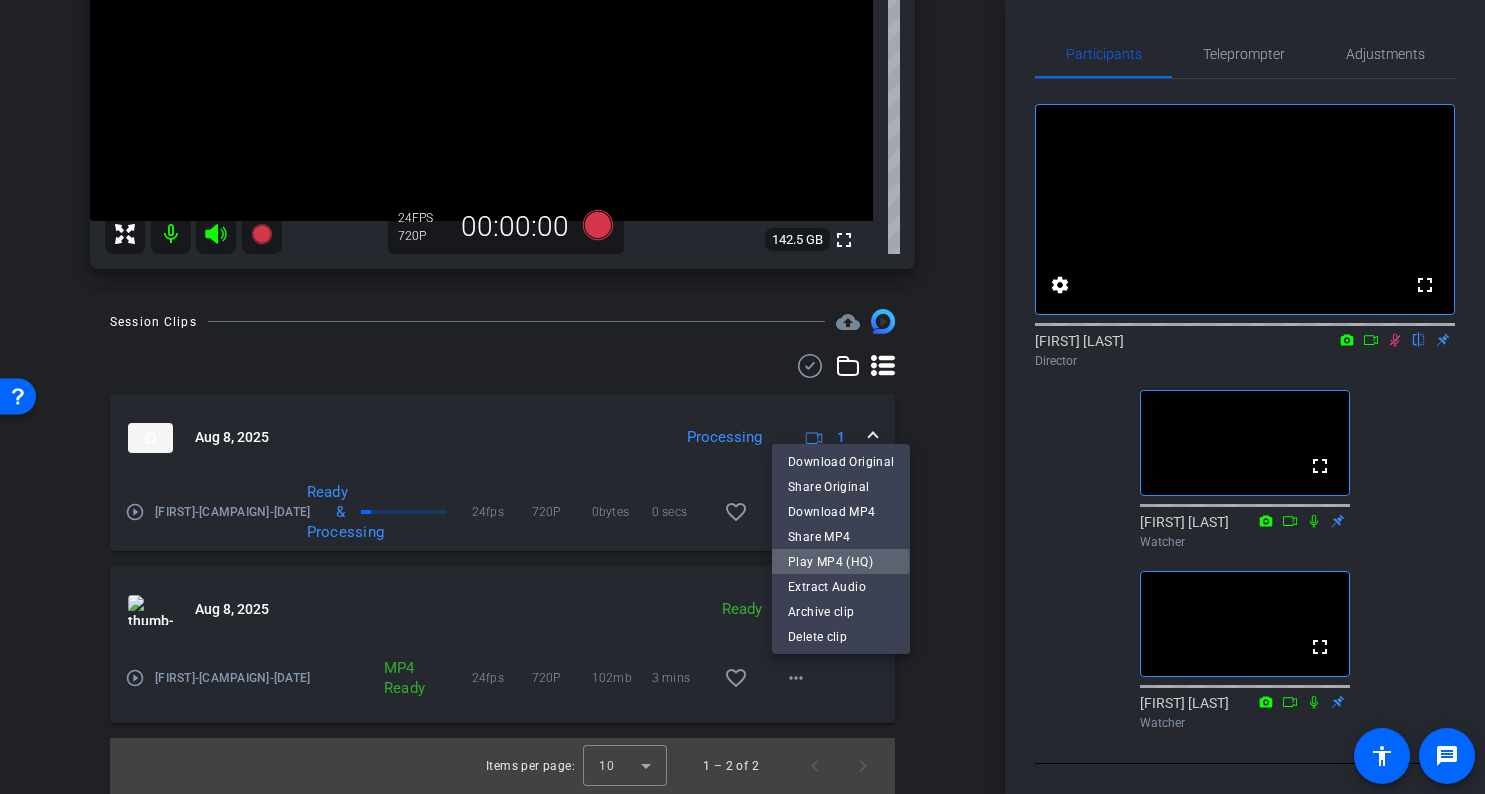 click on "Play MP4 (HQ)" at bounding box center (841, 561) 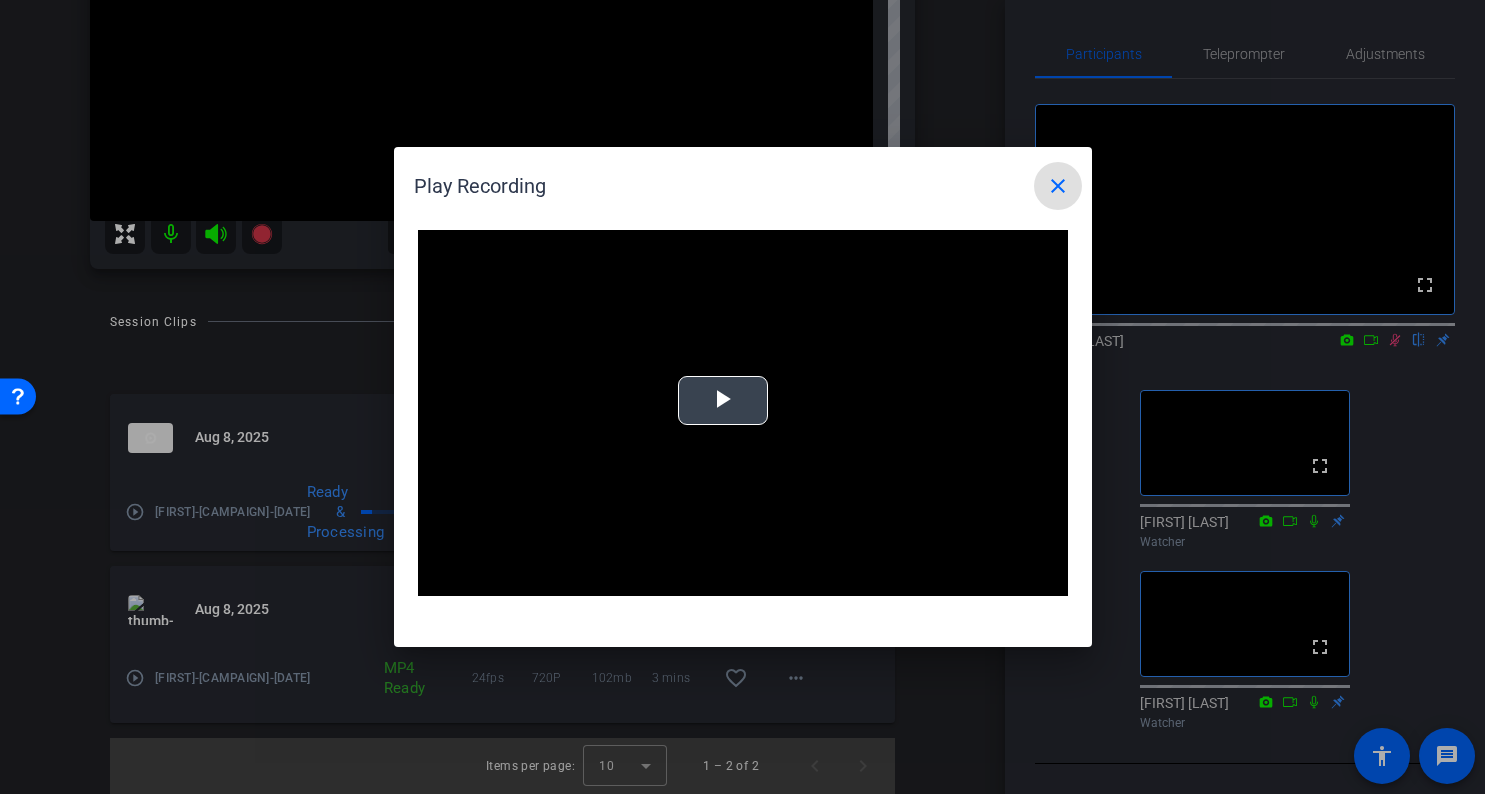 click at bounding box center [723, 401] 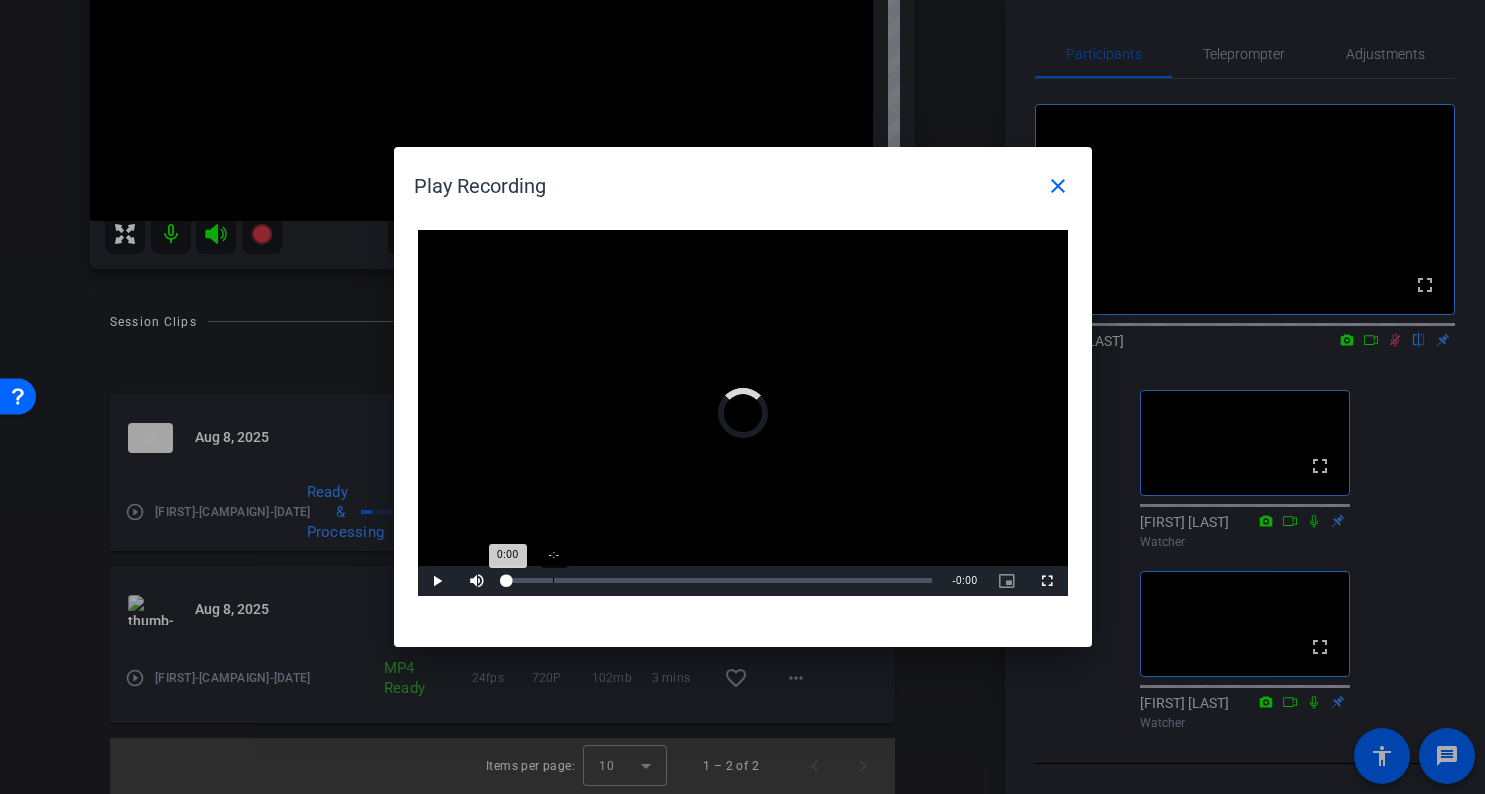 click on "Loaded :  0% -:- 0:00" at bounding box center [720, 580] 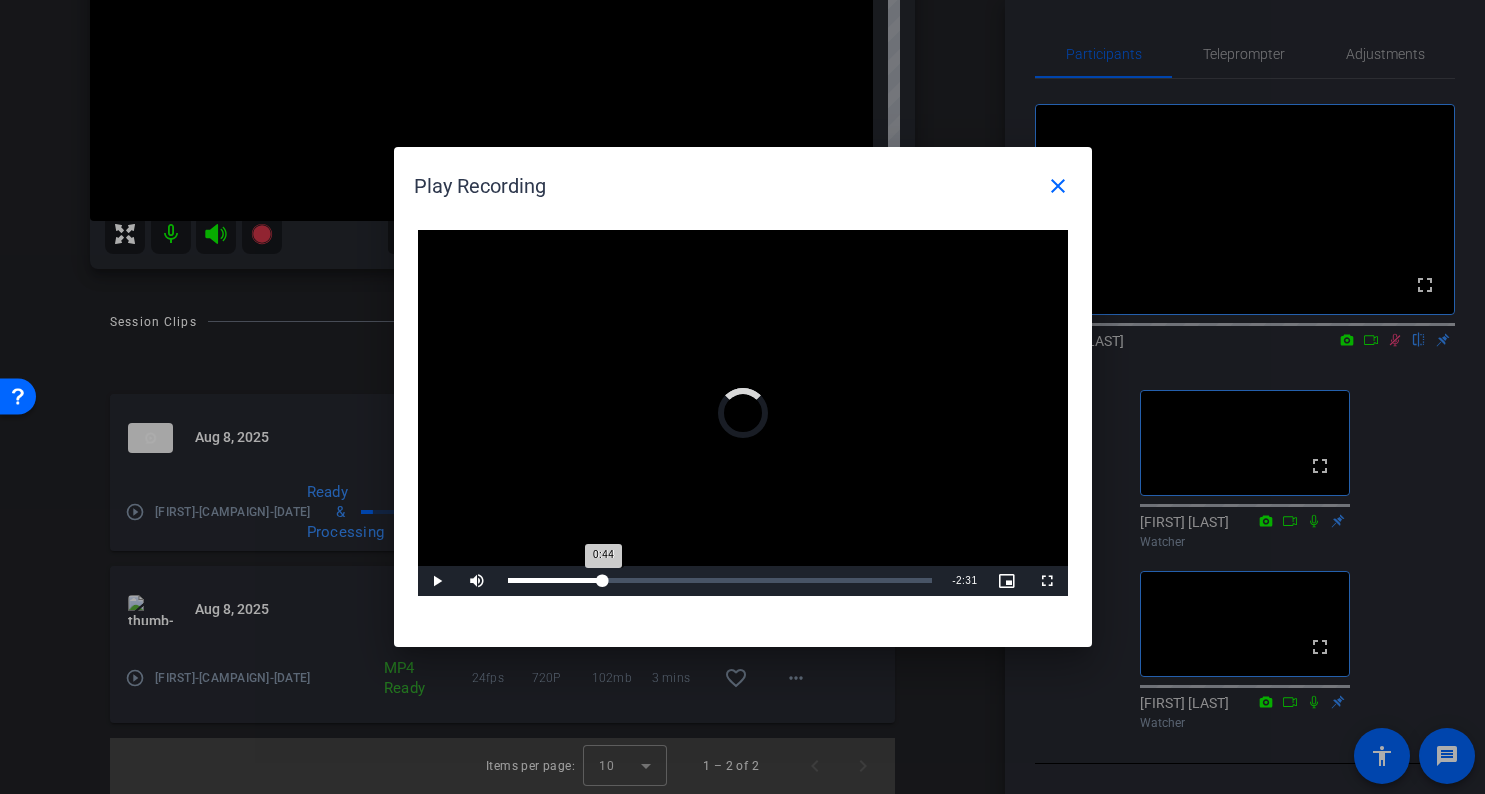 click on "Loaded :  10.14% 0:44 0:44" at bounding box center (720, 580) 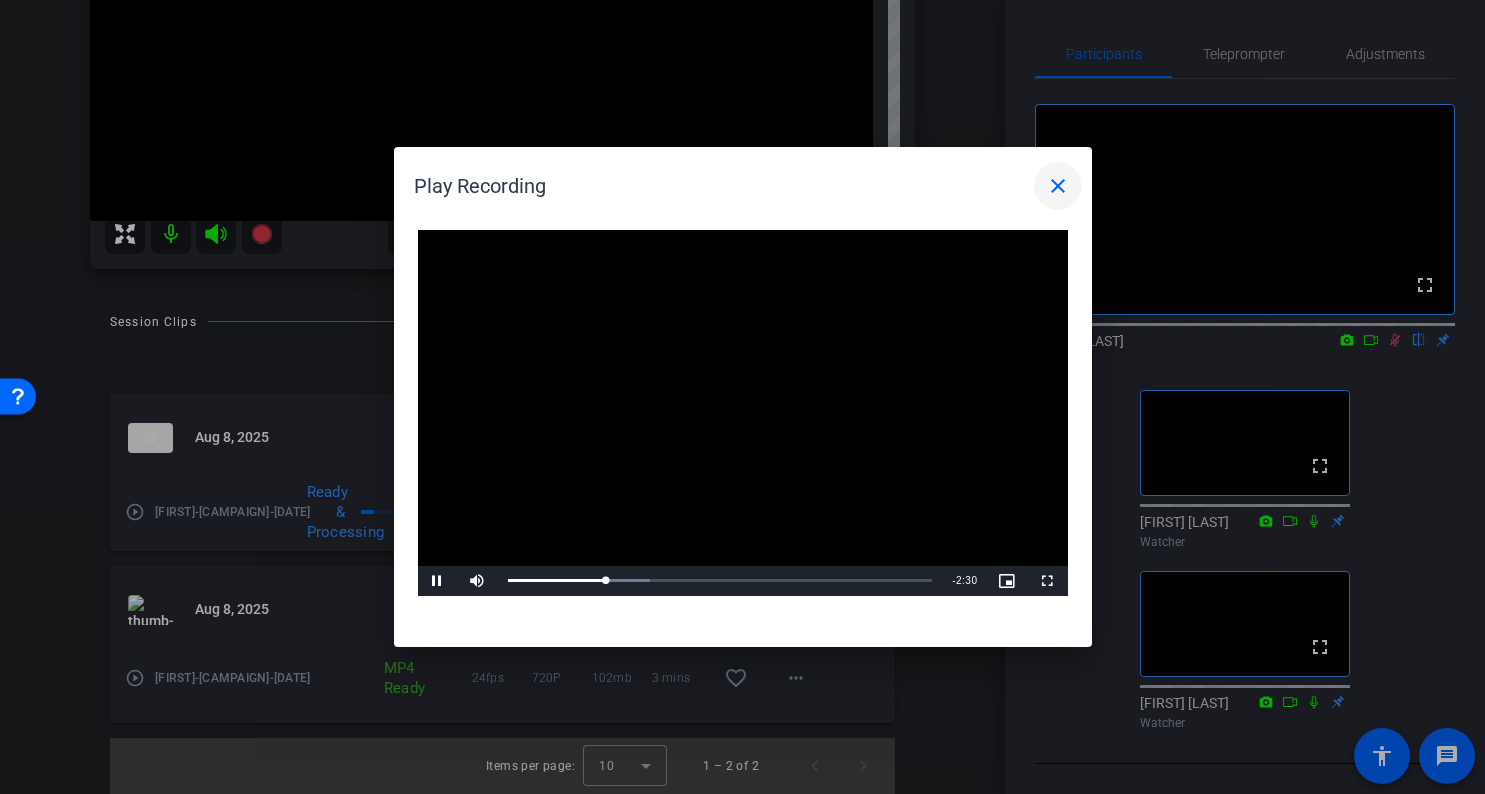 click on "close" at bounding box center (1058, 186) 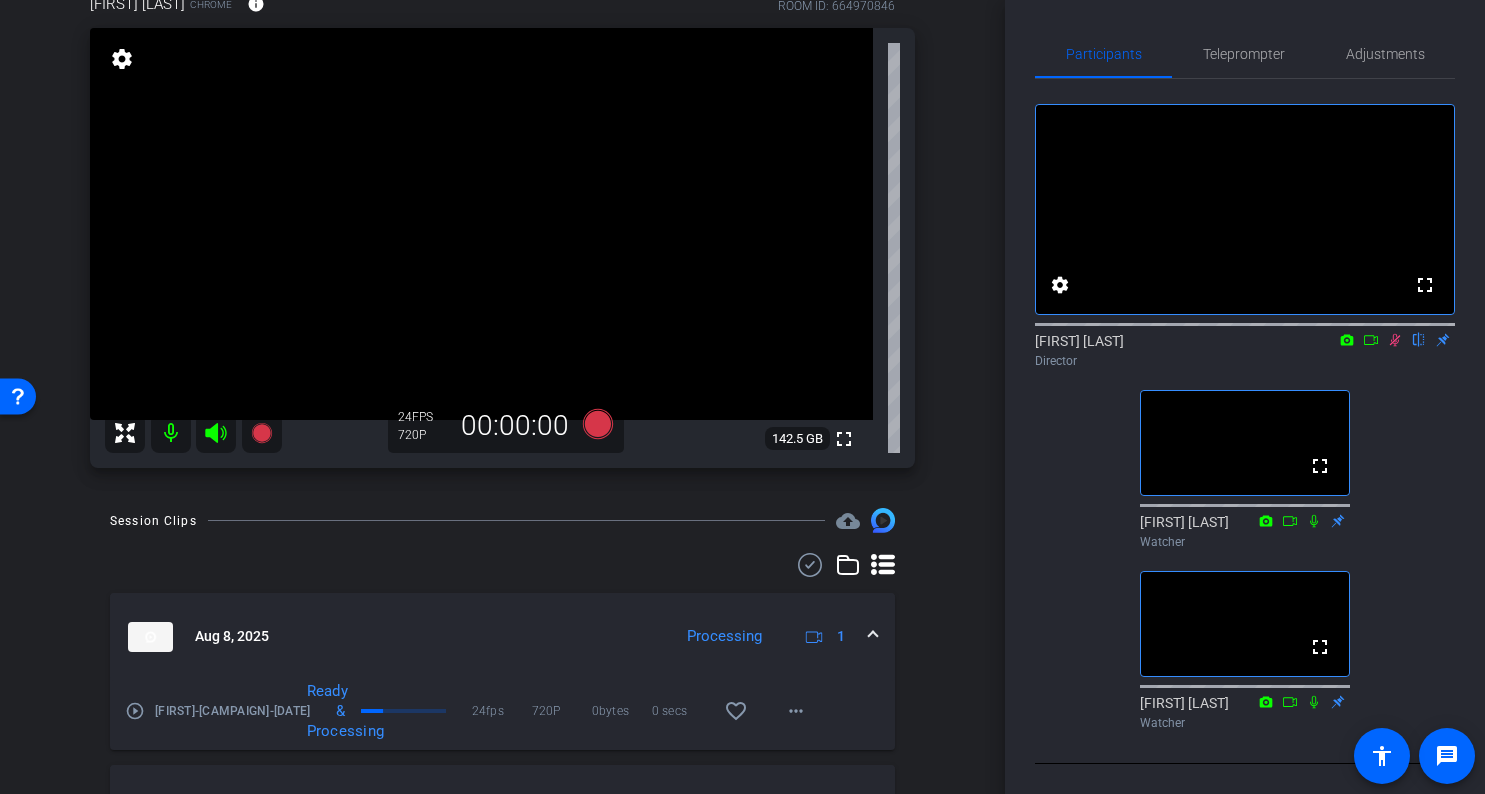scroll, scrollTop: 189, scrollLeft: 0, axis: vertical 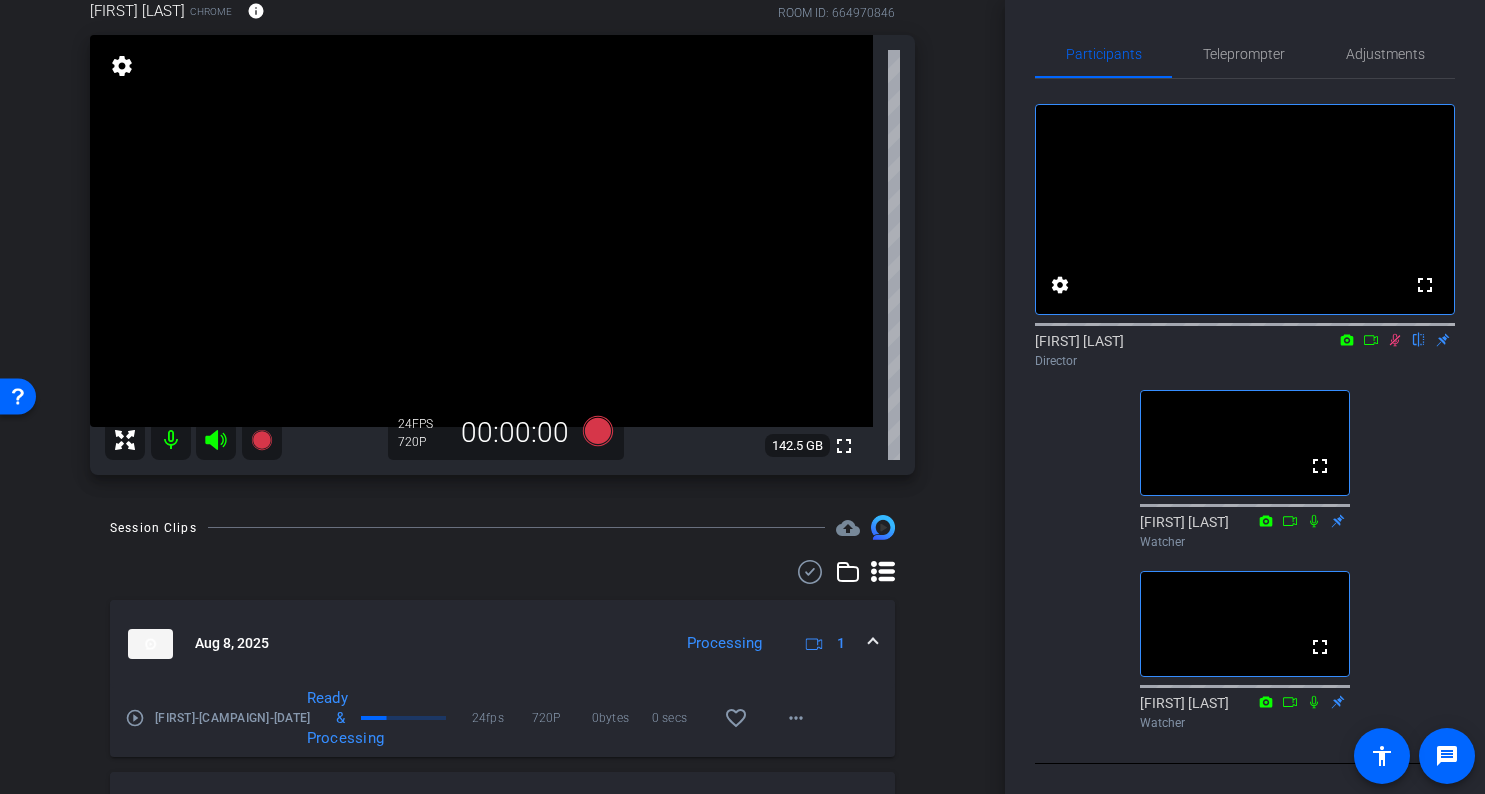 click on "arrow_back  VC kickoff   Back to project   Send invite  account_box grid_on settings info
We have updated the app to v2.15.0. Please make sure the mobile user has the newest version.  Platform Status highlight_off  [FIRST] [LAST] Chrome info ROOM ID: 664970846 fullscreen settings  142.5 GB
24 FPS  720P   00:00:00
Session Clips   cloud_upload
Aug 8, 2025   Processing
1 24fps 720P" at bounding box center (502, 208) 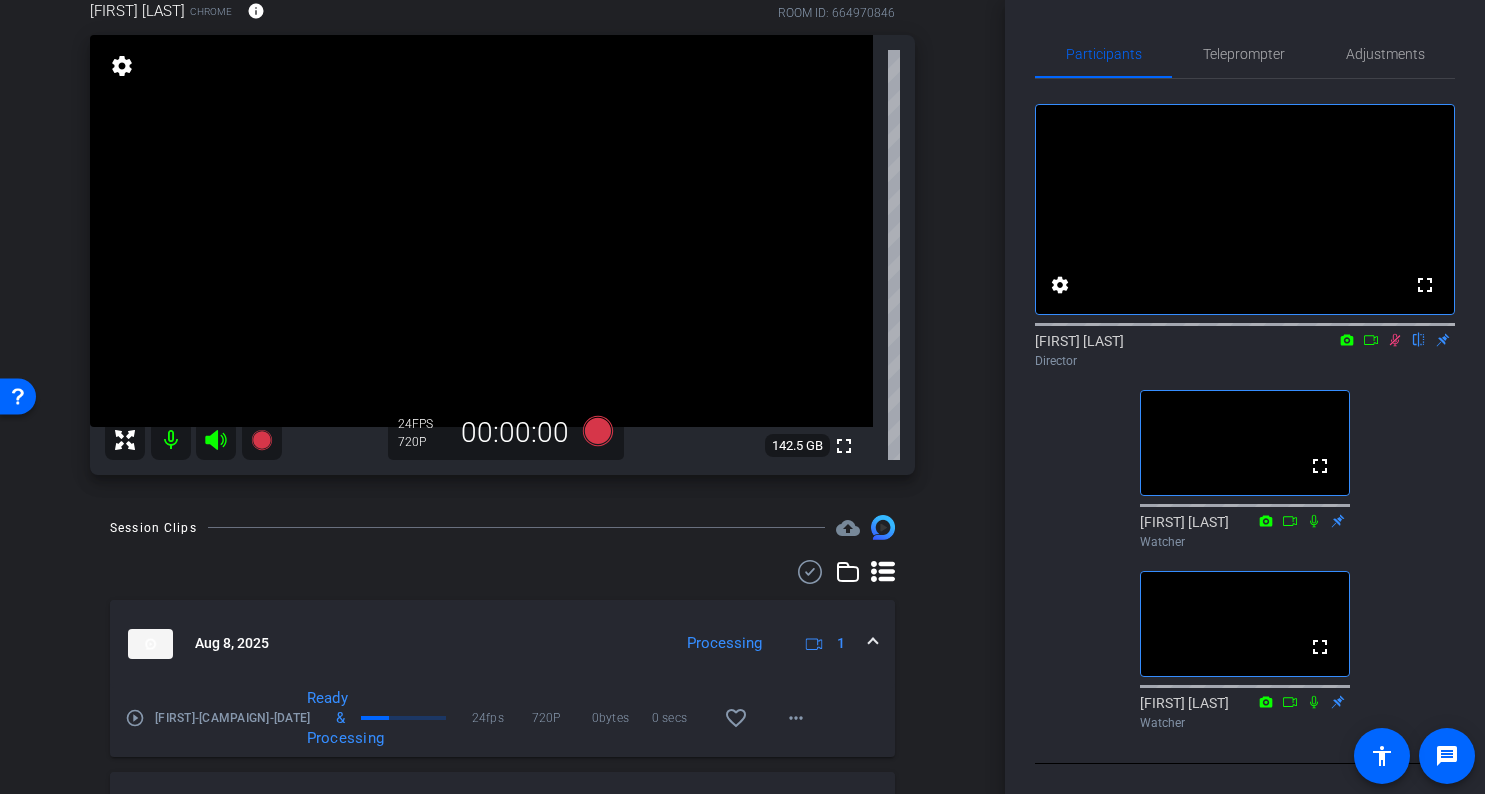 click 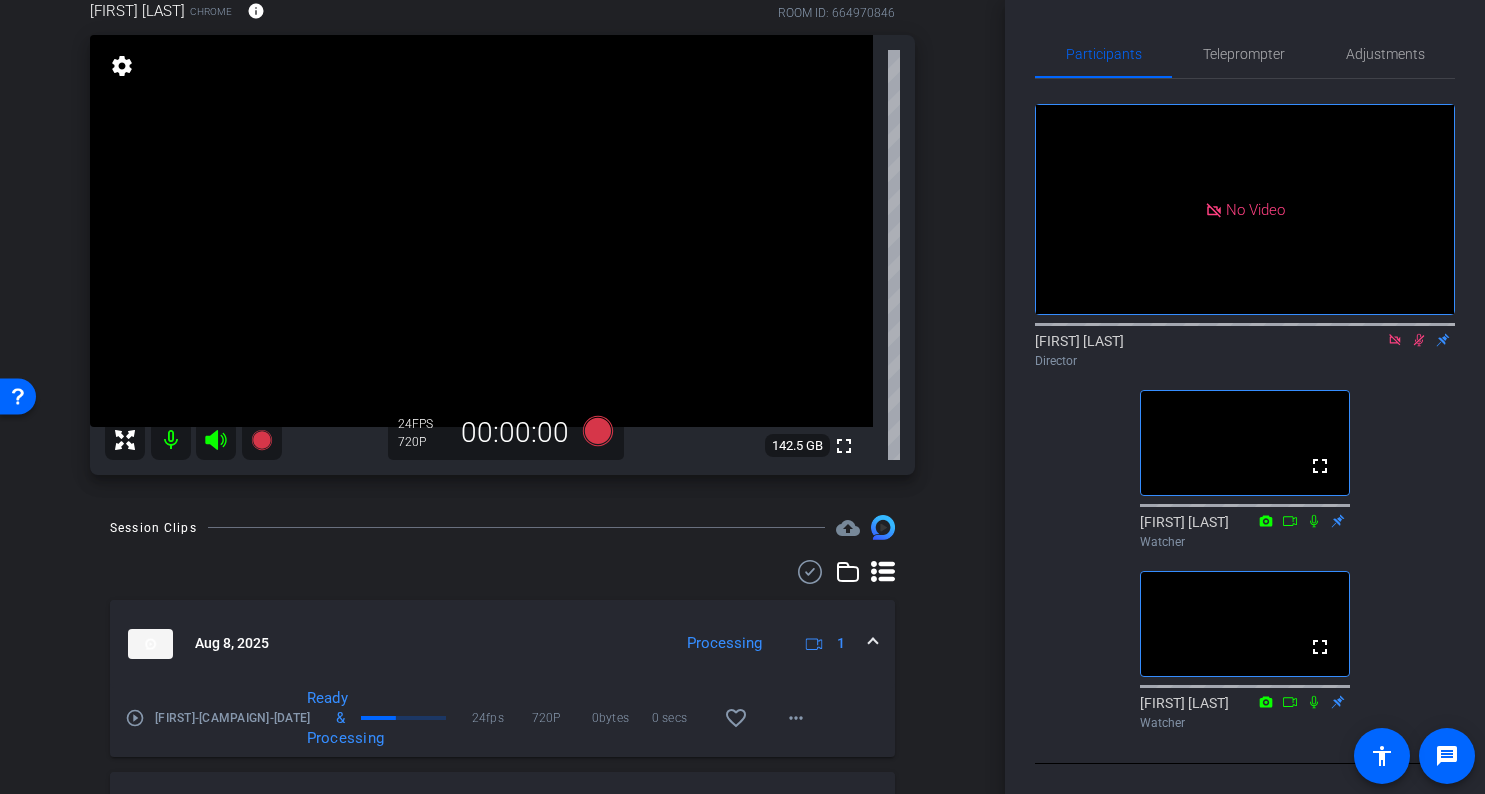 click 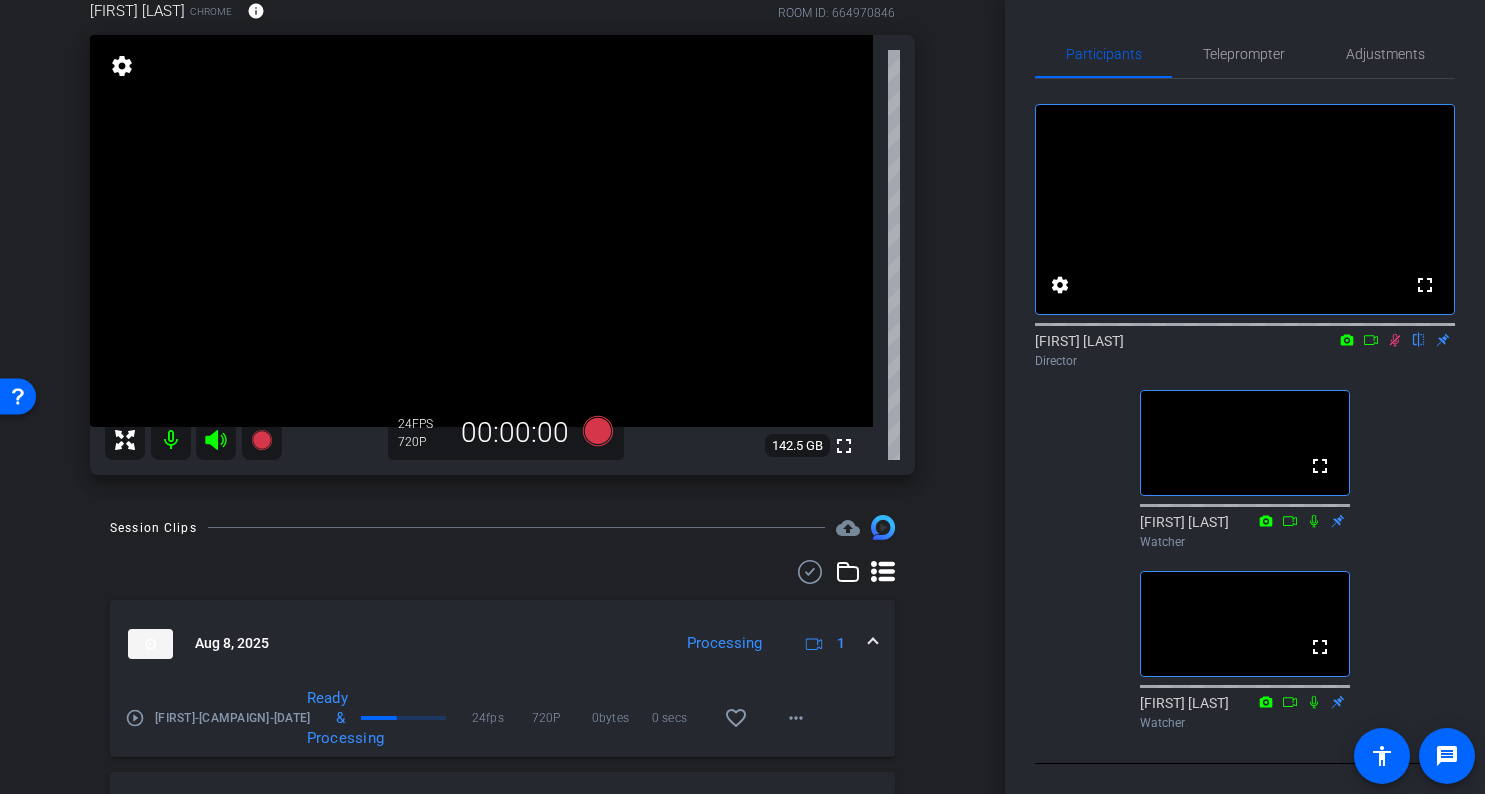 click 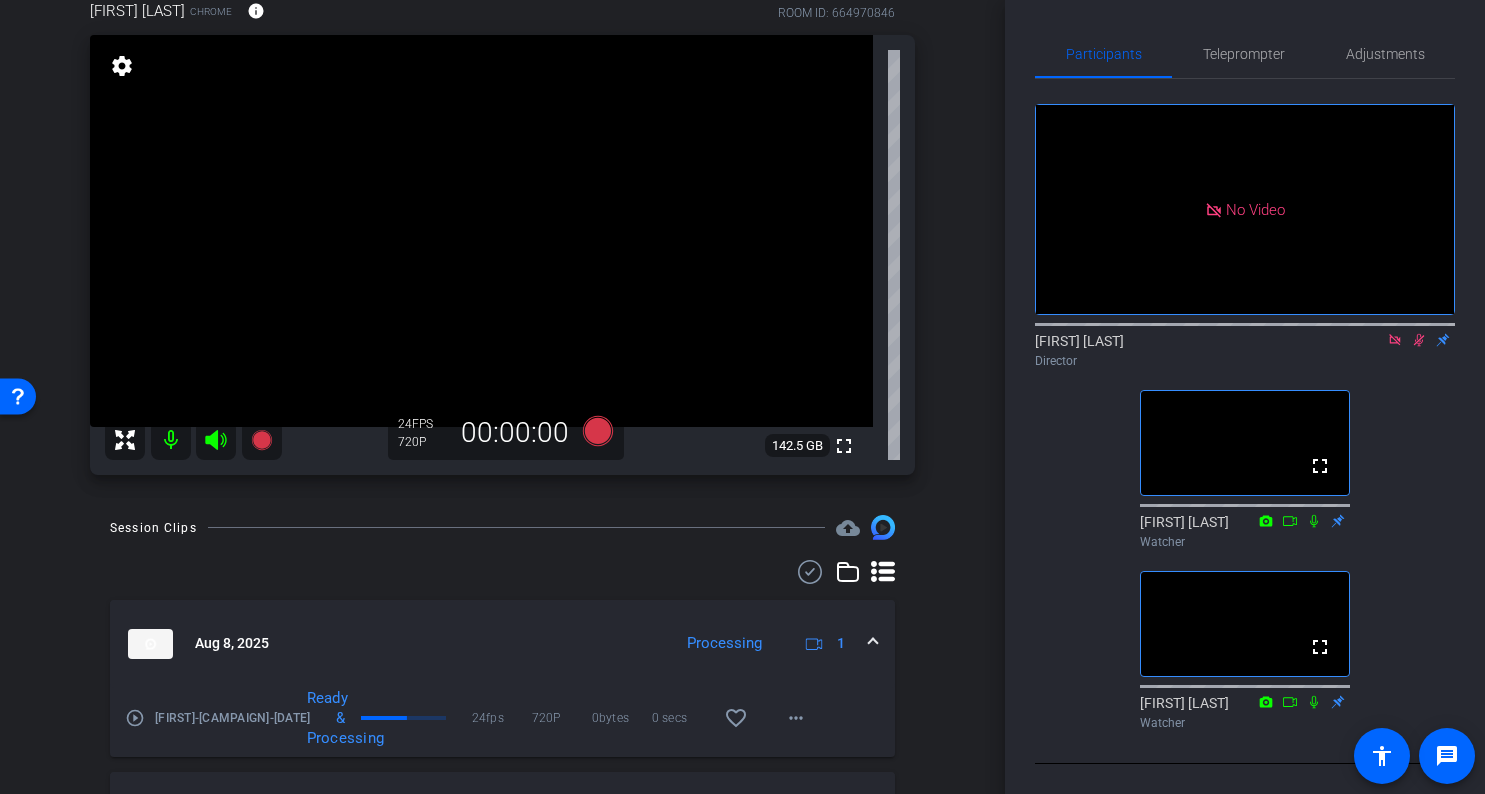 click 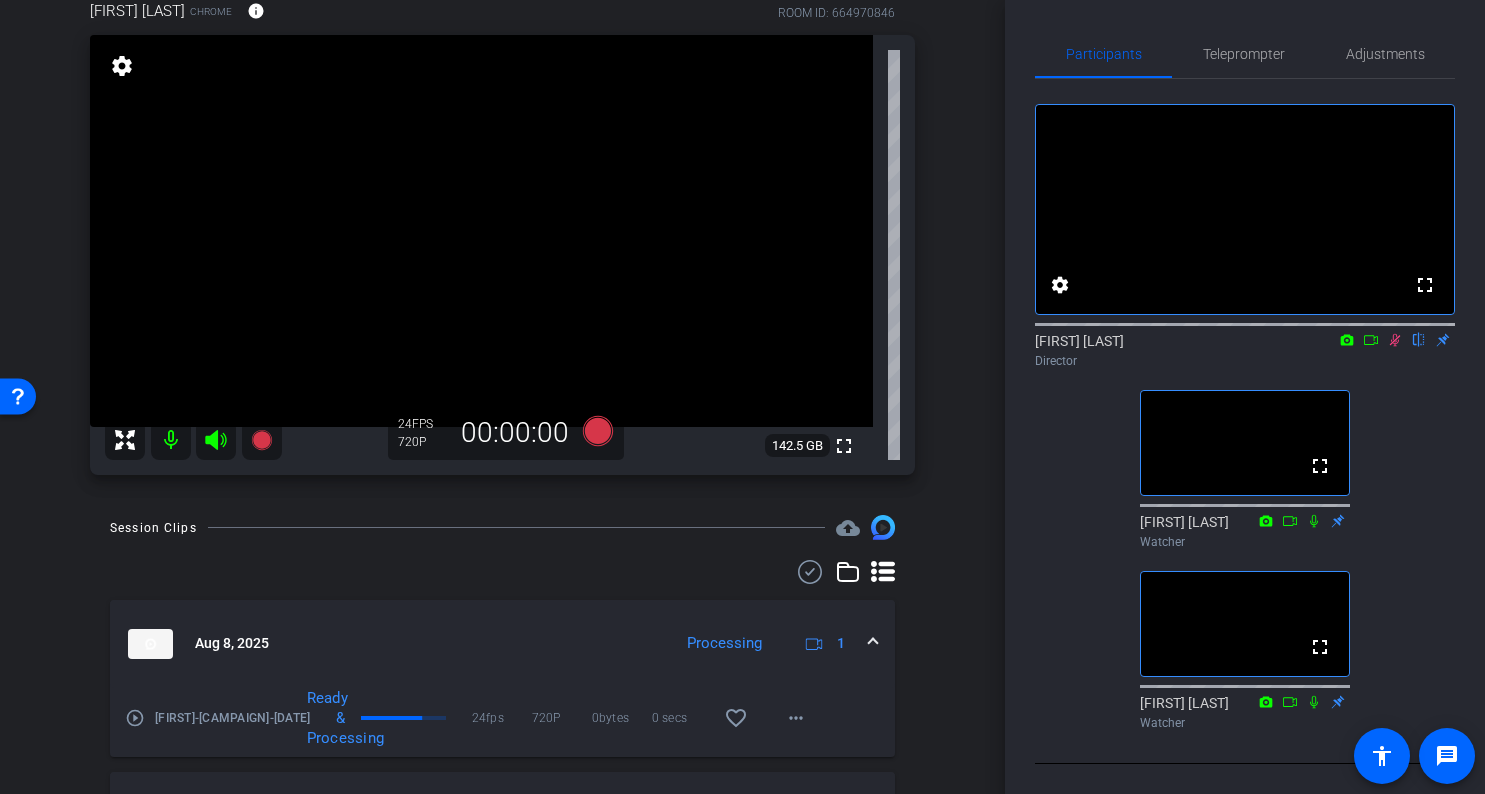 click 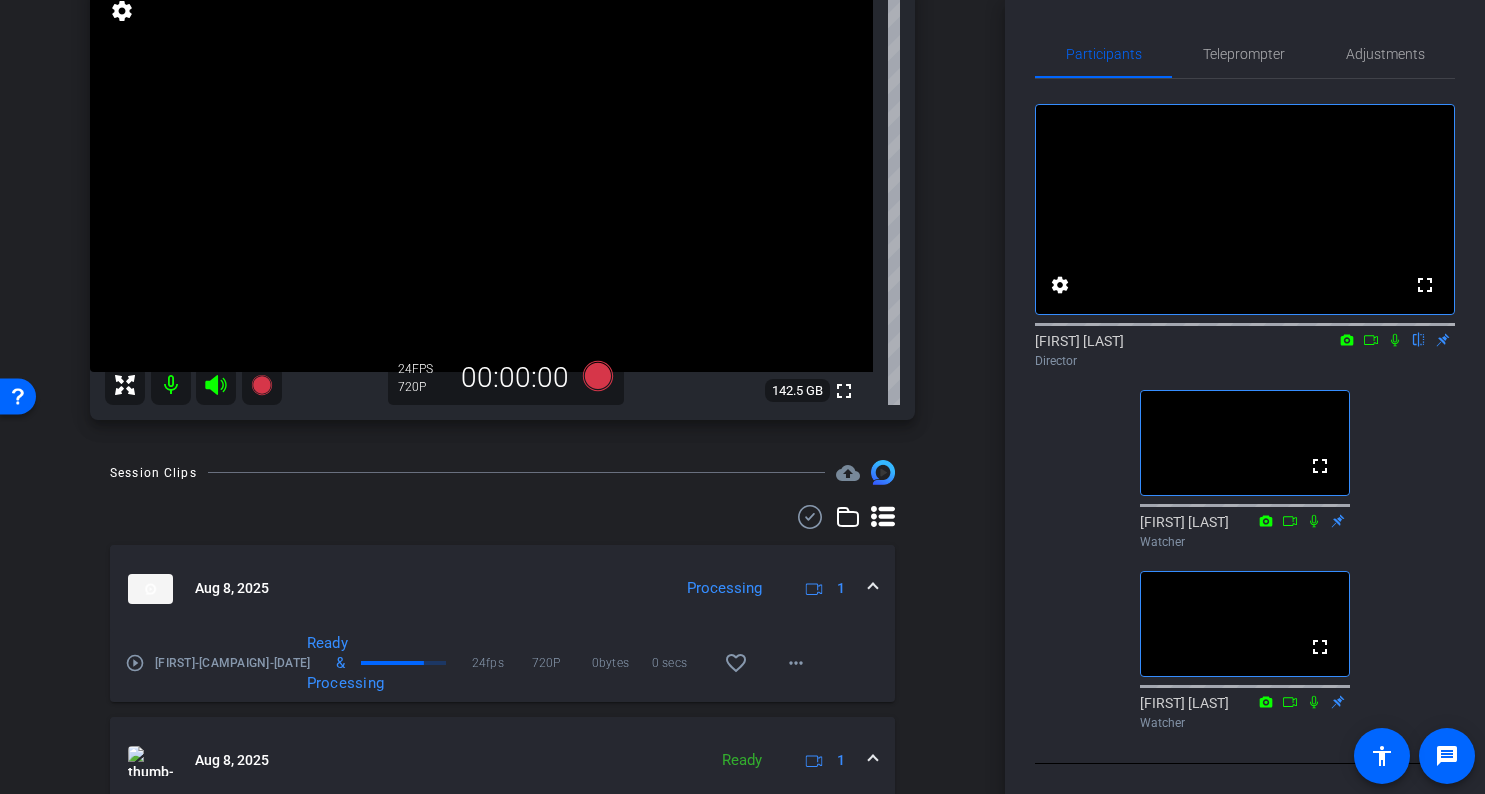 scroll, scrollTop: 138, scrollLeft: 0, axis: vertical 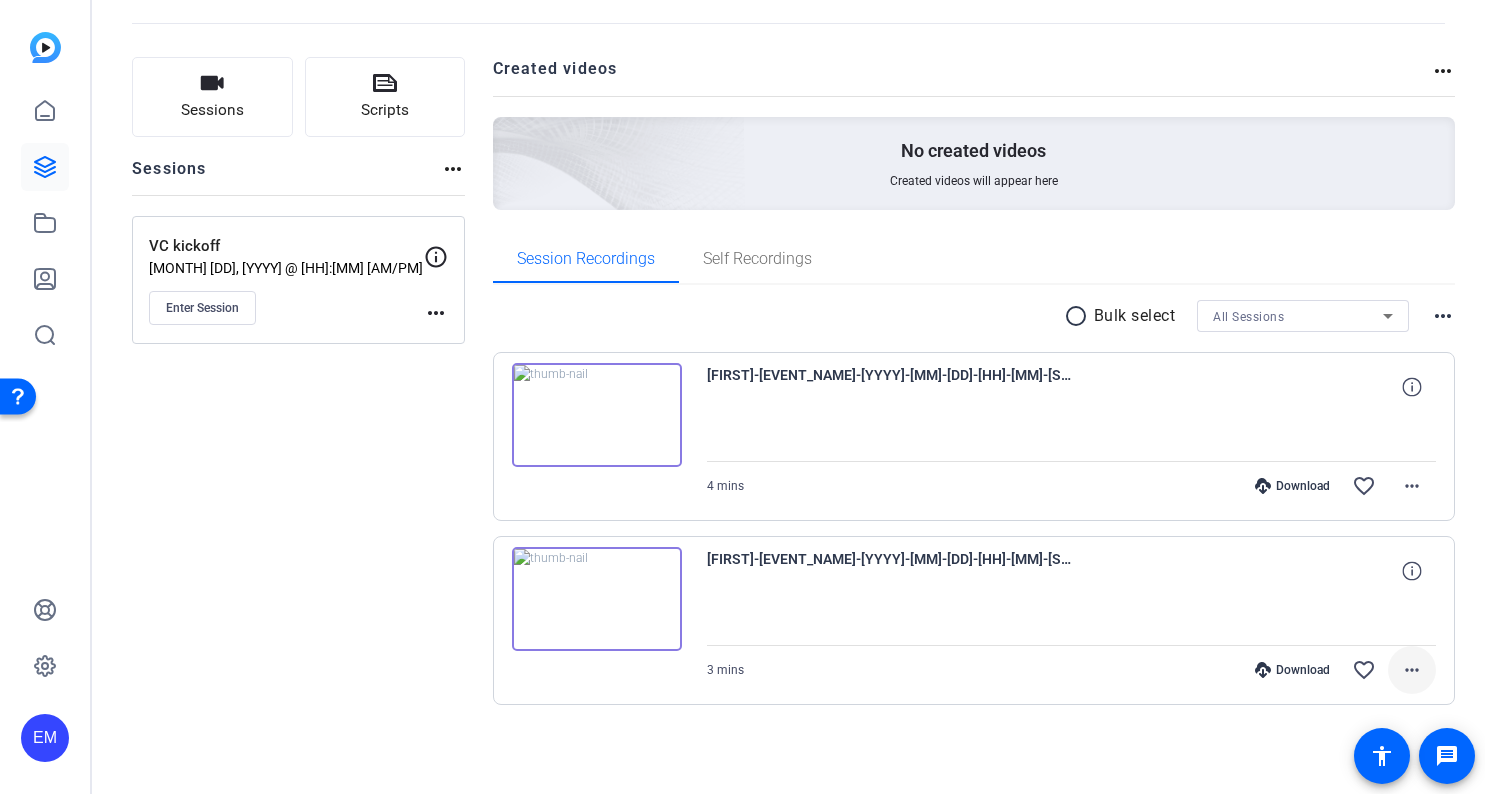 click on "more_horiz" at bounding box center (1412, 670) 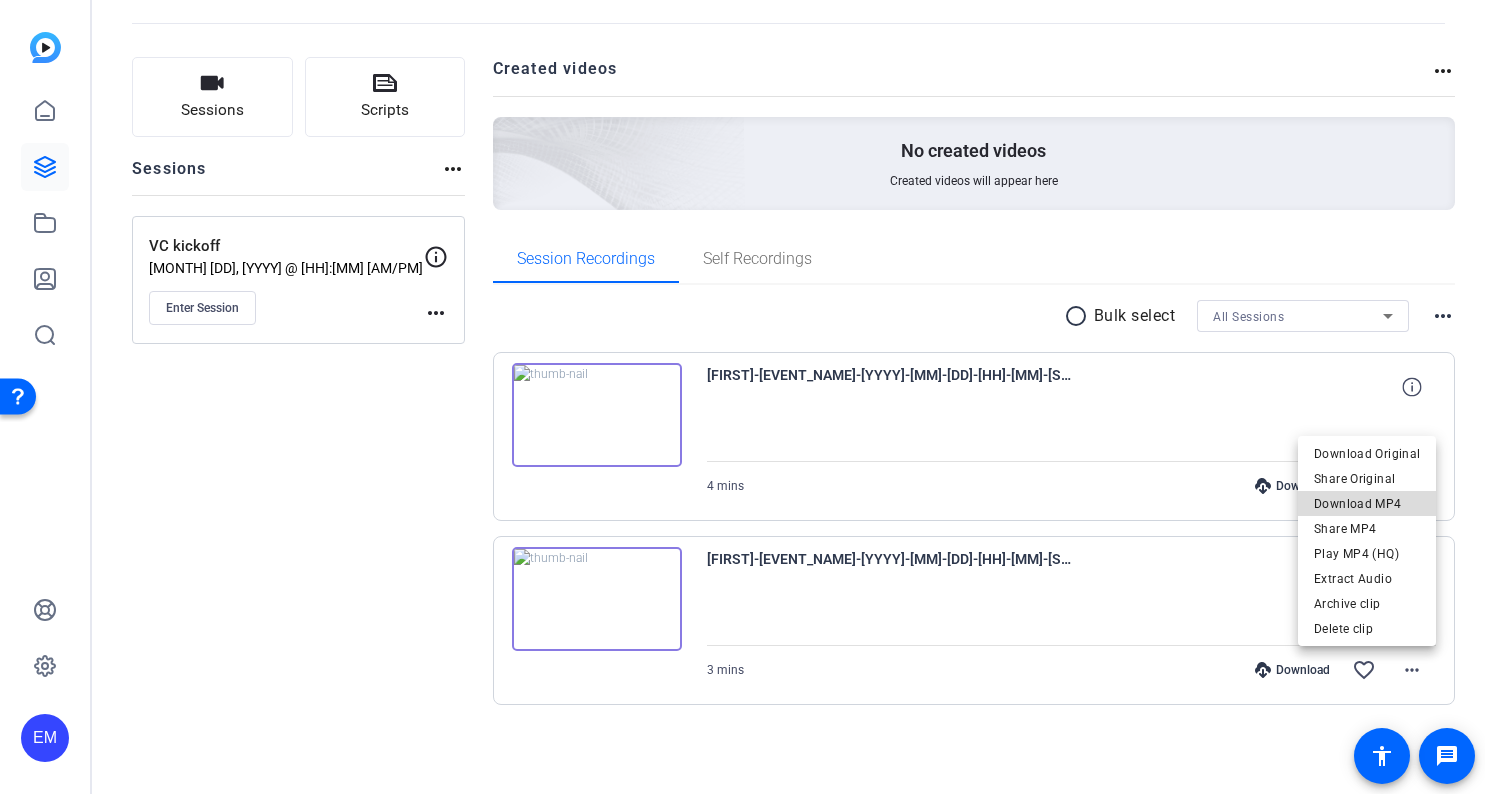 click on "Download MP4" at bounding box center (1367, 504) 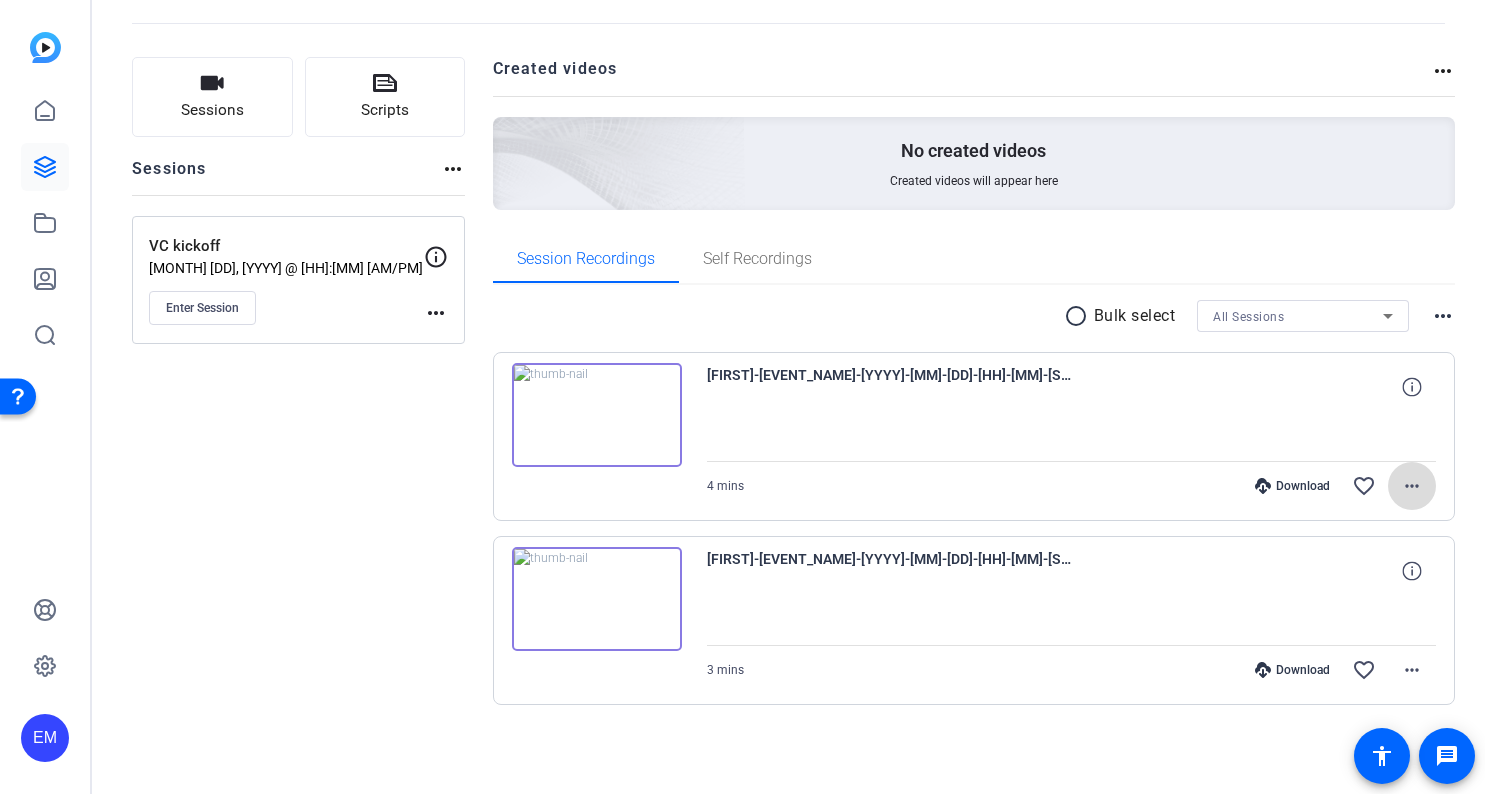 click on "more_horiz" at bounding box center [1412, 486] 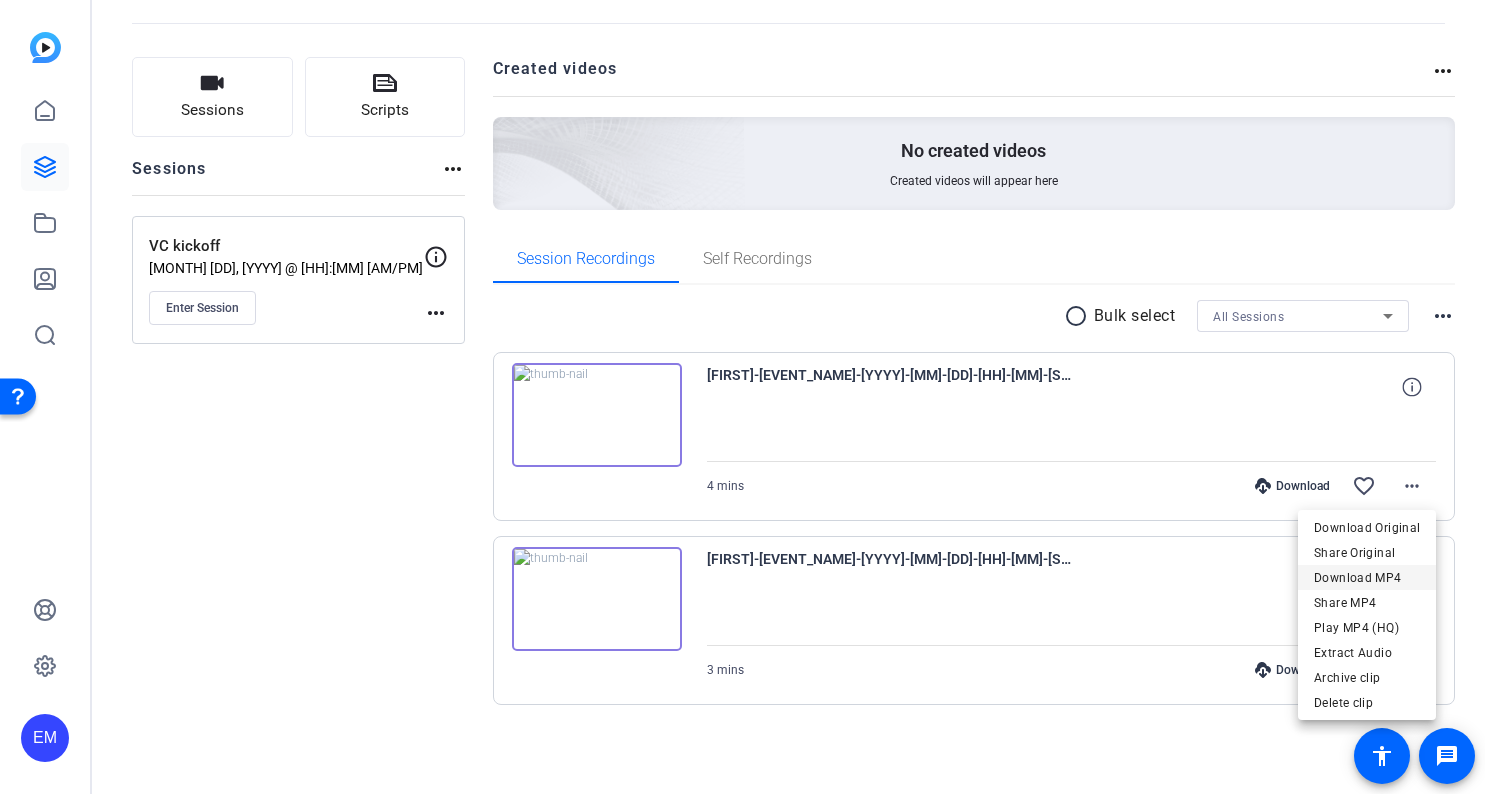 click on "Download MP4" at bounding box center [1367, 578] 